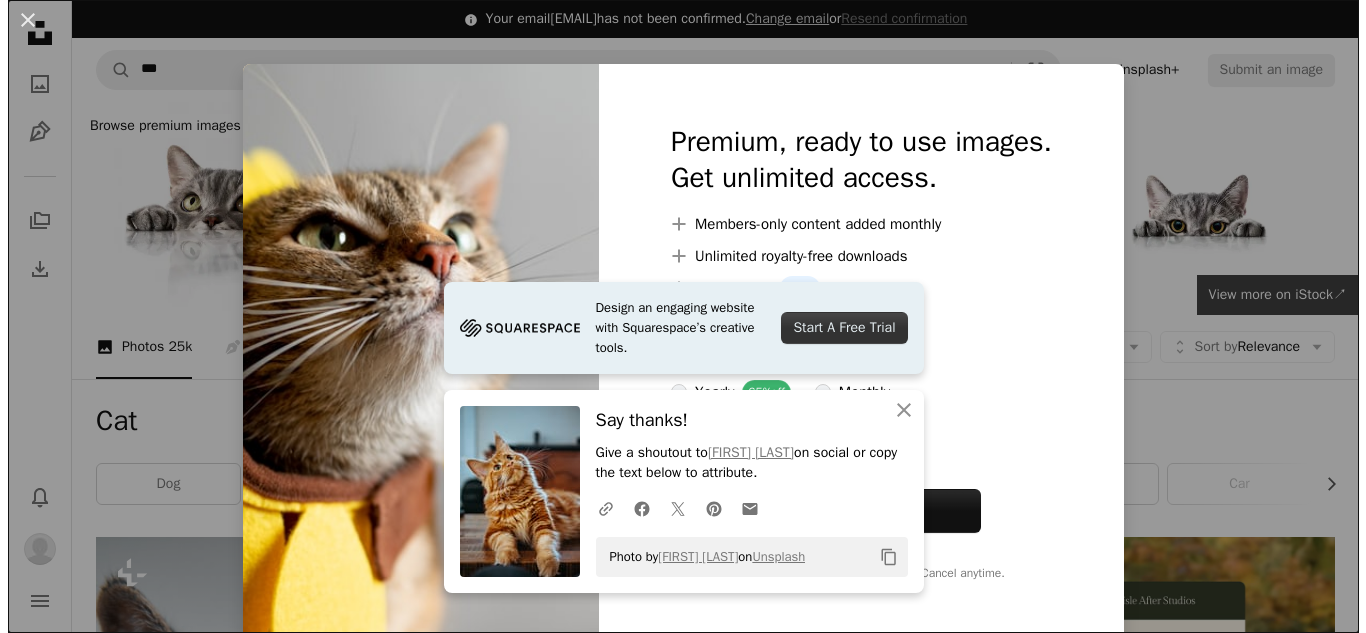 scroll, scrollTop: 600, scrollLeft: 0, axis: vertical 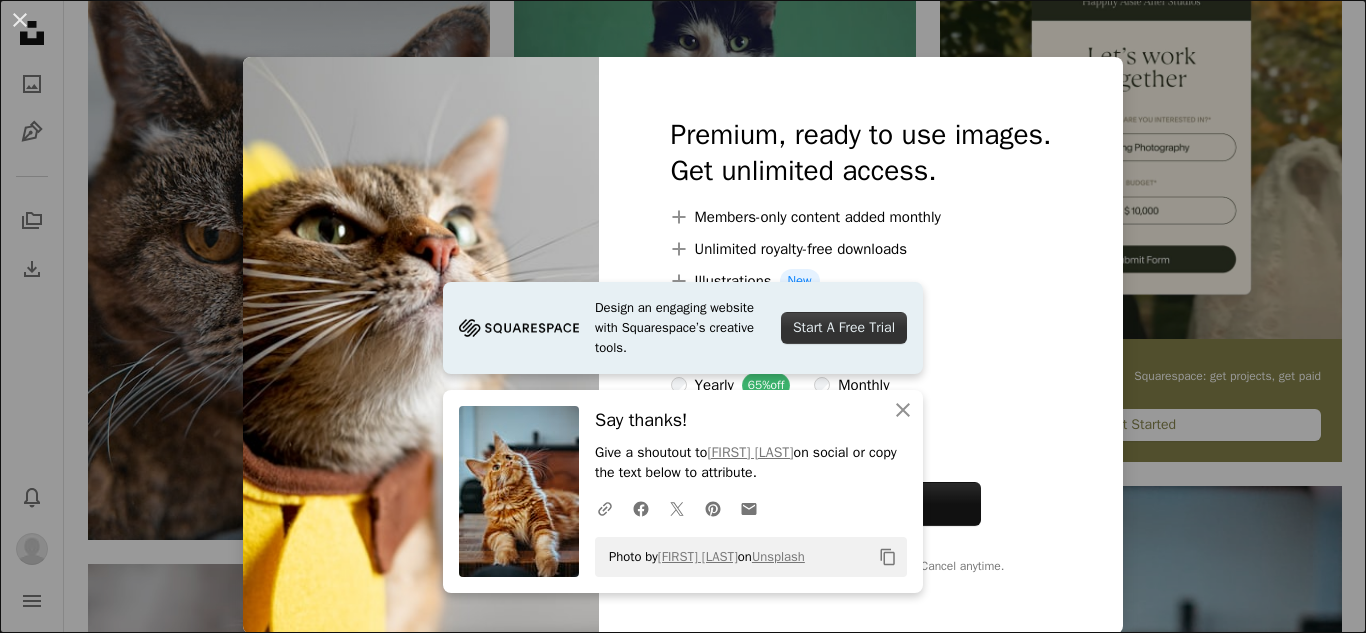 click on "An X shape Design an engaging website with Squarespace’s creative tools. Start A Free Trial An X shape Close Say thanks! Give a shoutout to  [FIRST] [LAST]  on social or copy the text below to attribute. A URL sharing icon (chains) Facebook icon X (formerly Twitter) icon Pinterest icon An envelope Photo by  [FIRST] [LAST]  on  Unsplash
Copy content Premium, ready to use images. Get unlimited access. A plus sign Members-only content added monthly A plus sign Unlimited royalty-free downloads A plus sign Illustrations  New A plus sign Enhanced legal protections yearly 65%  off monthly $20   $7 USD per month * Get  Unsplash+ * When paid annually, billed upfront  $84 Taxes where applicable. Renews automatically. Cancel anytime." at bounding box center (683, 316) 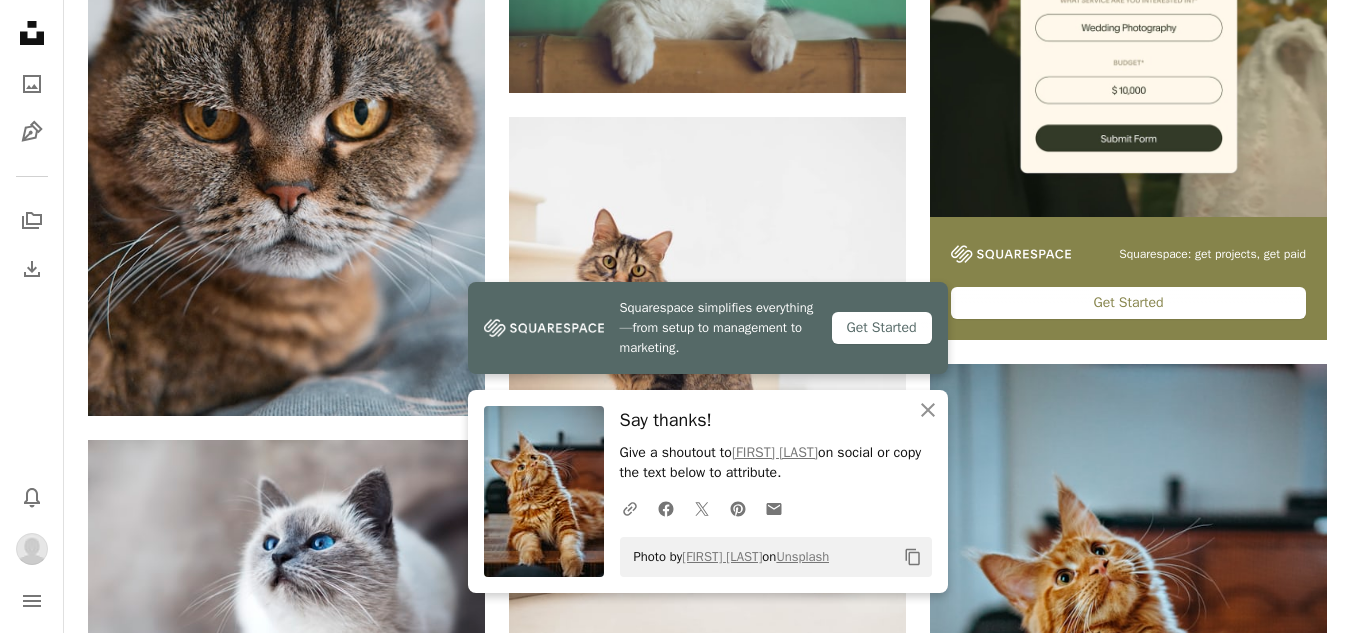 scroll, scrollTop: 900, scrollLeft: 0, axis: vertical 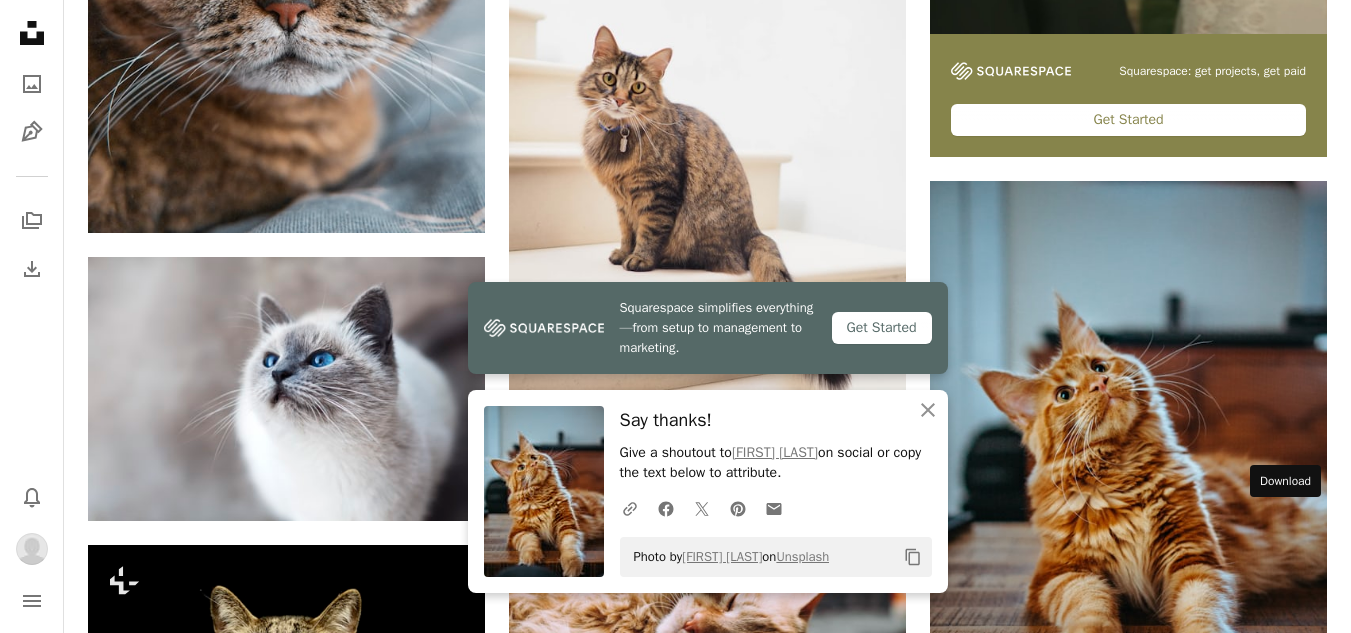 click 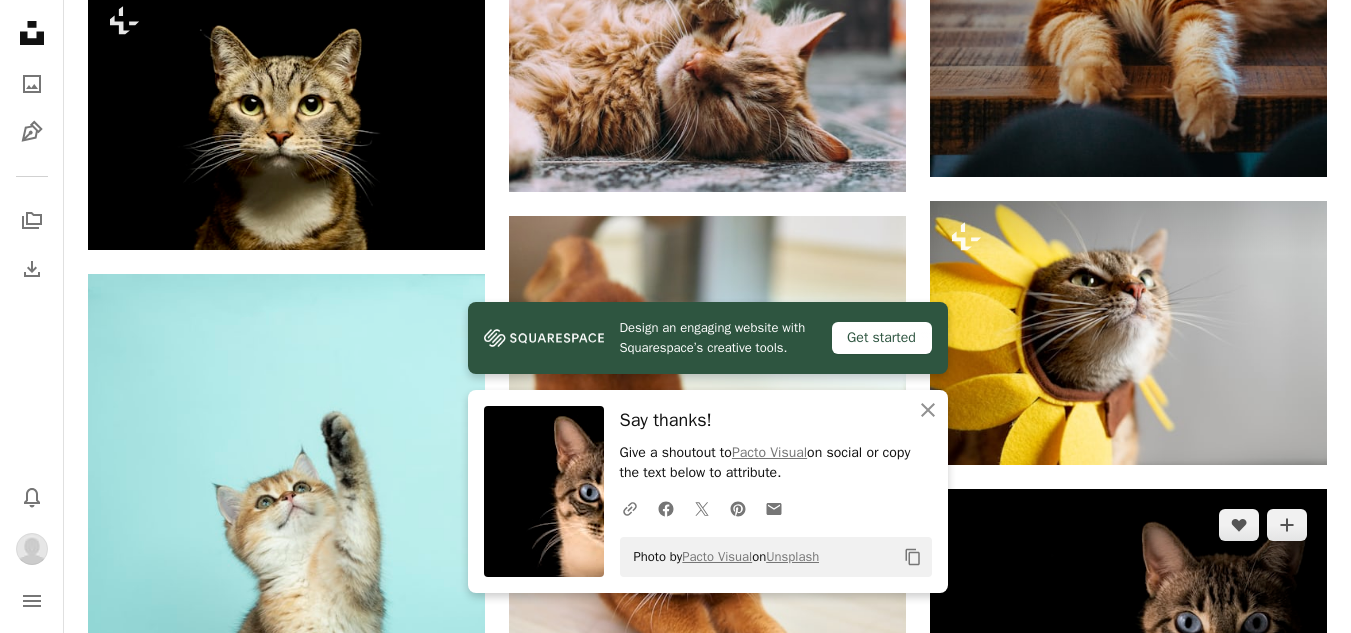 scroll, scrollTop: 1500, scrollLeft: 0, axis: vertical 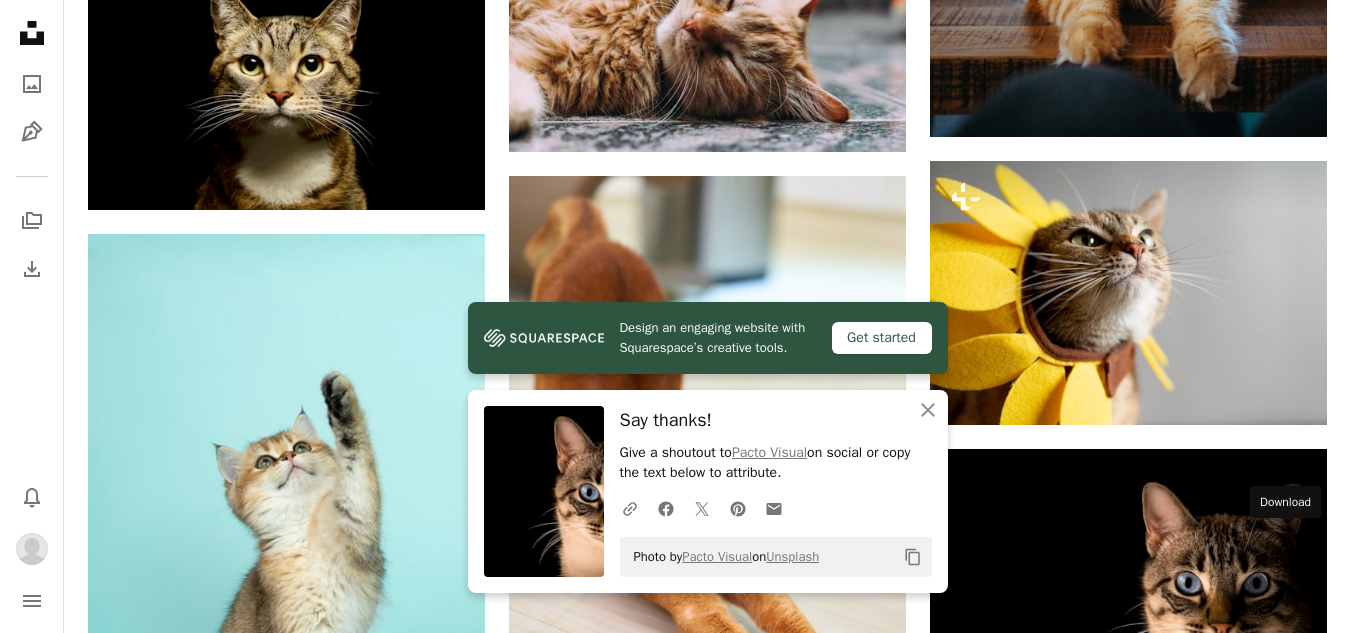 click on "Arrow pointing down" 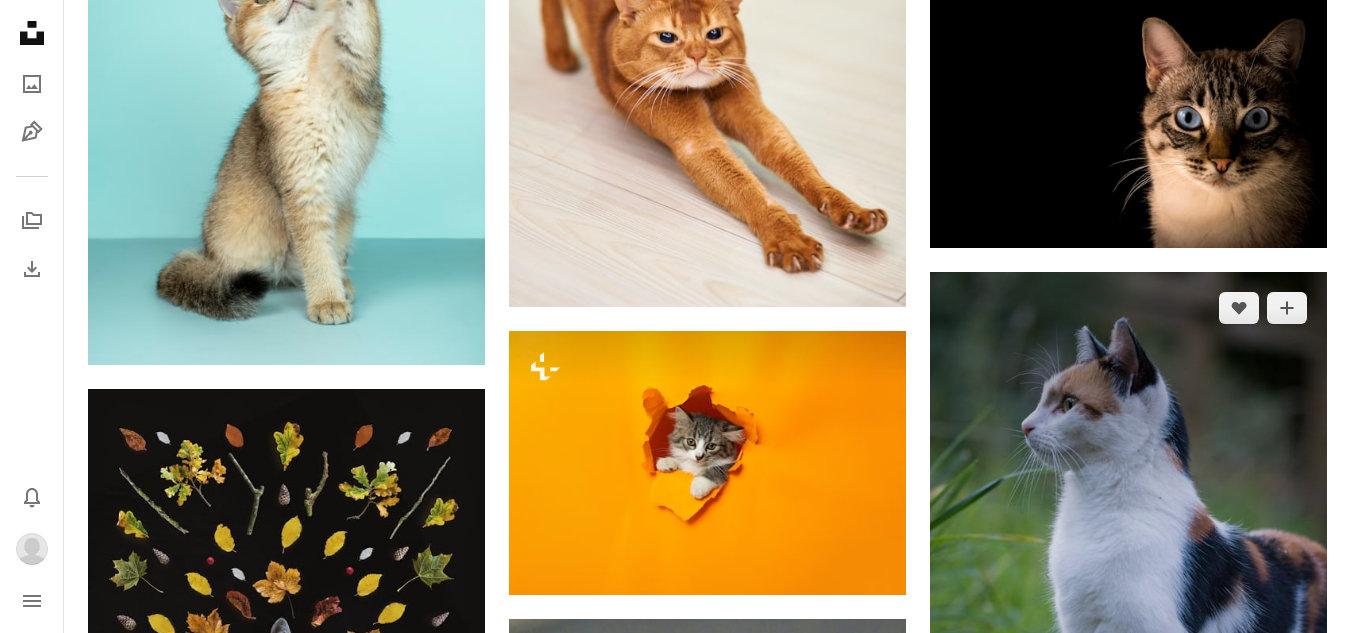 scroll, scrollTop: 2100, scrollLeft: 0, axis: vertical 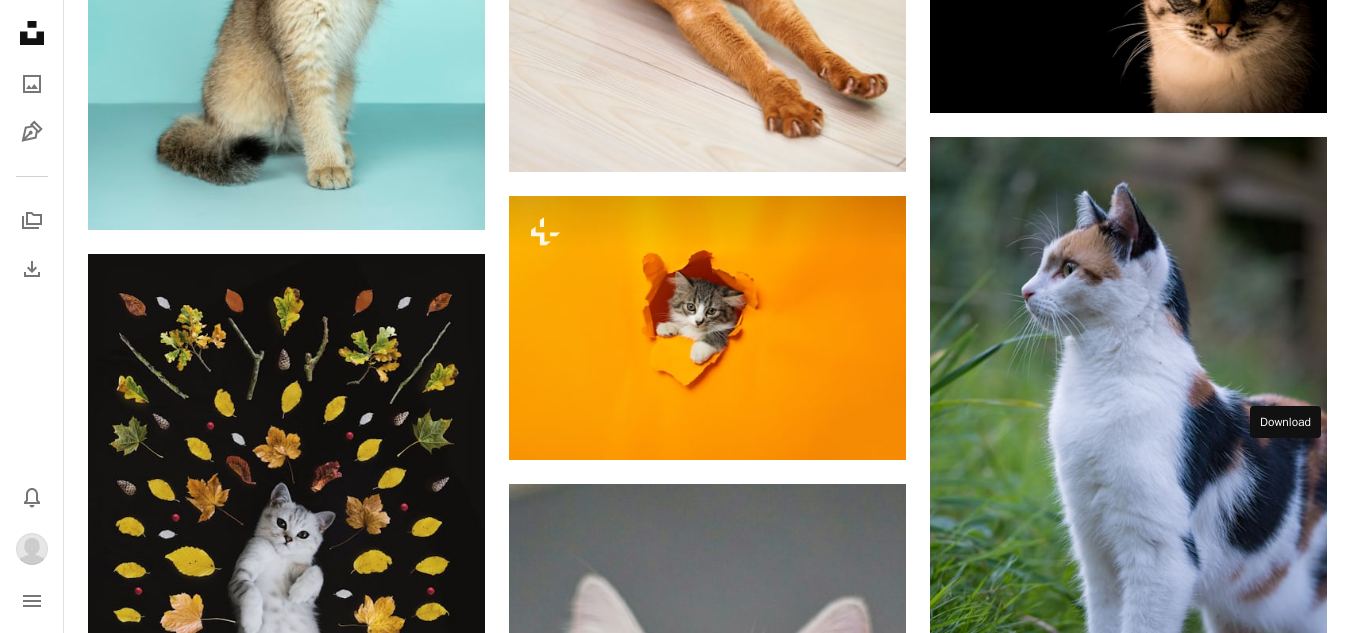 click on "Arrow pointing down" 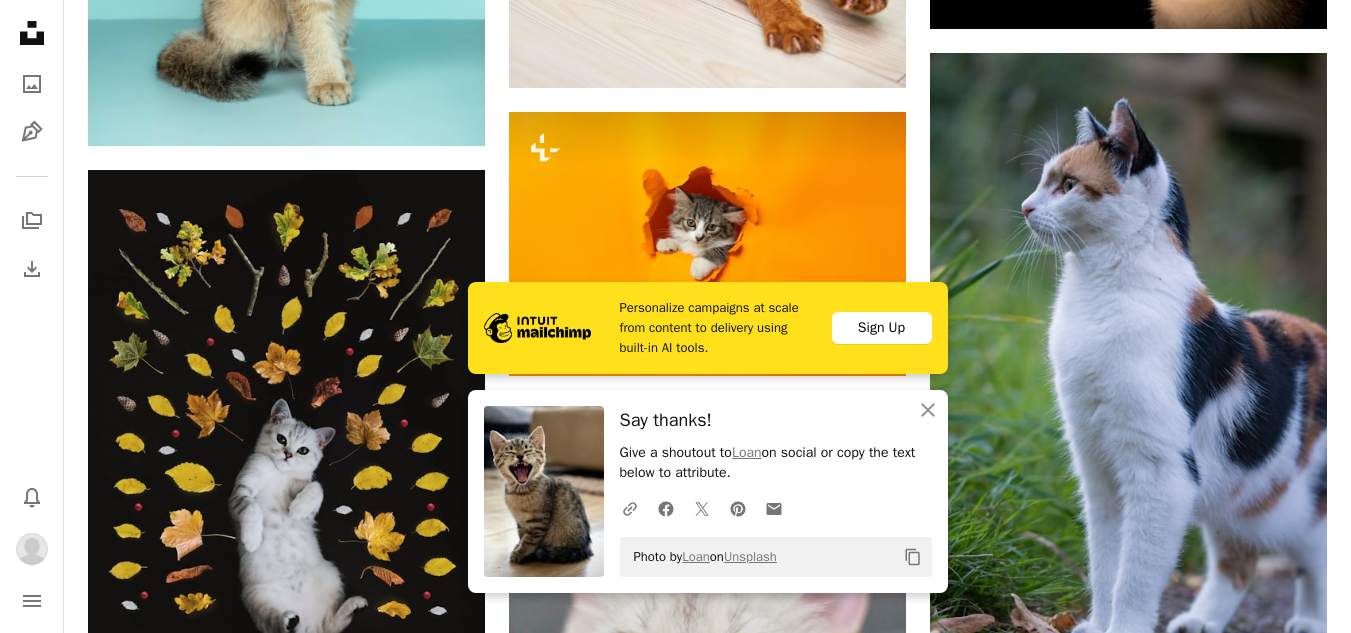 scroll, scrollTop: 2500, scrollLeft: 0, axis: vertical 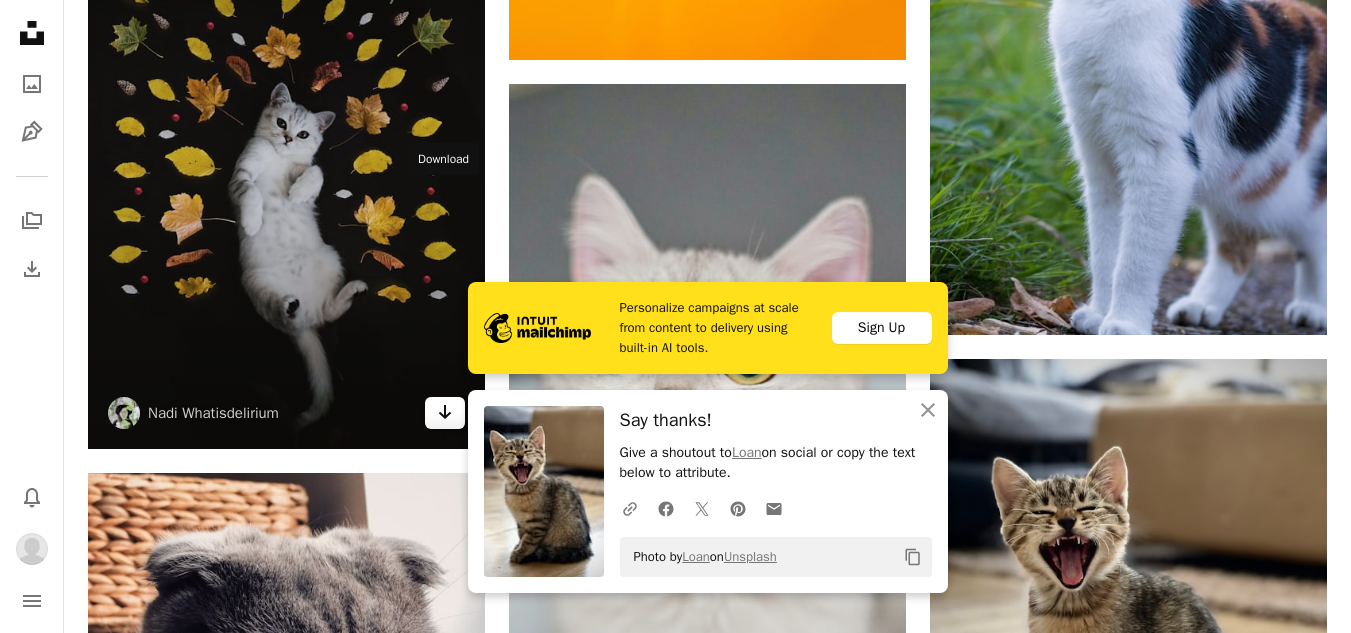 click on "Arrow pointing down" 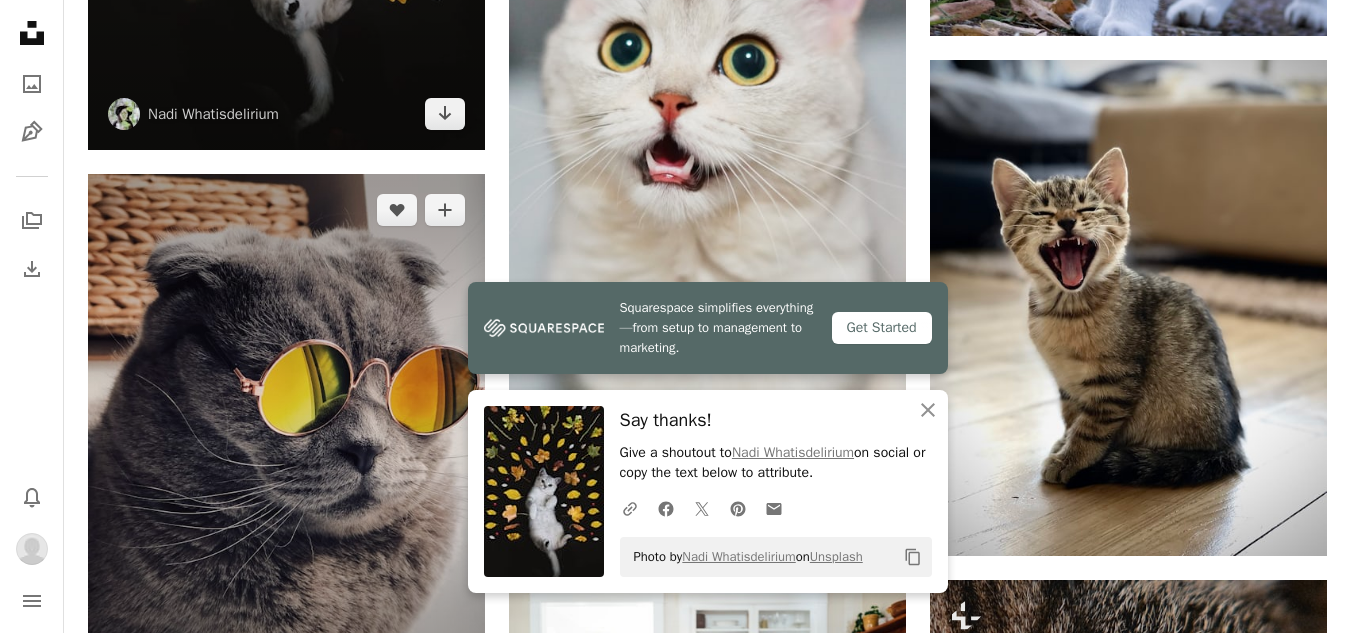 scroll, scrollTop: 2800, scrollLeft: 0, axis: vertical 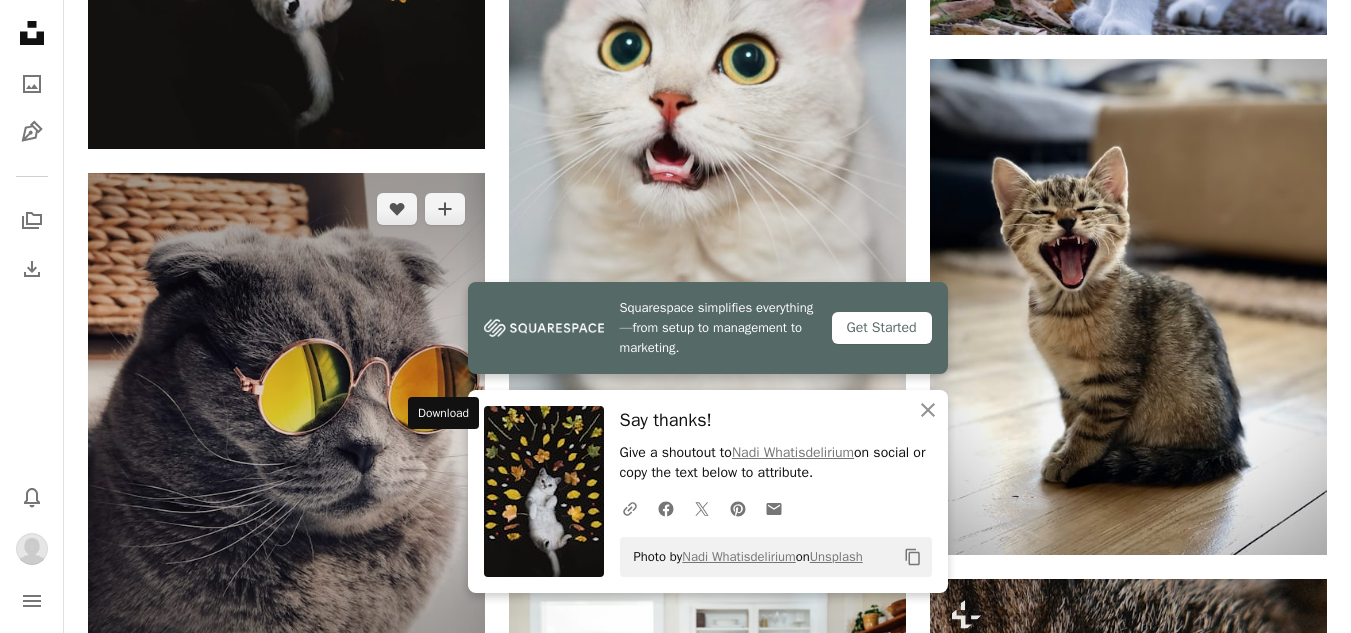 click on "Arrow pointing down" 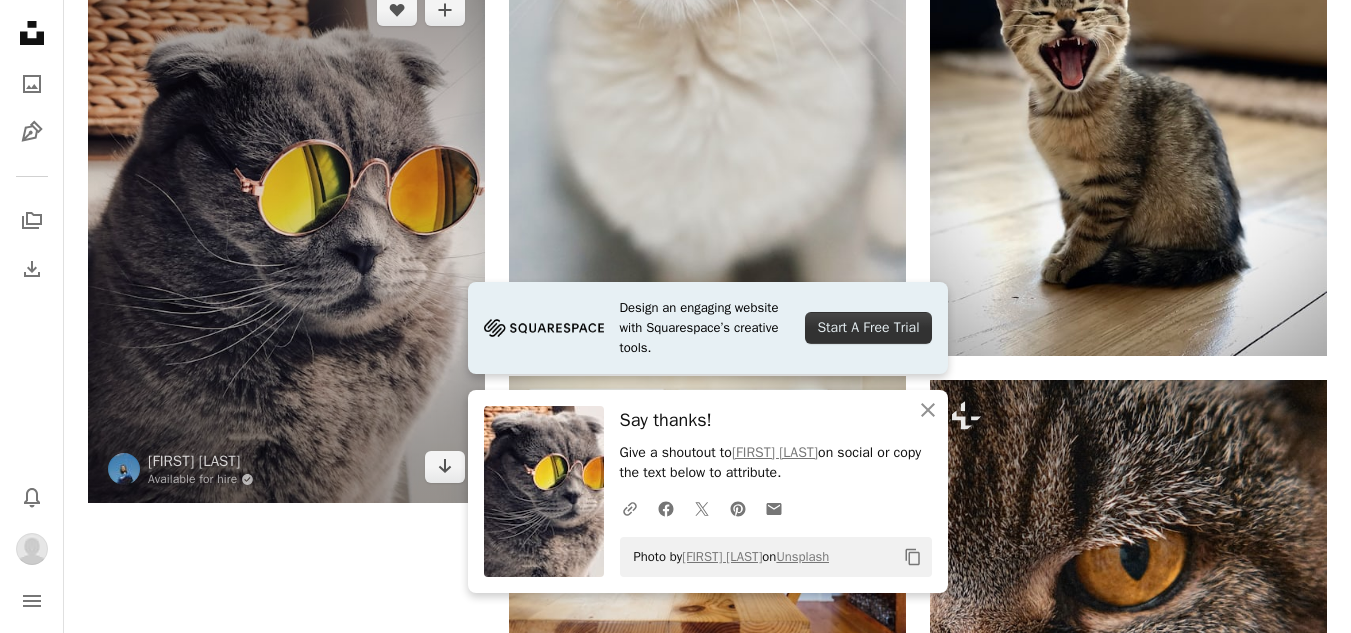 scroll, scrollTop: 3000, scrollLeft: 0, axis: vertical 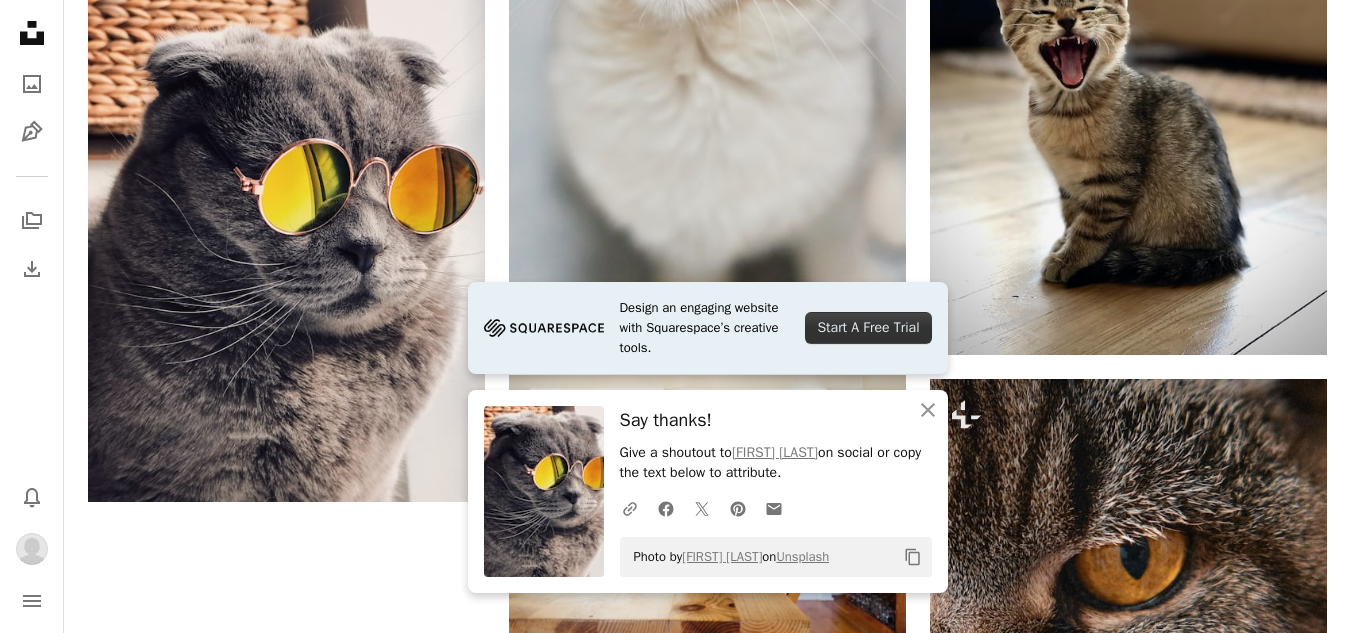 click on "Arrow pointing down" 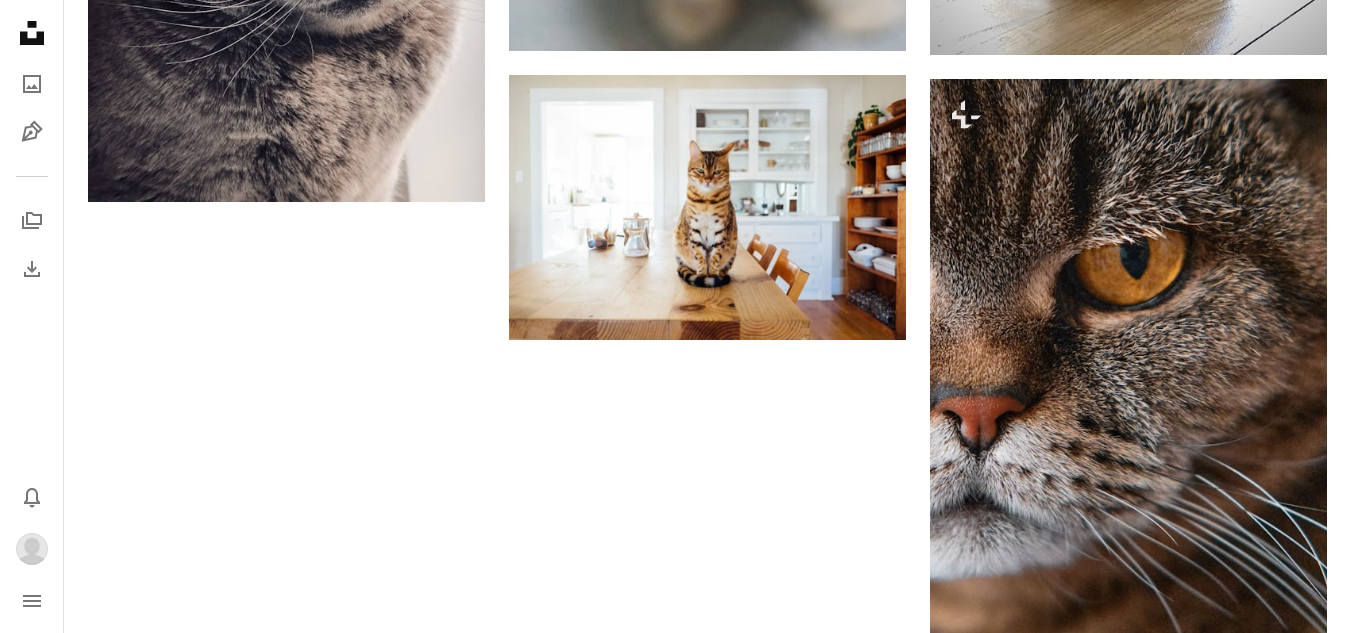 scroll, scrollTop: 3452, scrollLeft: 0, axis: vertical 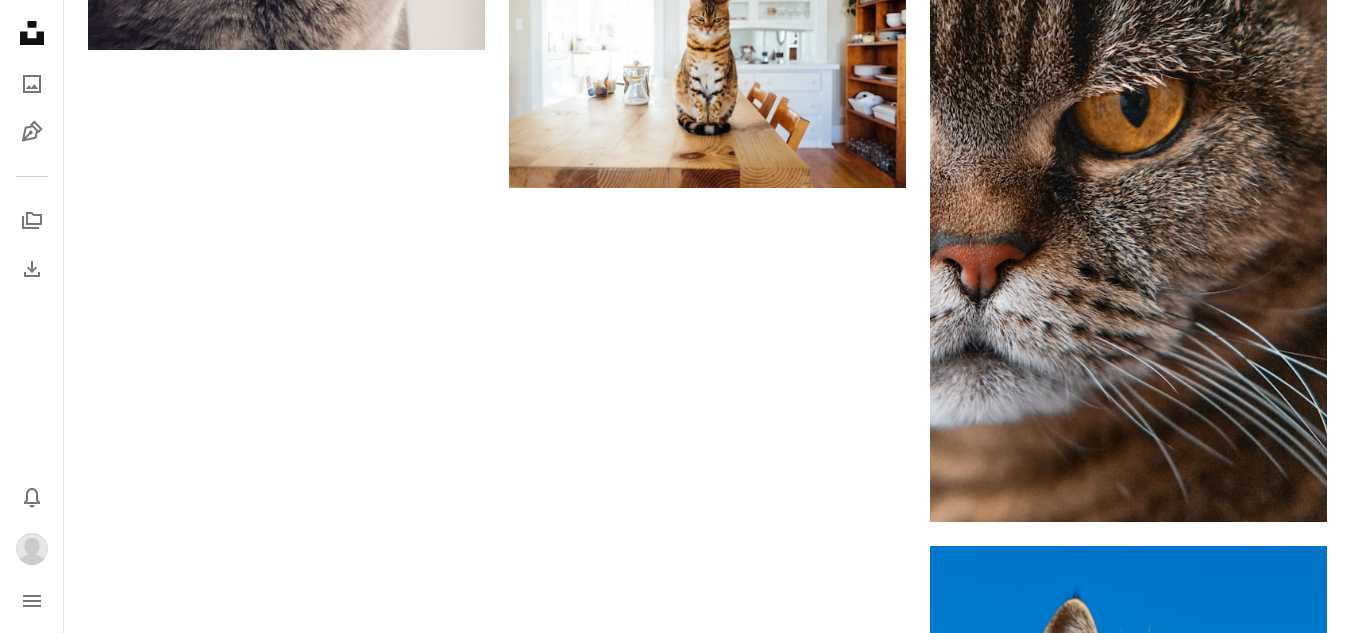 click on "Load more" at bounding box center (707, 1023) 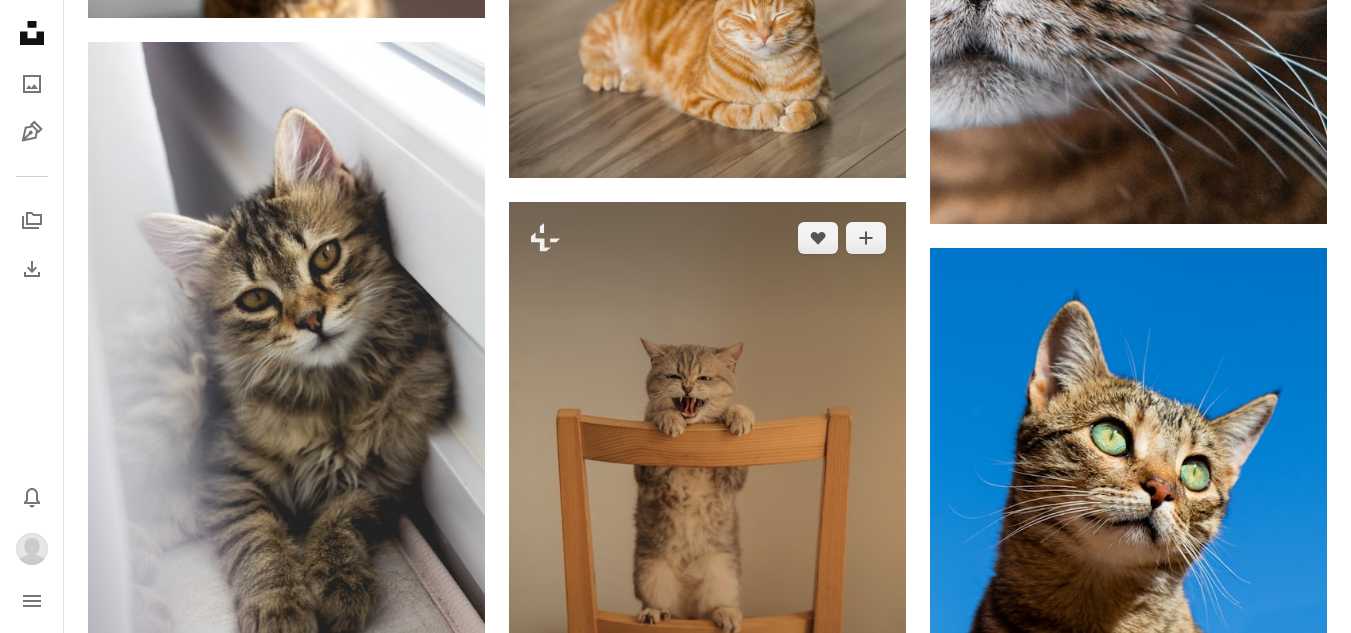 scroll, scrollTop: 3952, scrollLeft: 0, axis: vertical 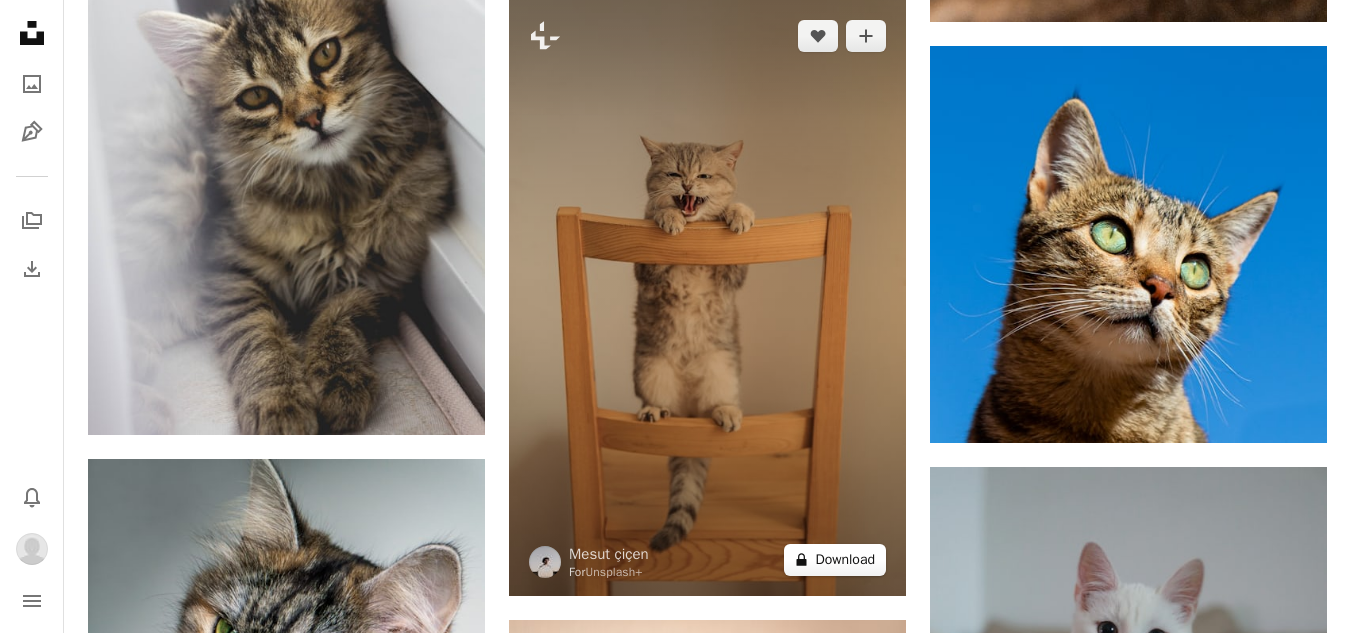 click on "A lock Download" at bounding box center (835, 560) 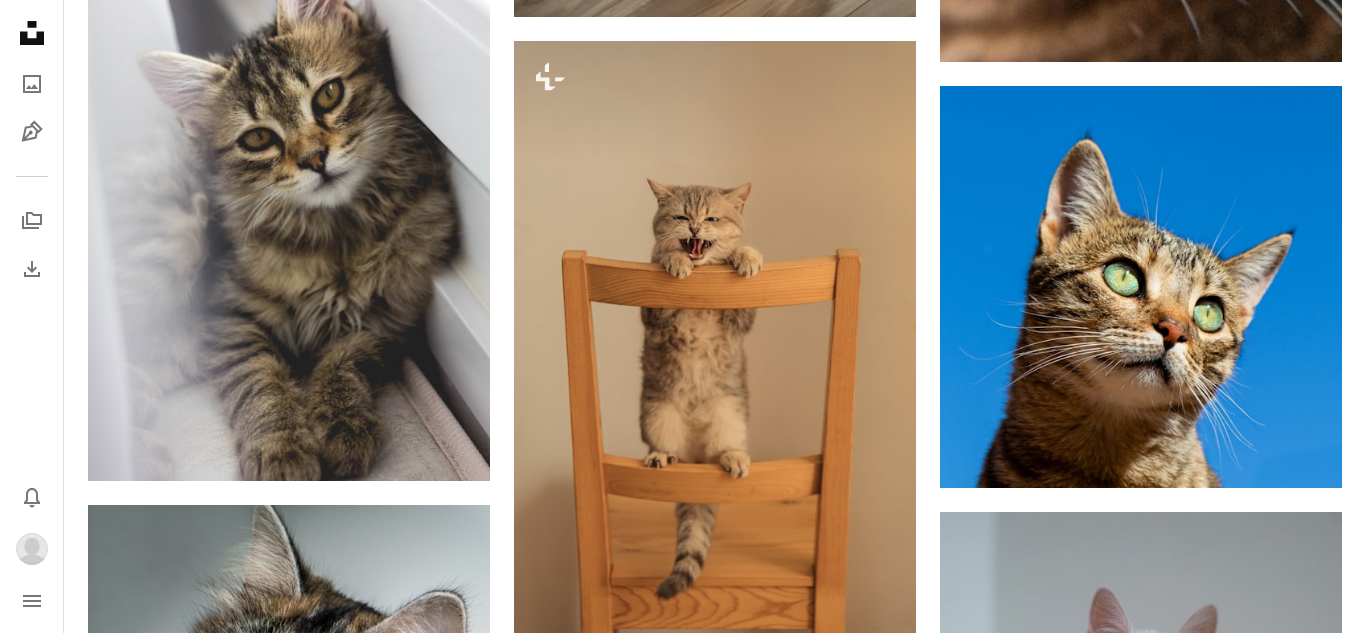 click on "An X shape Premium, ready to use images. Get unlimited access. A plus sign Members-only content added monthly A plus sign Unlimited royalty-free downloads A plus sign Illustrations  New A plus sign Enhanced legal protections yearly 65%  off monthly $20   $7 USD per month * Get  Unsplash+ * When paid annually, billed upfront  $84 Taxes where applicable. Renews automatically. Cancel anytime." at bounding box center [683, 3920] 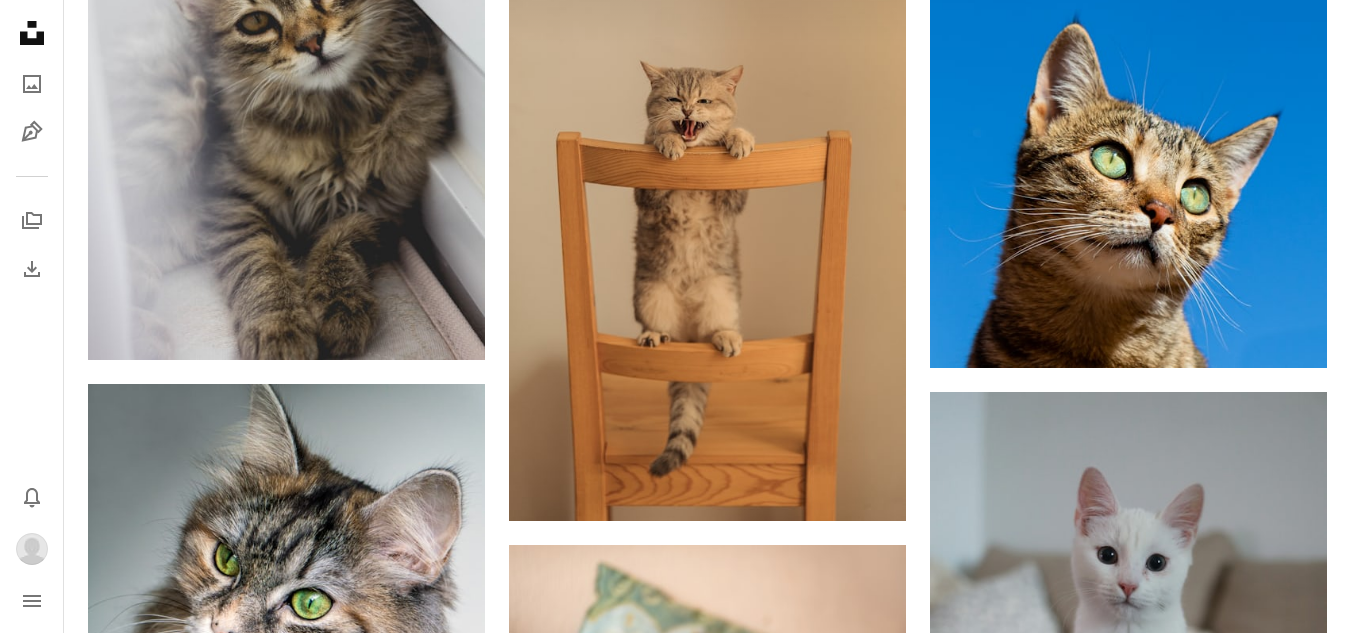 scroll, scrollTop: 4152, scrollLeft: 0, axis: vertical 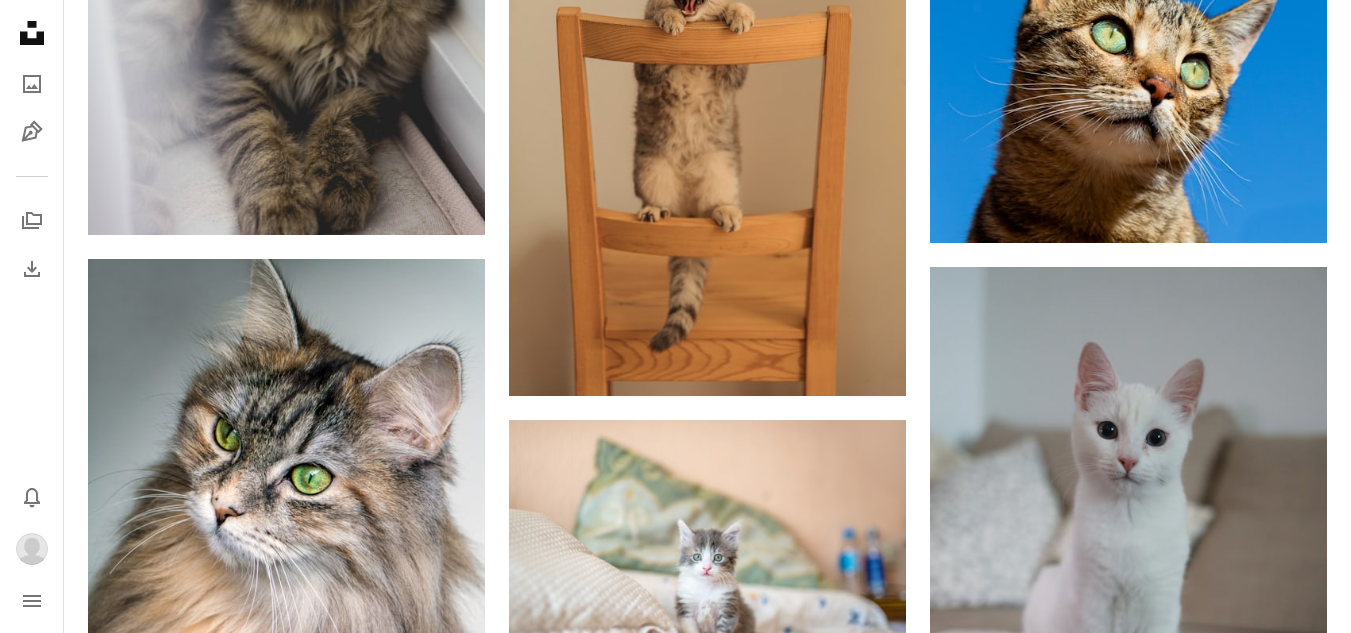 click on "Arrow pointing down" 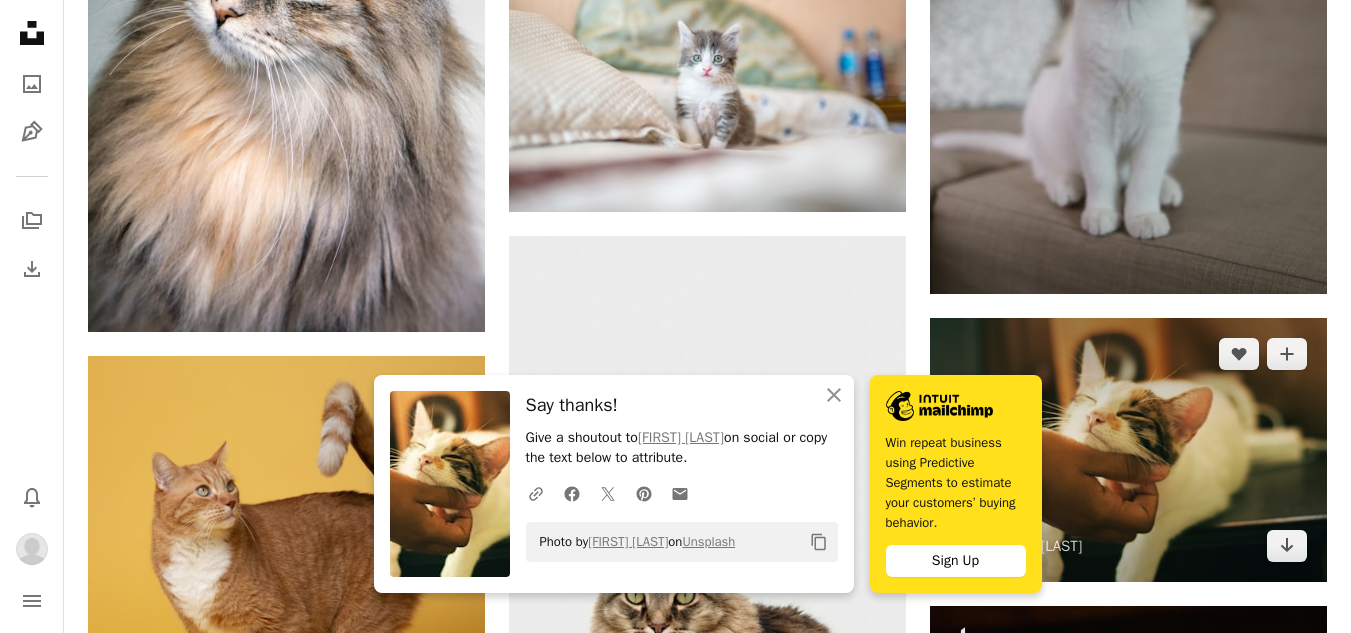 scroll, scrollTop: 4652, scrollLeft: 0, axis: vertical 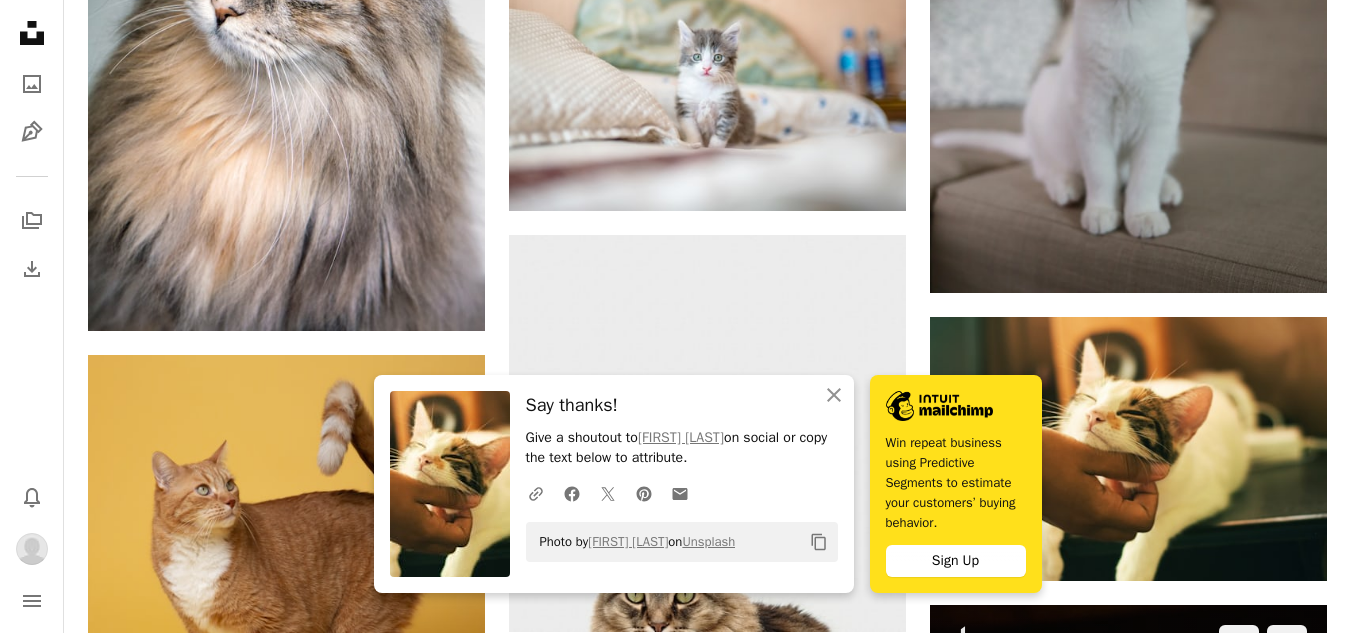 click on "A lock Download" at bounding box center [1256, 1165] 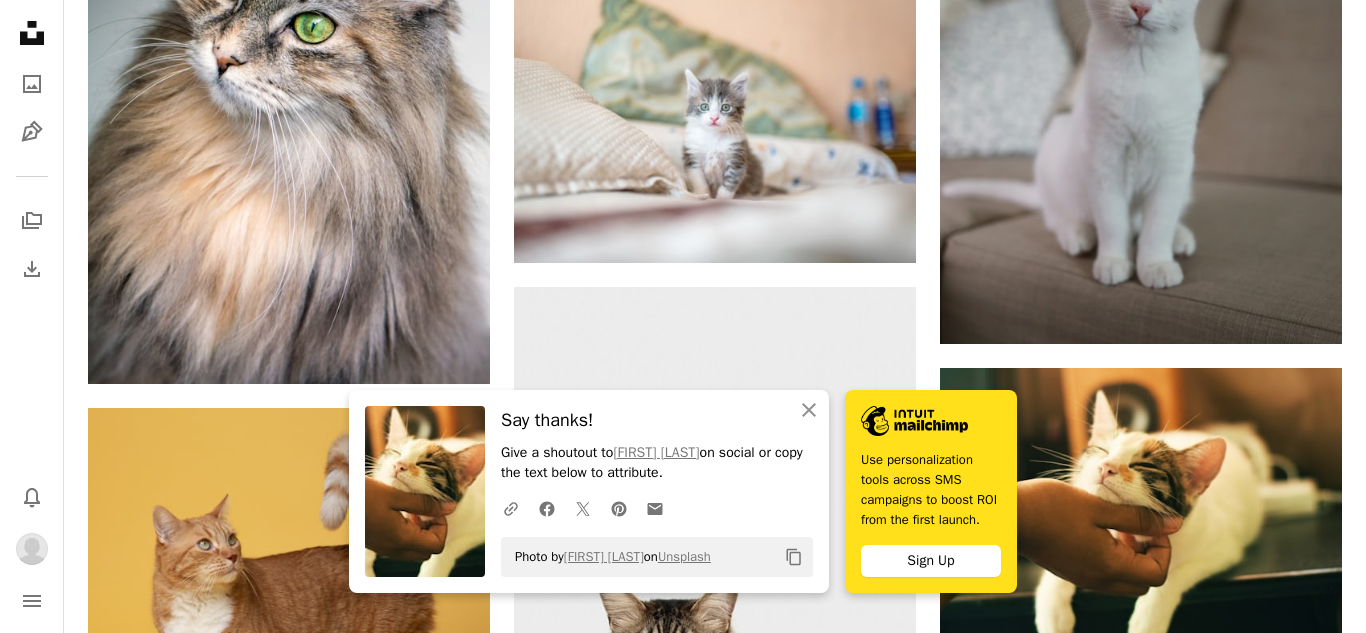 click on "An X shape An X shape Close Say thanks! Give a shoutout to  [FIRST] [LAST]  on social or copy the text below to attribute. A URL sharing icon (chains) Facebook icon X (formerly Twitter) icon Pinterest icon An envelope Photo by  [FIRST] [LAST]  on  Unsplash
Copy content Use personalization tools across SMS campaigns to boost ROI from the first launch. Sign Up Premium, ready to use images. Get unlimited access. A plus sign Members-only content added monthly A plus sign Unlimited royalty-free downloads A plus sign Illustrations  New A plus sign Enhanced legal protections yearly 65%  off monthly $20   $7 USD per month * Get  Unsplash+ * When paid annually, billed upfront  $84 Taxes where applicable. Renews automatically. Cancel anytime." at bounding box center [683, 6599] 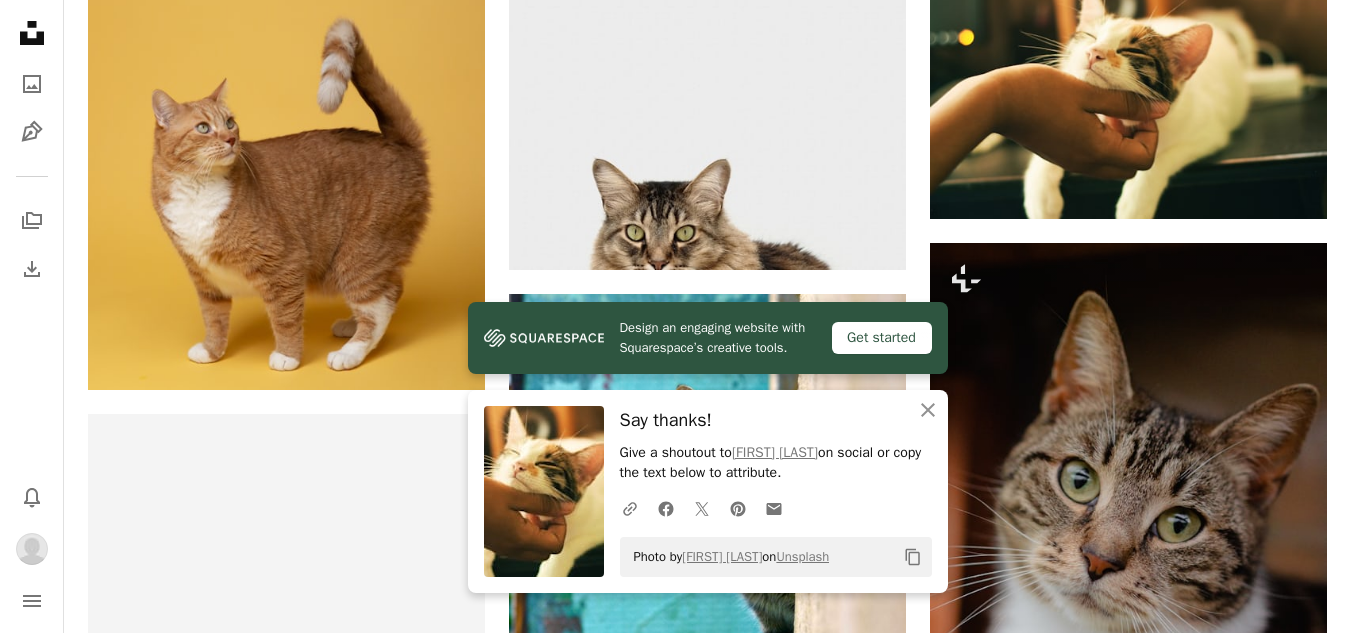 scroll, scrollTop: 5152, scrollLeft: 0, axis: vertical 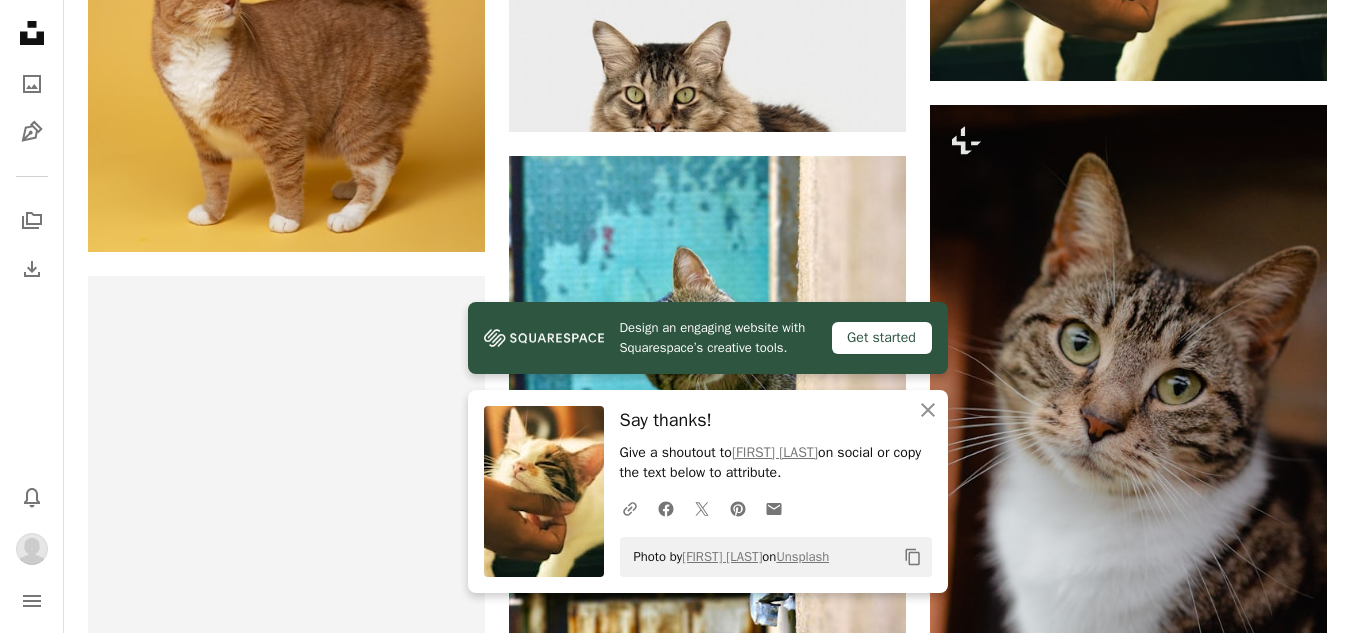 click on "A lock Download" at bounding box center (1256, 953) 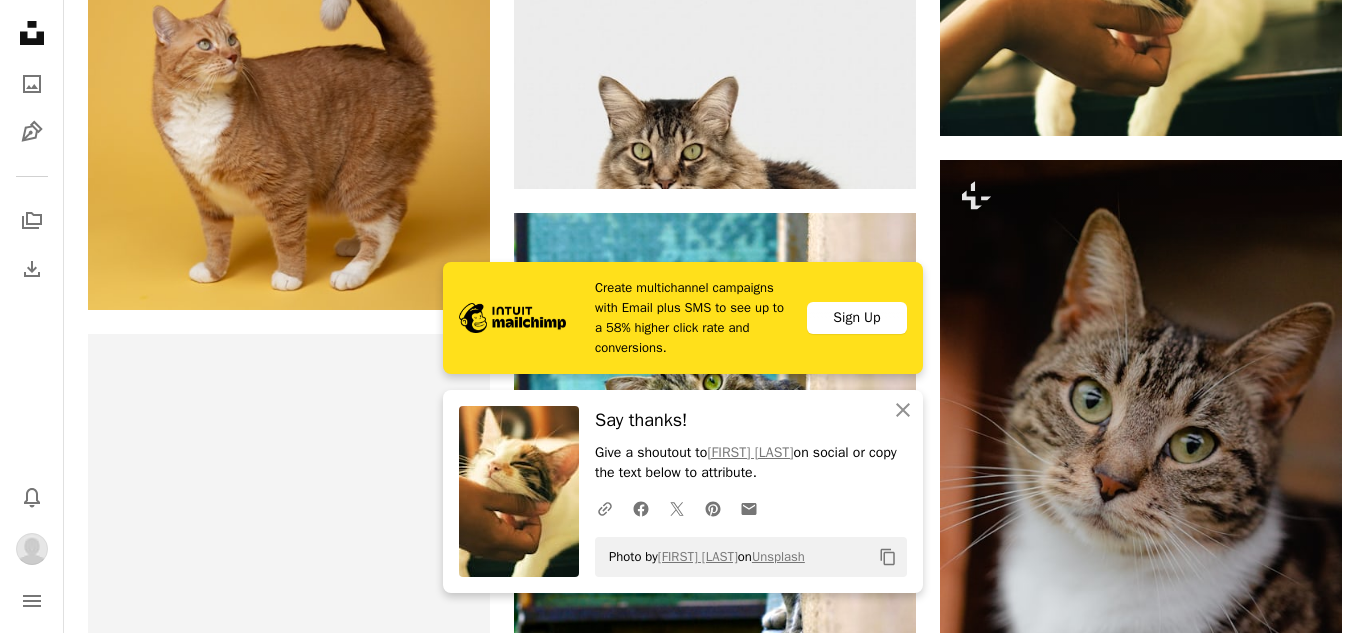 click on "An X shape Create multichannel campaigns with Email plus SMS to see up to a 58% higher click rate and conversions. Sign Up An X shape Close Say thanks! Give a shoutout to  [FIRST] [LAST]  on social or copy the text below to attribute. A URL sharing icon (chains) Facebook icon X (formerly Twitter) icon Pinterest icon An envelope Photo by  [FIRST] [LAST]  on  Unsplash
Copy content Premium, ready to use images. Get unlimited access. A plus sign Members-only content added monthly A plus sign Unlimited royalty-free downloads A plus sign Illustrations  New A plus sign Enhanced legal protections yearly 65%  off monthly $20   $7 USD per month * Get  Unsplash+ * When paid annually, billed upfront  $84 Taxes where applicable. Renews automatically. Cancel anytime." at bounding box center [683, 6099] 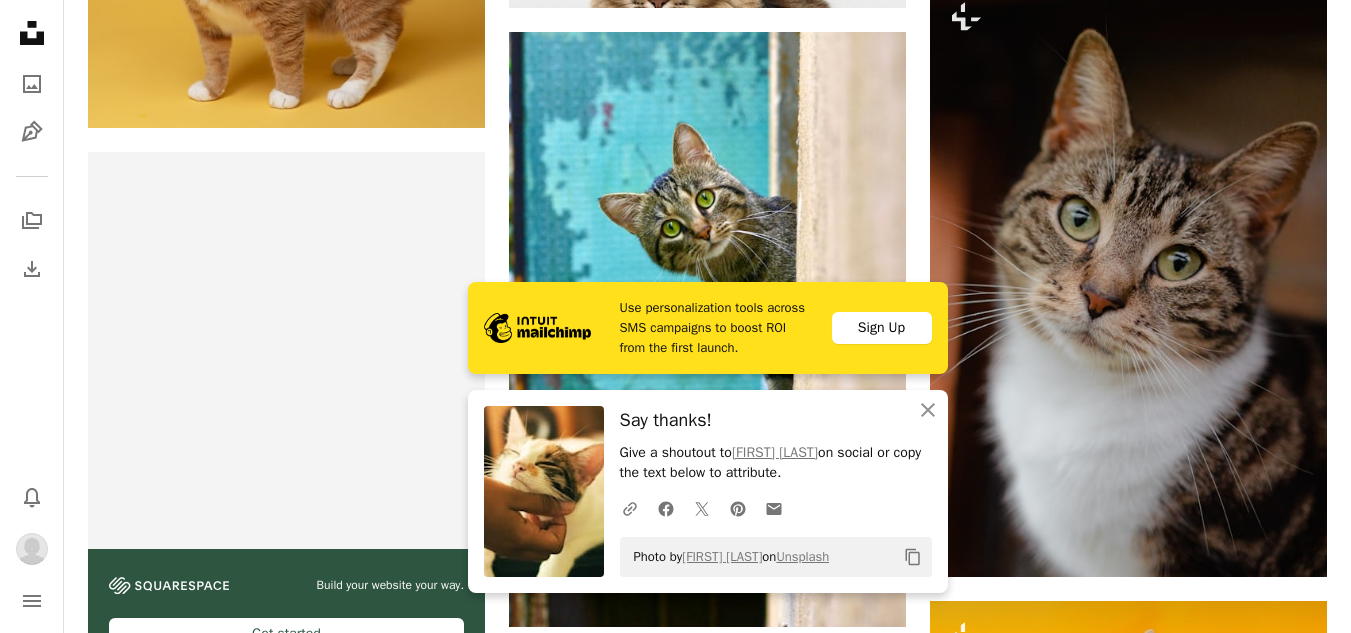 scroll, scrollTop: 5552, scrollLeft: 0, axis: vertical 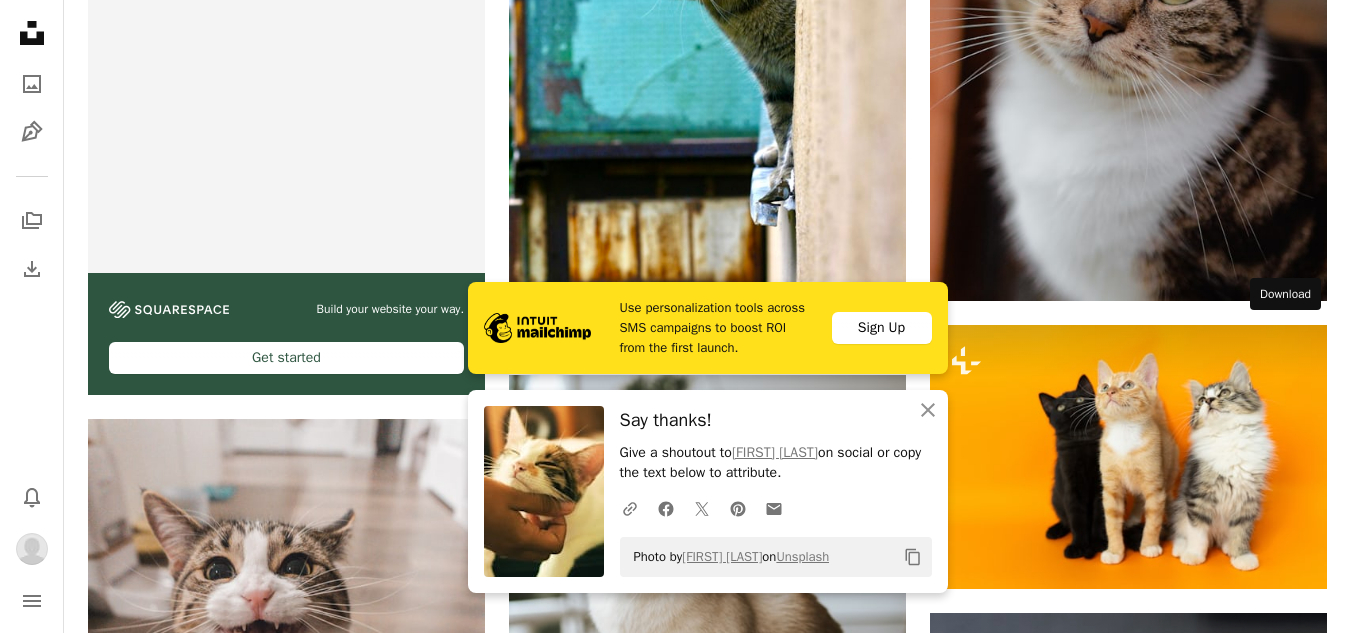 click on "Arrow pointing down" 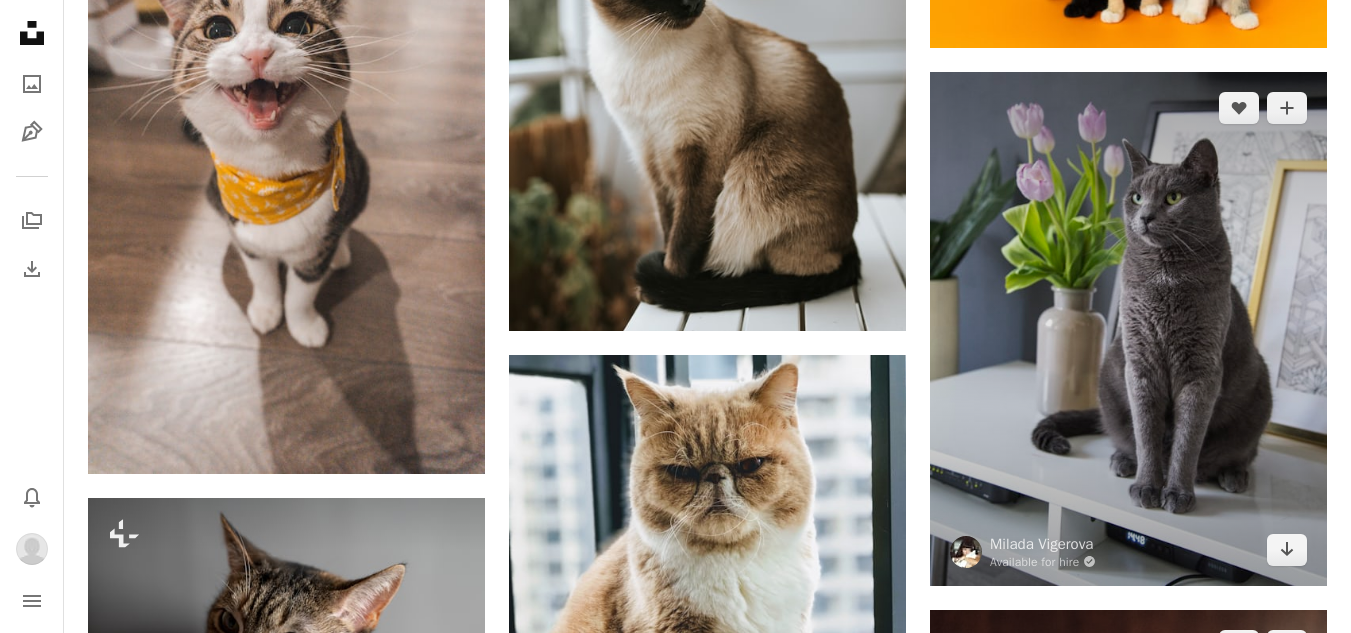 scroll, scrollTop: 6152, scrollLeft: 0, axis: vertical 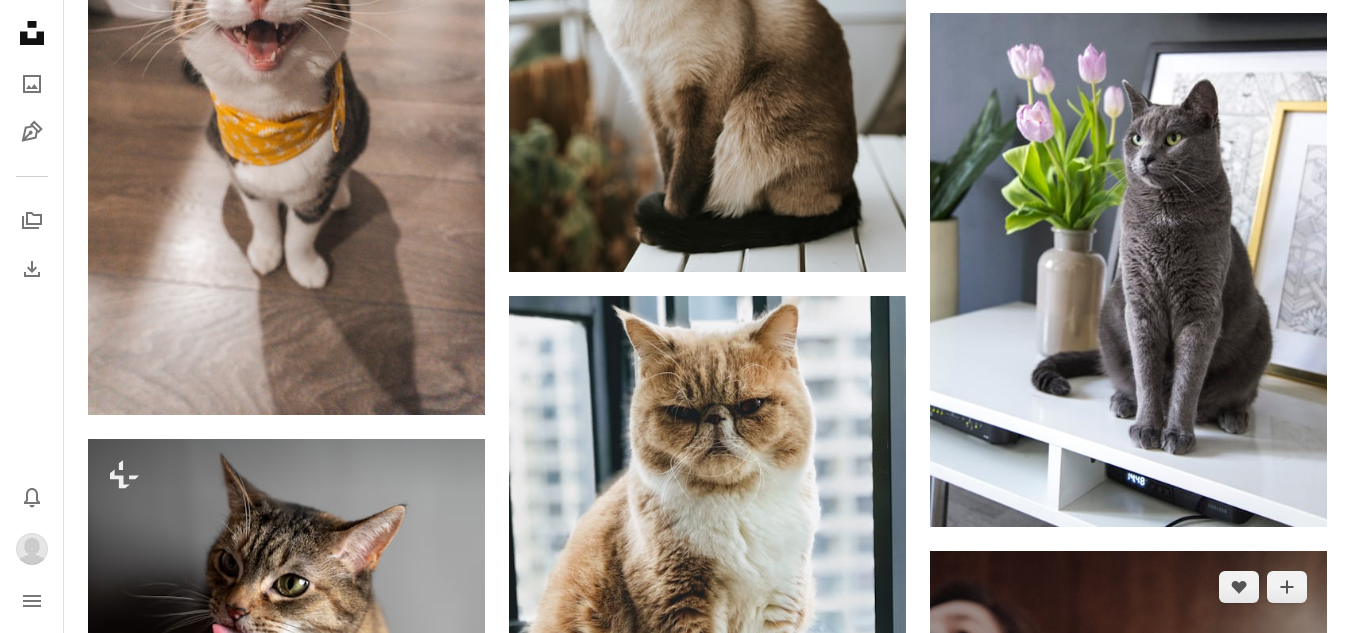 click 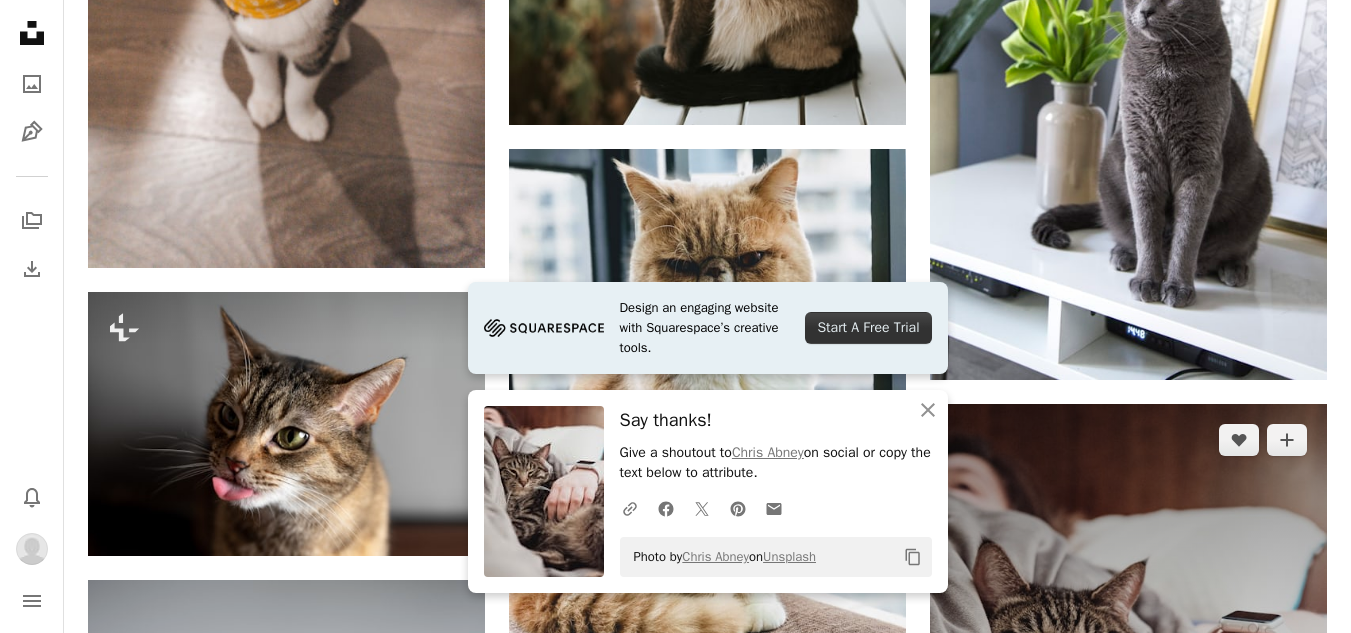 scroll, scrollTop: 6552, scrollLeft: 0, axis: vertical 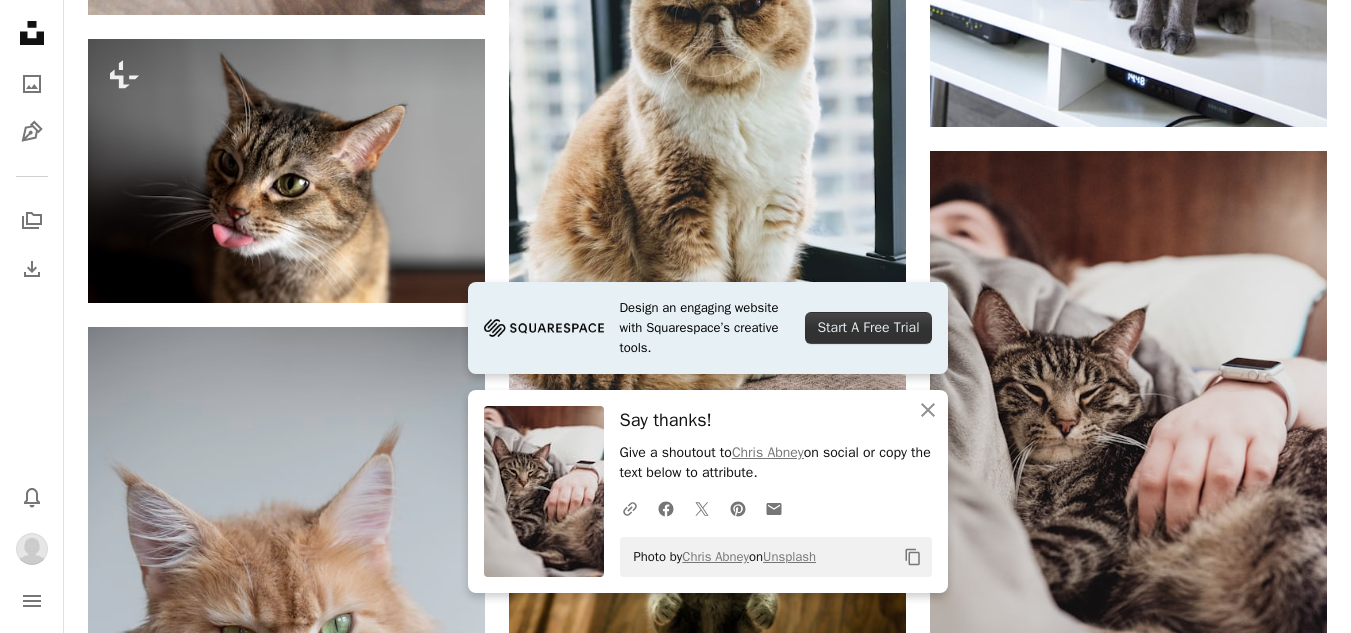 click on "A lock Download" at bounding box center (1256, 1330) 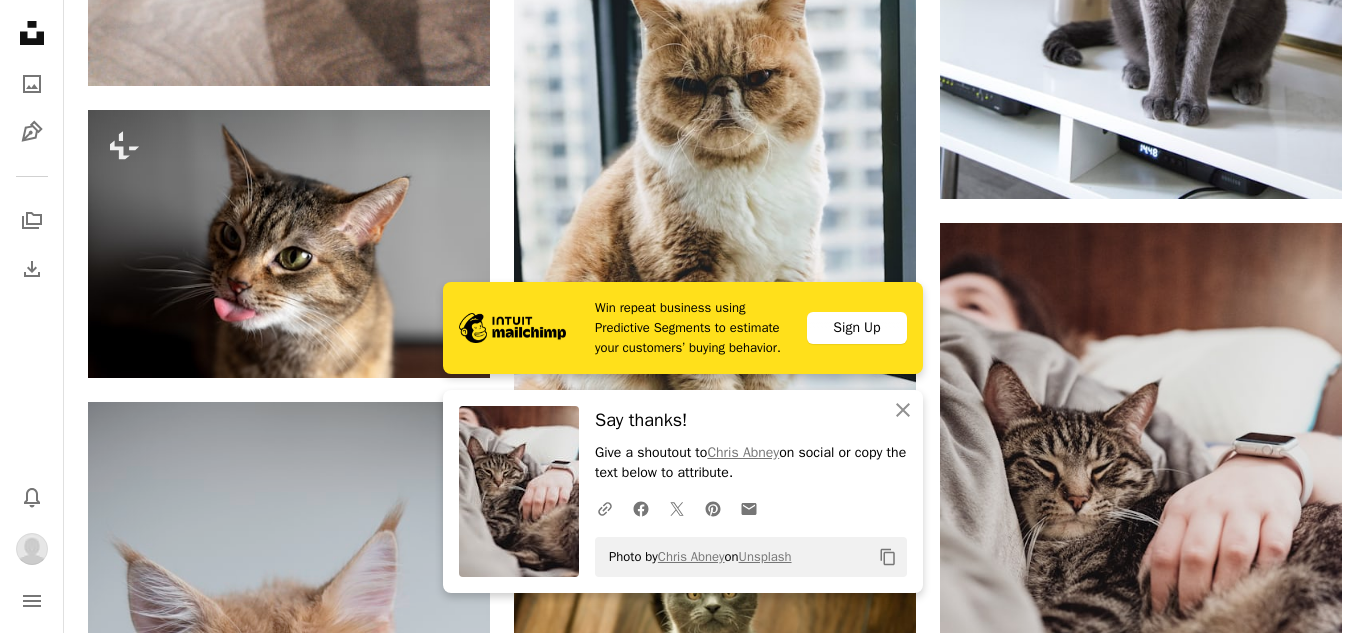 click on "An X shape Create multichannel campaigns with Email plus SMS to see up to a 58% higher click rate and conversions. Sign Up An X shape Close Say thanks! Give a shoutout to  [FIRST] [LAST]  on social or copy the text below to attribute. A URL sharing icon (chains) Facebook icon X (formerly Twitter) icon Pinterest icon An envelope Photo by  [FIRST] [LAST]  on  Unsplash
Copy content Premium, ready to use images. Get unlimited access. A plus sign Members-only content added monthly A plus sign Unlimited royalty-free downloads A plus sign Illustrations  New A plus sign Enhanced legal protections yearly 65%  off monthly $20   $7 USD per month * Get  Unsplash+ * When paid annually, billed upfront  $84 Taxes where applicable. Renews automatically. Cancel anytime." at bounding box center (683, 4699) 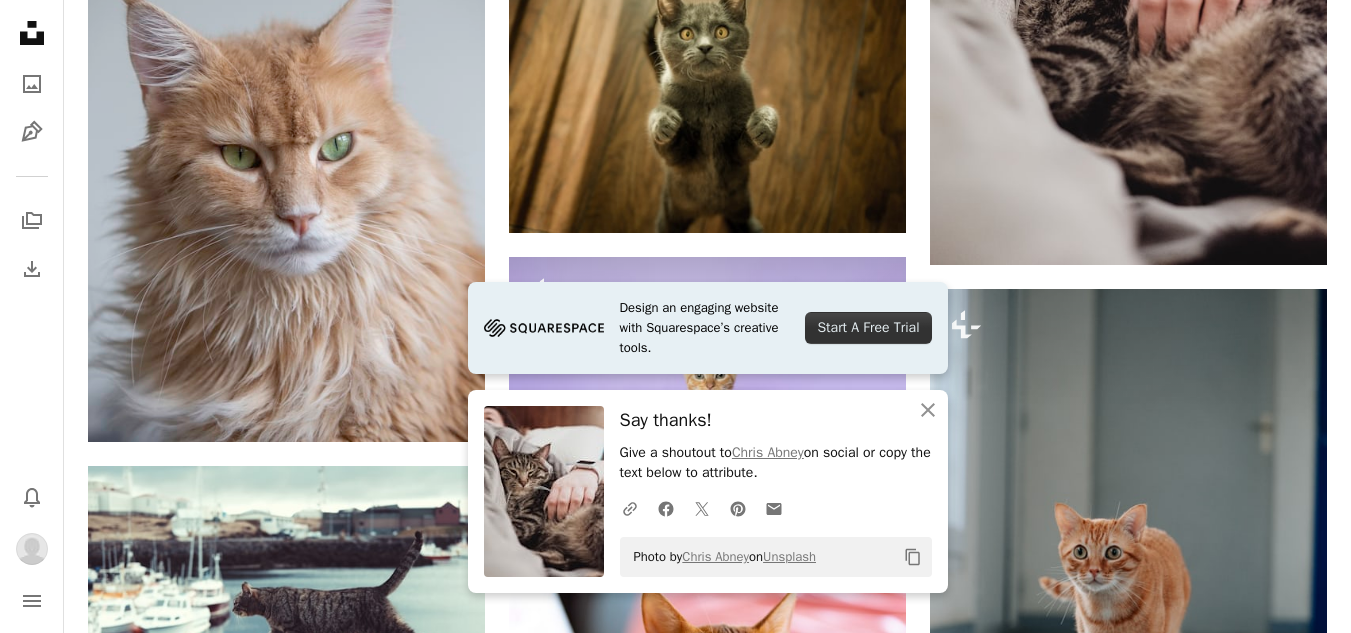 scroll, scrollTop: 7352, scrollLeft: 0, axis: vertical 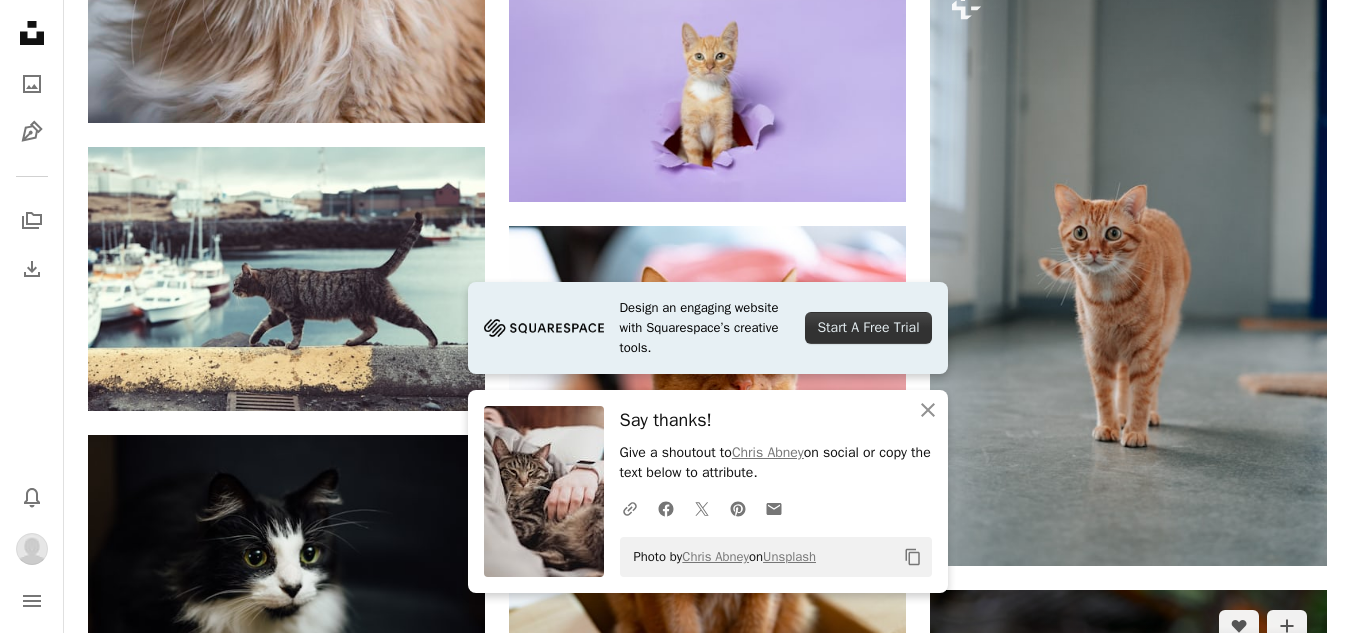 click on "Arrow pointing down" 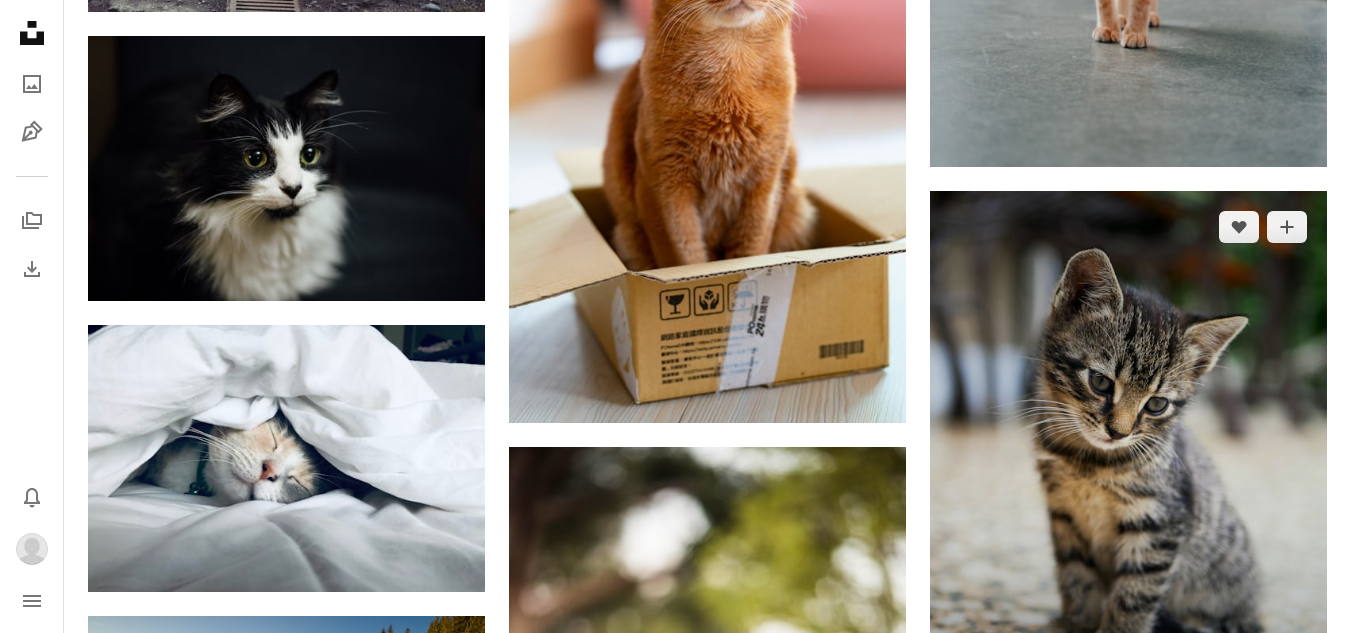 scroll, scrollTop: 7752, scrollLeft: 0, axis: vertical 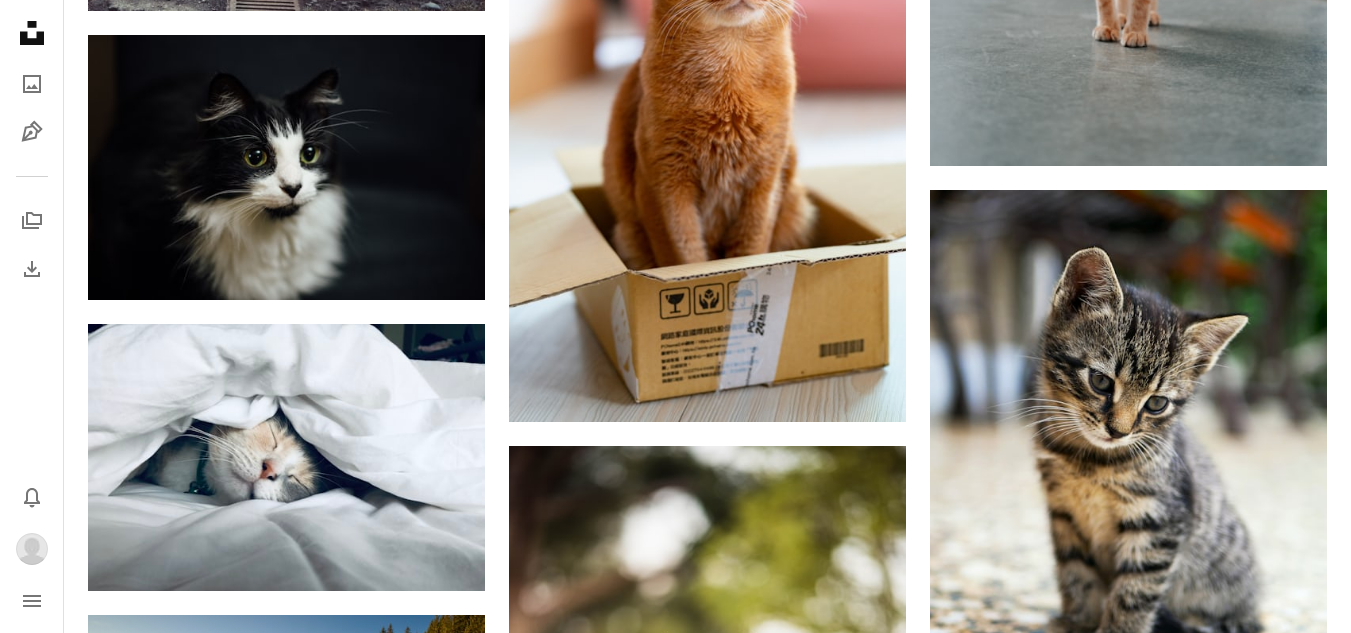 click on "A lock Download" at bounding box center [1256, 1243] 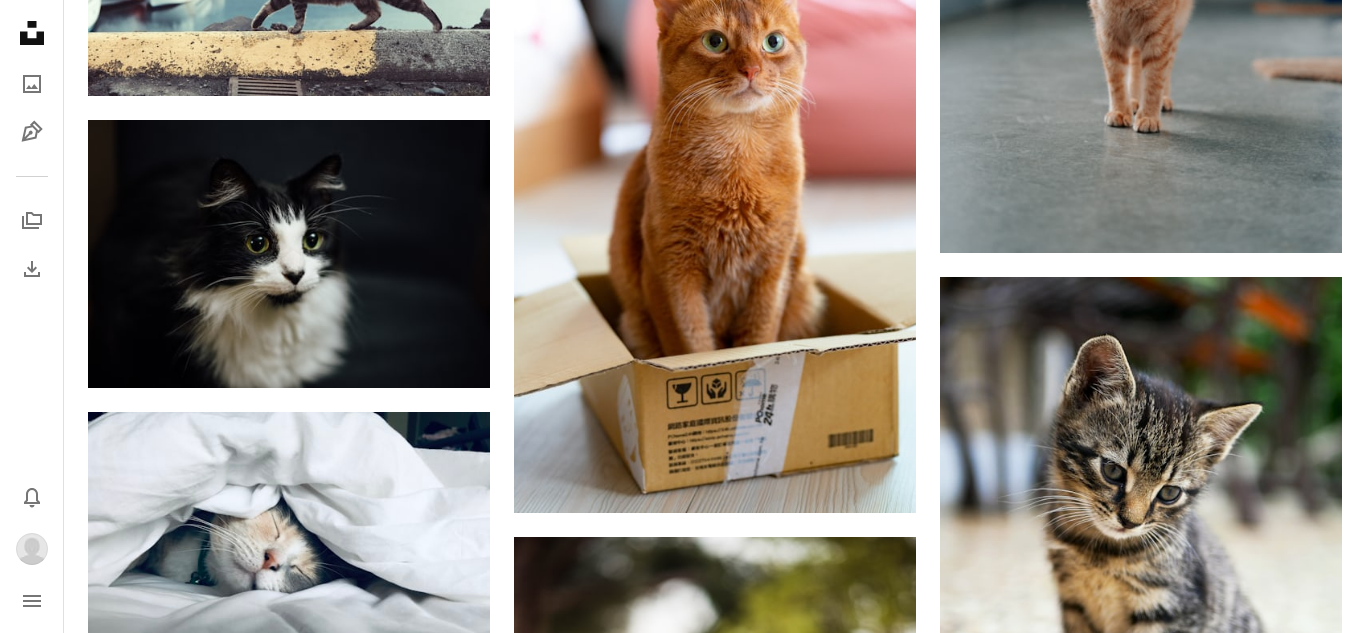 click on "An X shape Premium, ready to use images. Get unlimited access. A plus sign Members-only content added monthly A plus sign Unlimited royalty-free downloads A plus sign Illustrations  New A plus sign Enhanced legal protections yearly 65%  off monthly $20   $7 USD per month * Get  Unsplash+ * When paid annually, billed upfront  $84 Taxes where applicable. Renews automatically. Cancel anytime." at bounding box center (683, 6299) 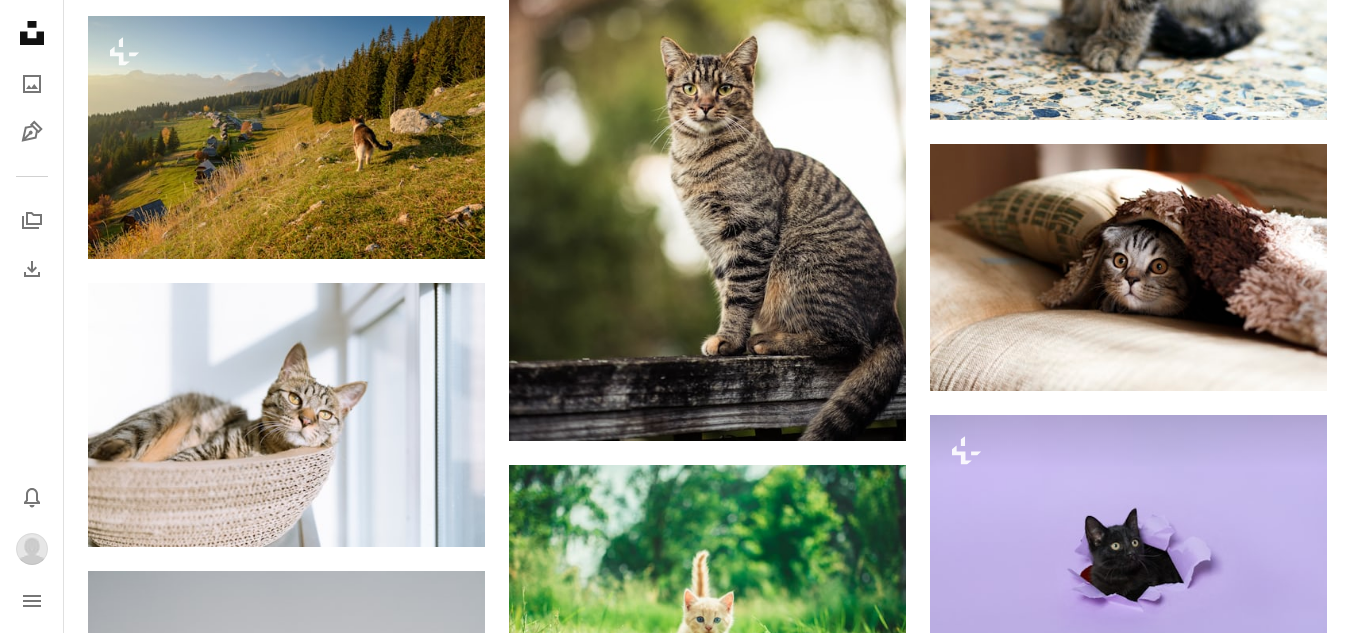 scroll, scrollTop: 8352, scrollLeft: 0, axis: vertical 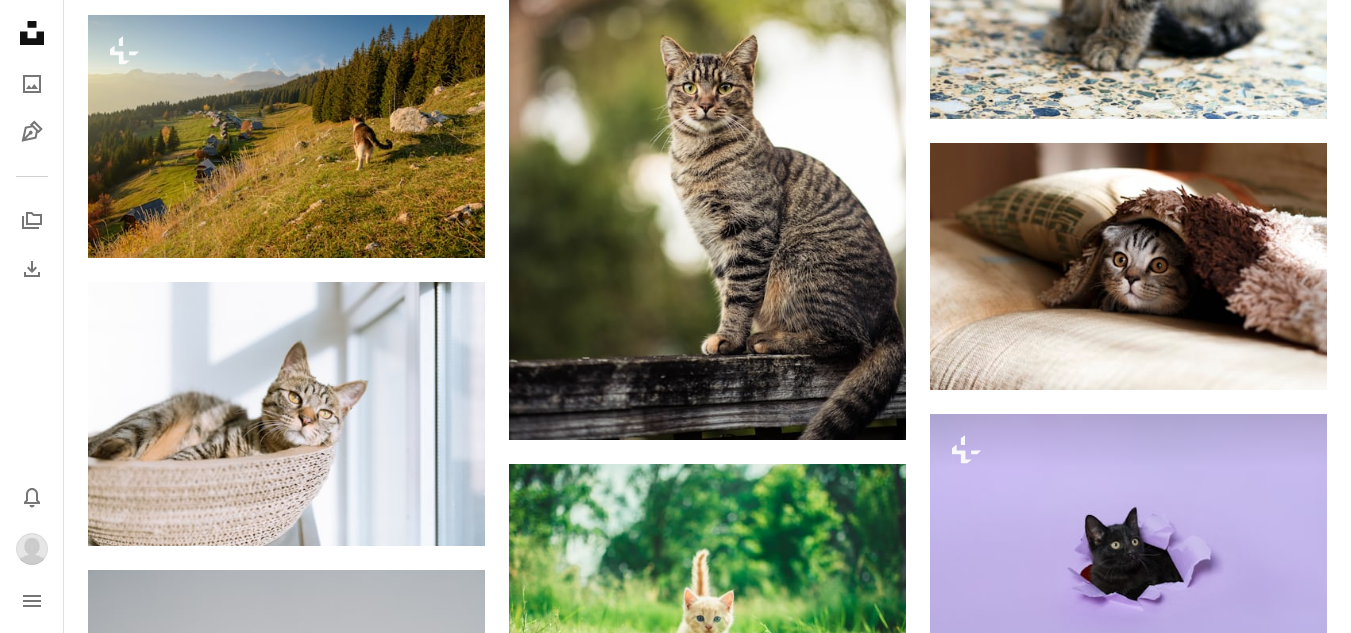 click on "Arrow pointing down" at bounding box center [1287, 1262] 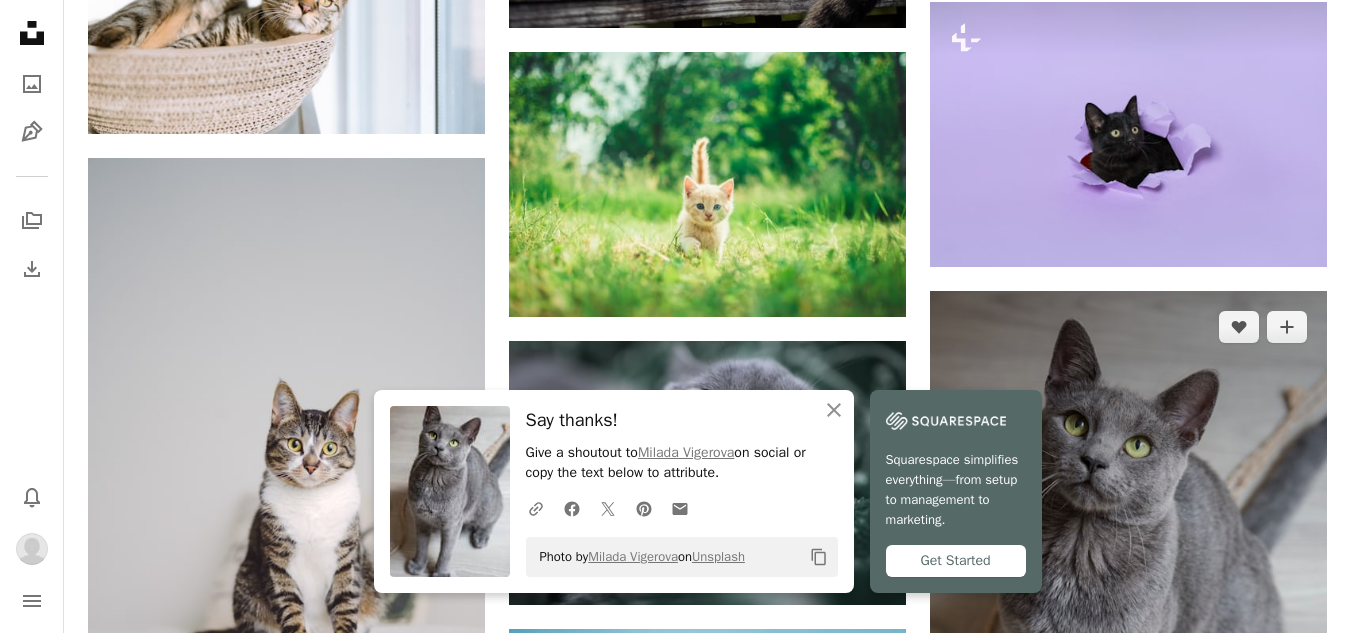 scroll, scrollTop: 9052, scrollLeft: 0, axis: vertical 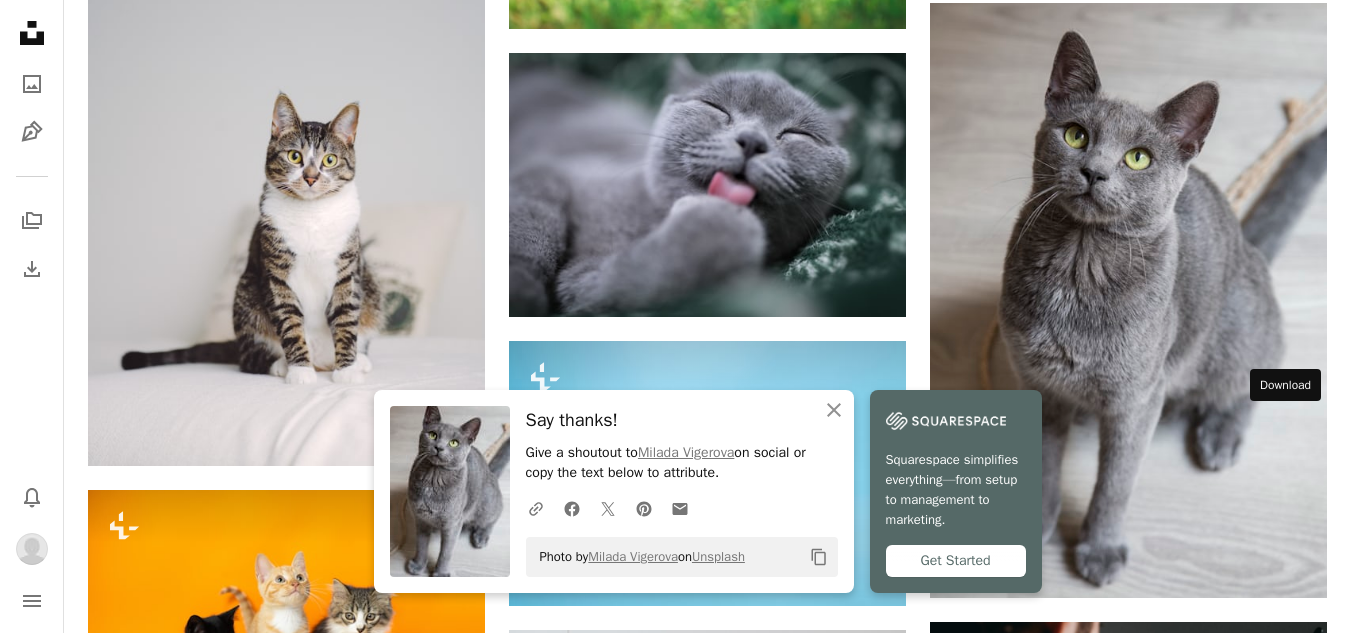click 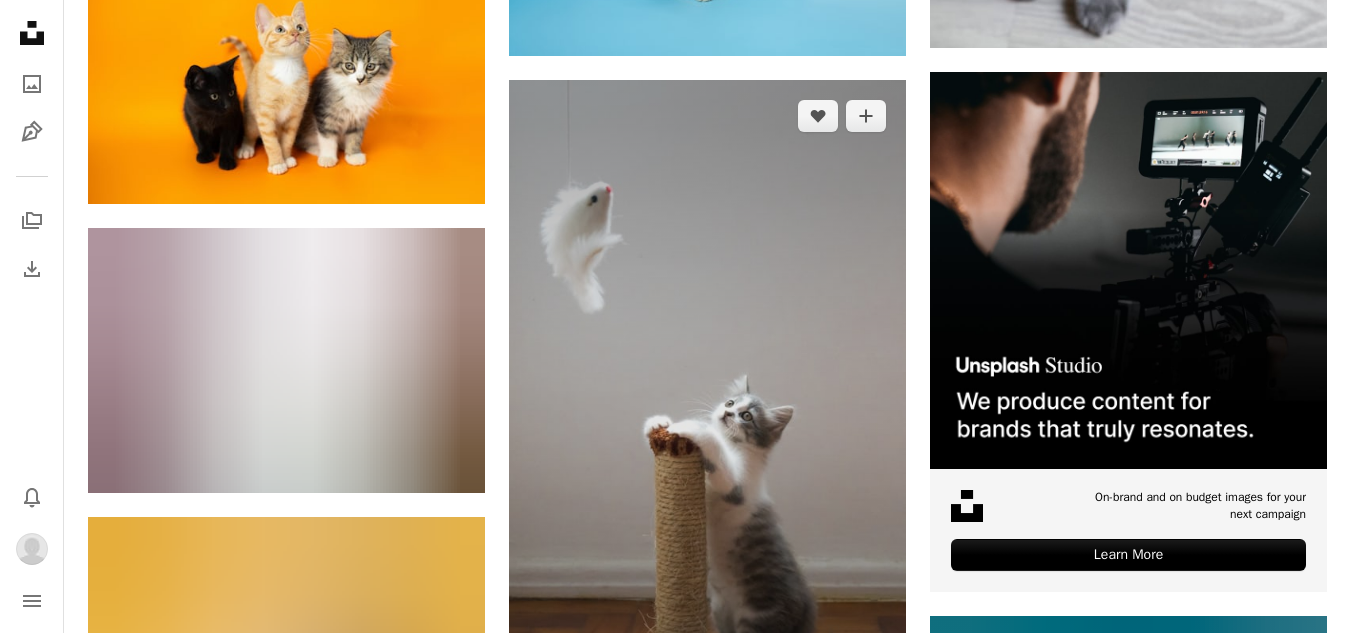 scroll, scrollTop: 9652, scrollLeft: 0, axis: vertical 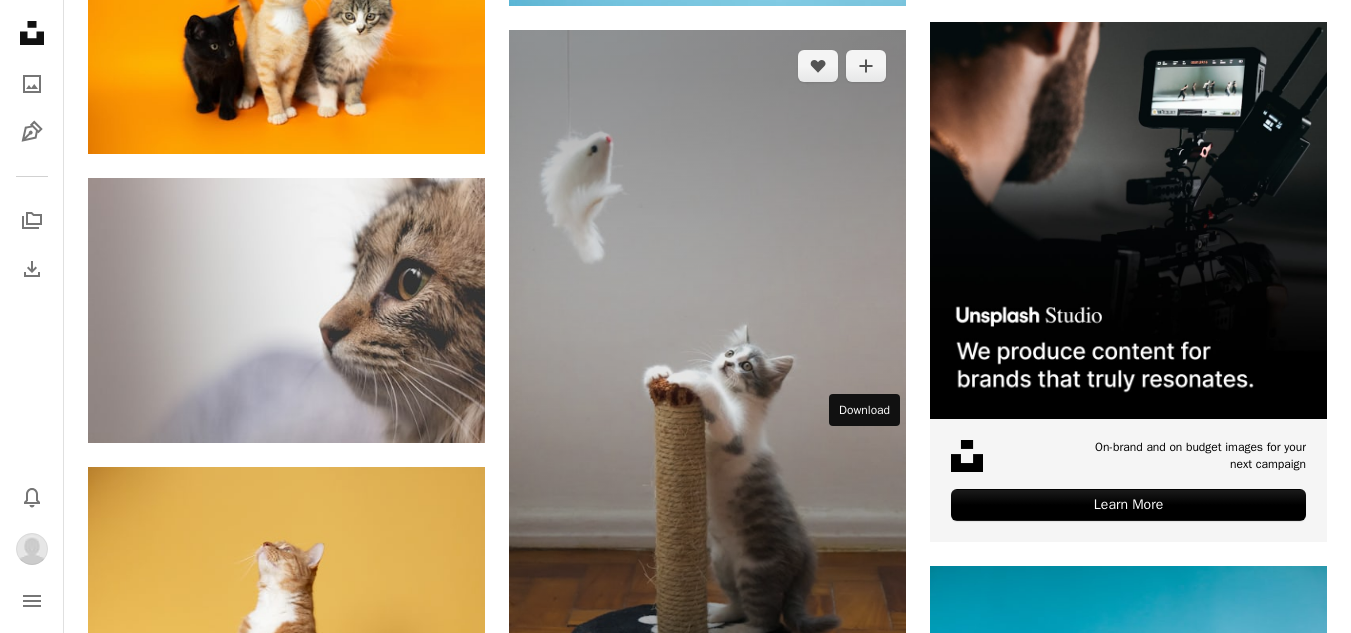 click on "Arrow pointing down" 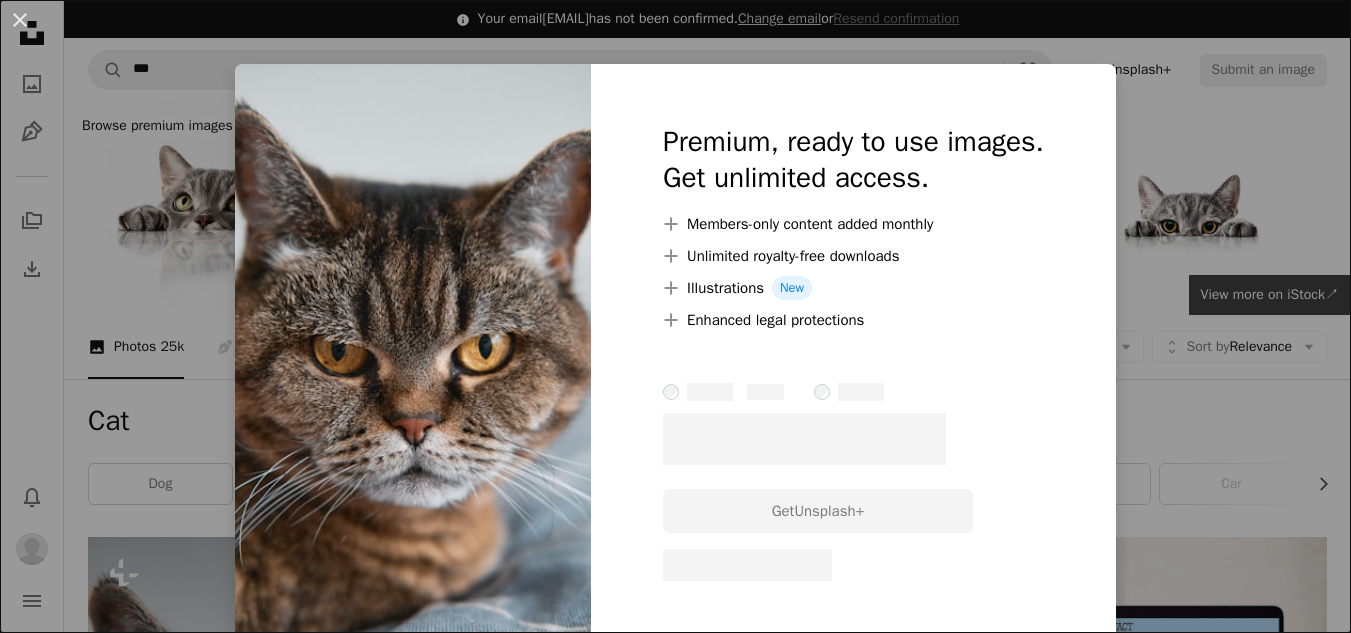 scroll, scrollTop: 500, scrollLeft: 0, axis: vertical 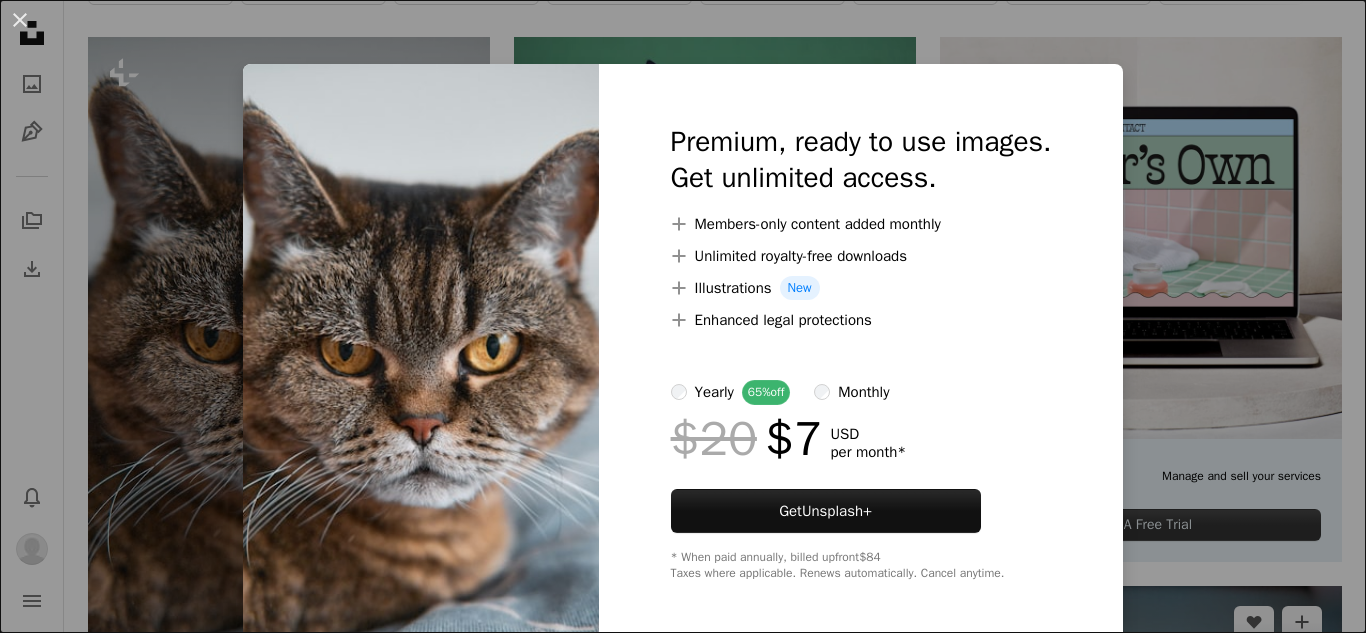 click on "An X shape Premium, ready to use images. Get unlimited access. A plus sign Members-only content added monthly A plus sign Unlimited royalty-free downloads A plus sign Illustrations  New A plus sign Enhanced legal protections yearly 65%  off monthly $20   $7 USD per month * Get  Unsplash+ * When paid annually, billed upfront  $84 Taxes where applicable. Renews automatically. Cancel anytime." at bounding box center [683, 316] 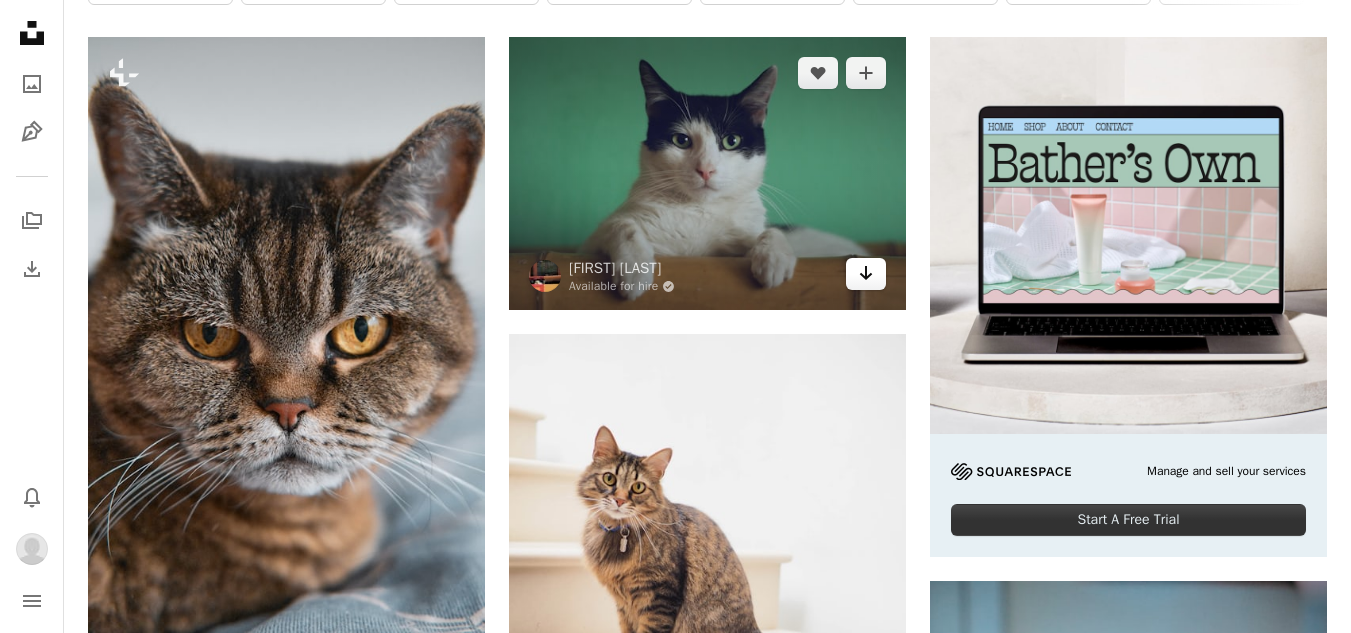 click on "Arrow pointing down" 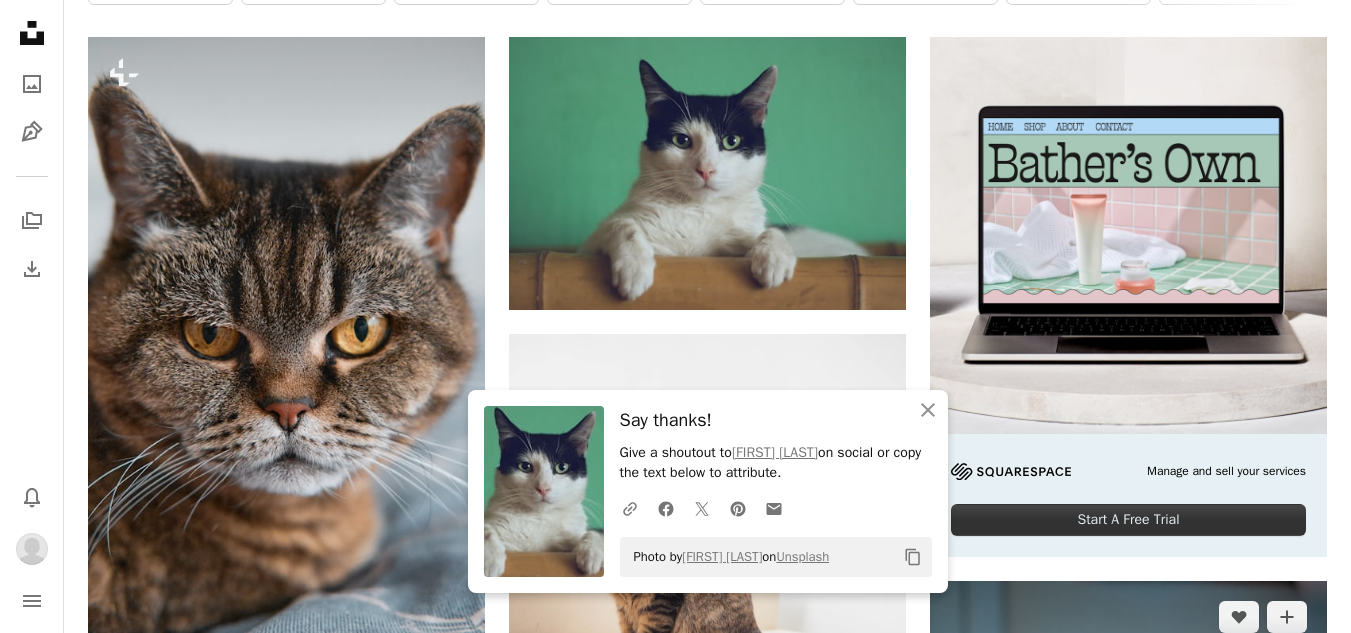click on "Arrow pointing down" 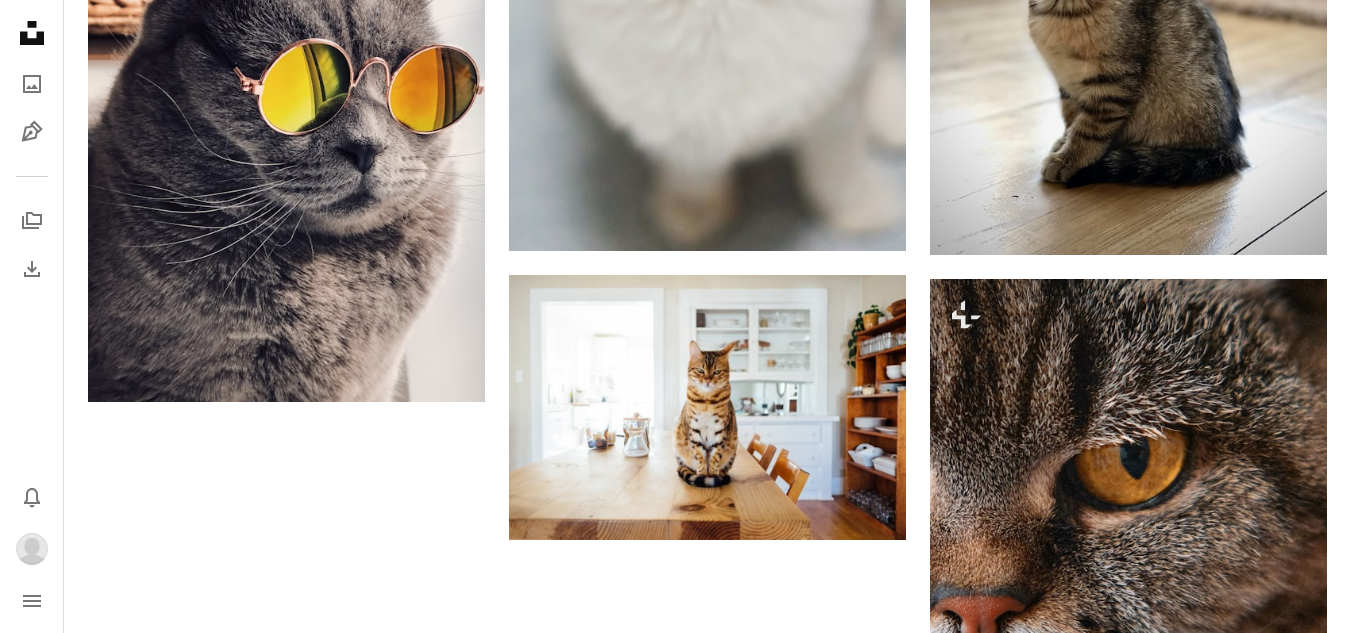 scroll, scrollTop: 3452, scrollLeft: 0, axis: vertical 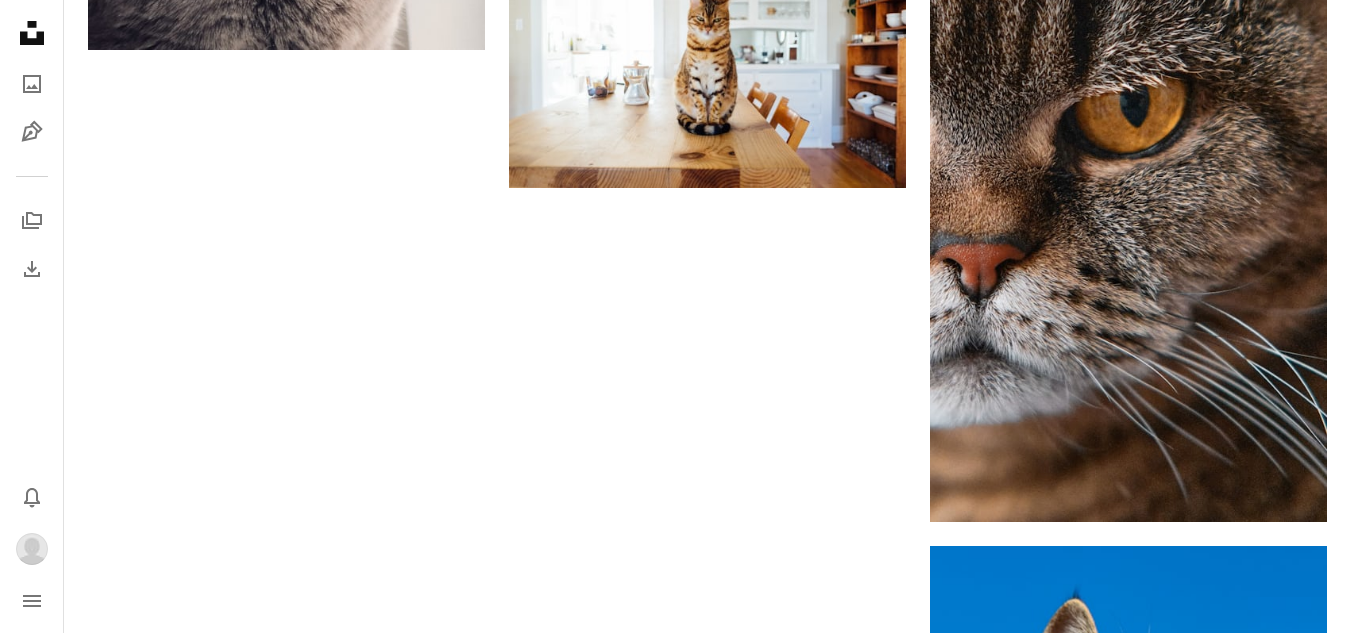 click on "Load more" at bounding box center [707, 1023] 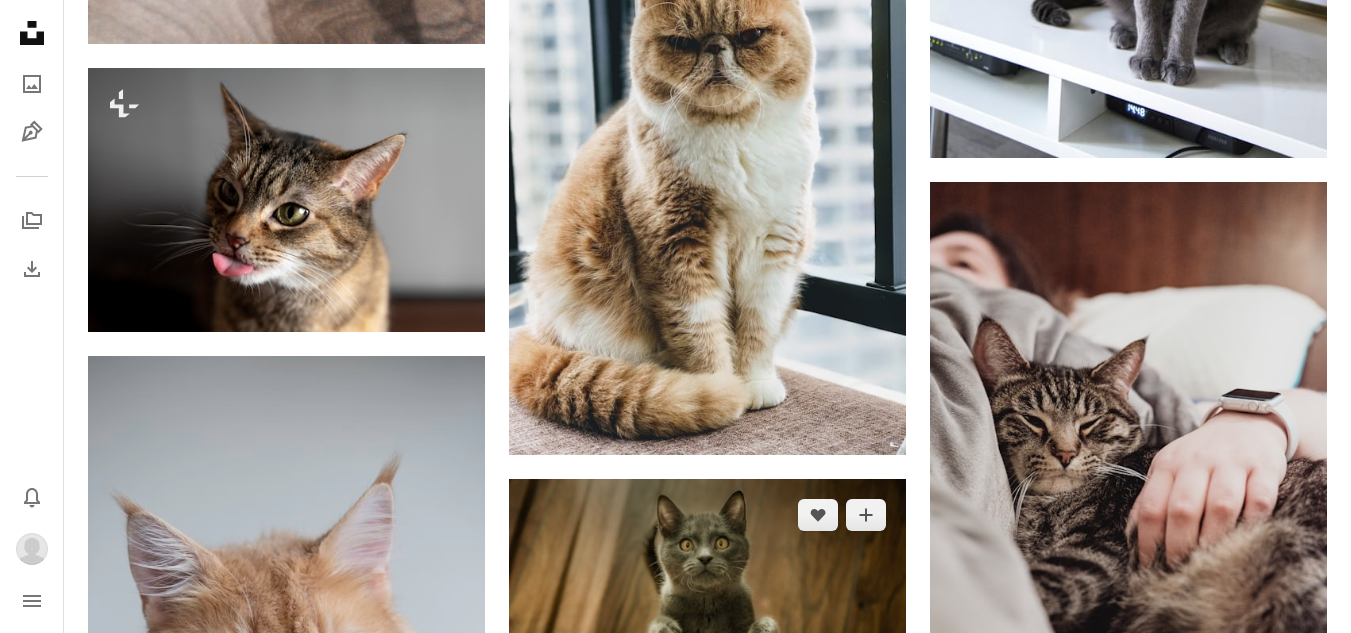 scroll, scrollTop: 6552, scrollLeft: 0, axis: vertical 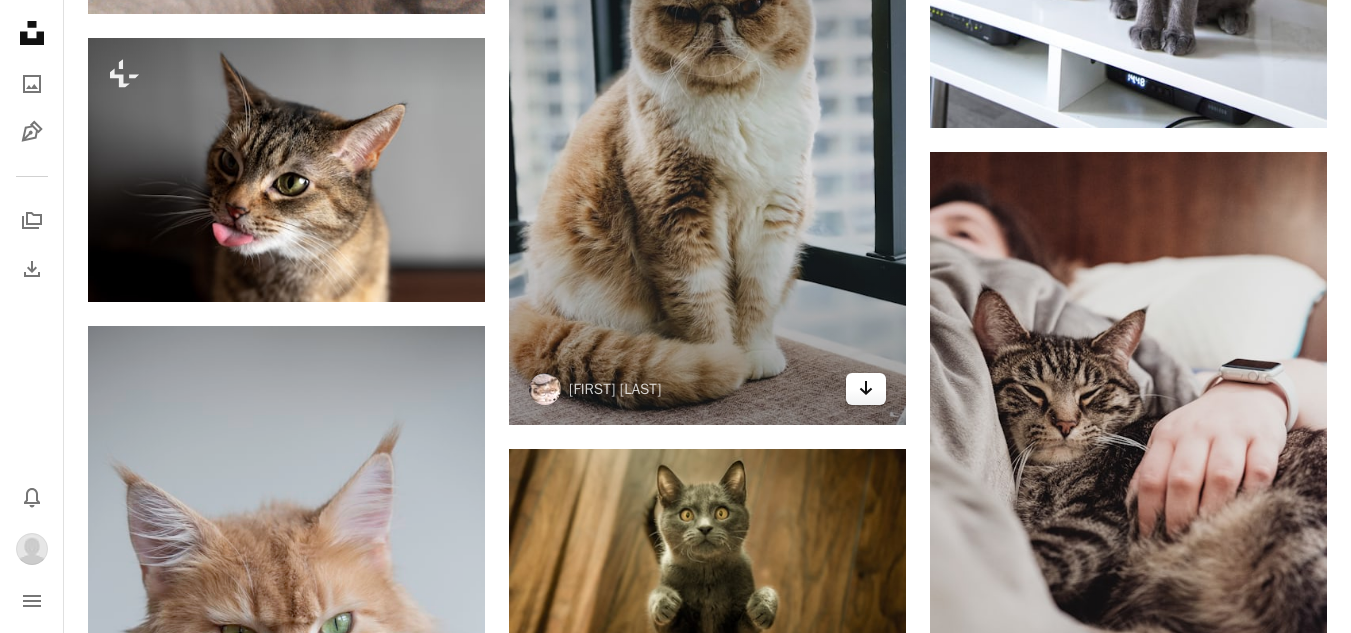 click 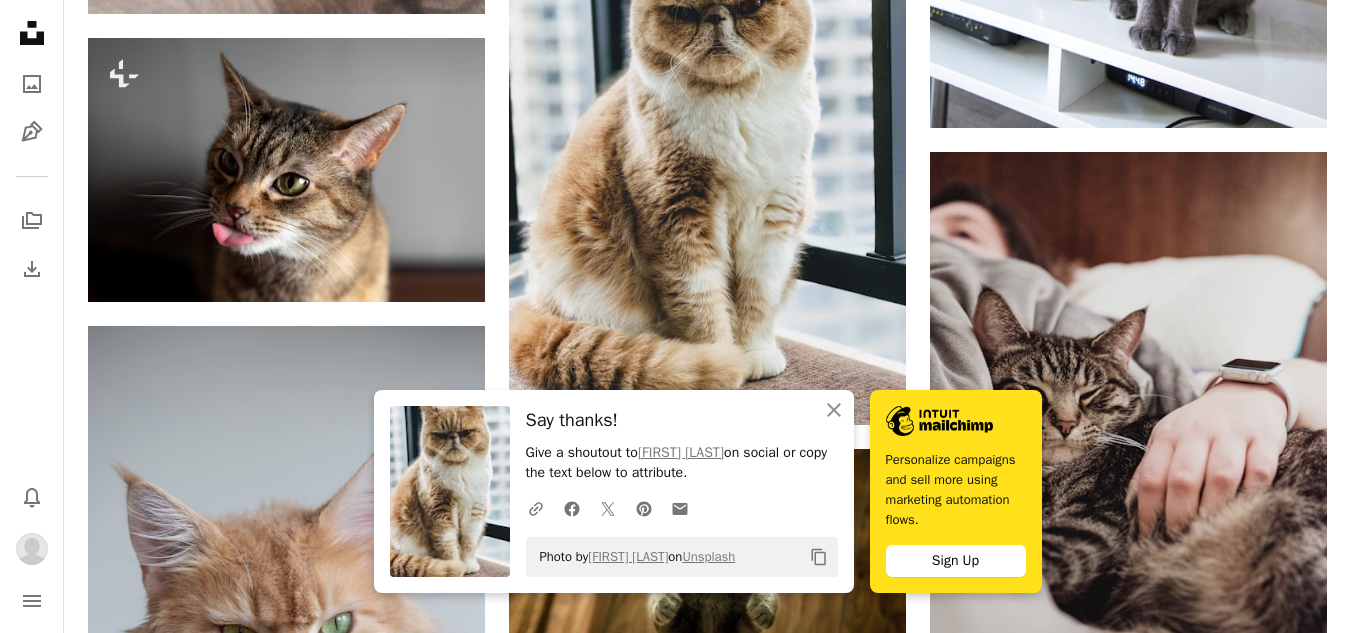 click on "A lock Download" at bounding box center [1256, 1330] 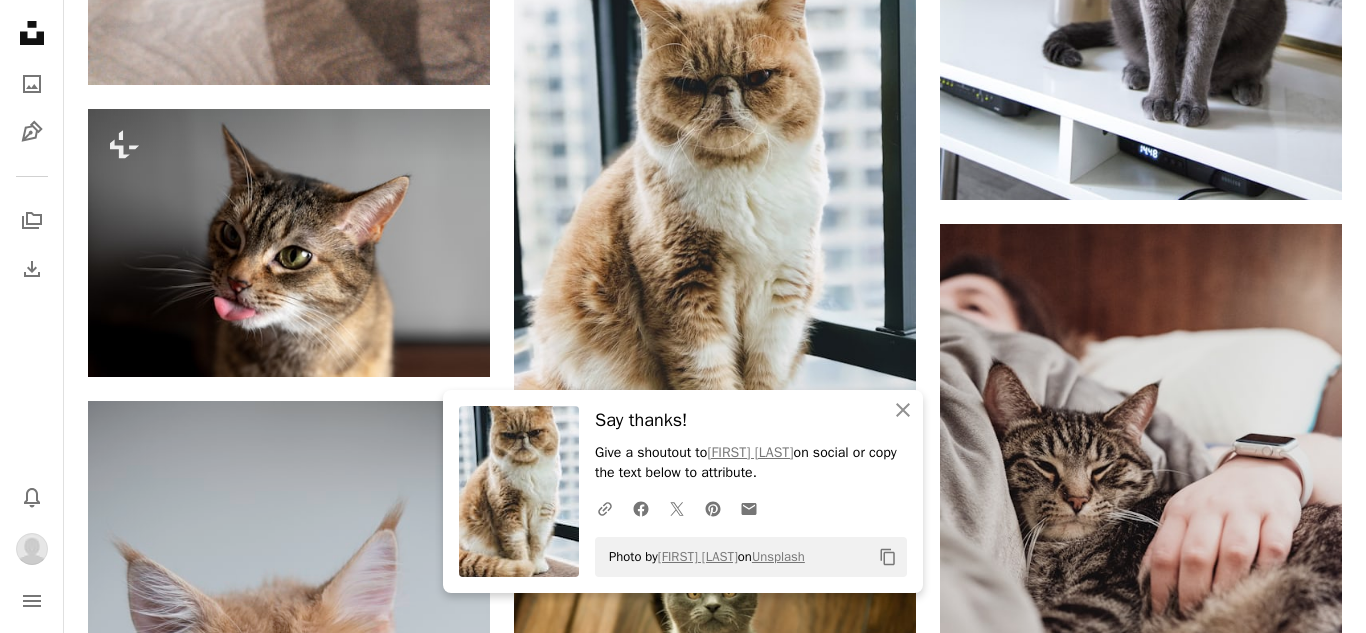 click on "An X shape An X shape Close Say thanks! Give a shoutout to  Cyrus Chew  on social or copy the text below to attribute. A URL sharing icon (chains) Facebook icon X (formerly Twitter) icon Pinterest icon An envelope Photo by  Cyrus Chew  on  Unsplash
Copy content Premium, ready to use images. Get unlimited access. A plus sign Members-only content added monthly A plus sign Unlimited royalty-free downloads A plus sign Illustrations  New A plus sign Enhanced legal protections yearly 65%  off monthly $20   $7 USD per month * Get  Unsplash+ * When paid annually, billed upfront  $84 Taxes where applicable. Renews automatically. Cancel anytime." at bounding box center (683, 4699) 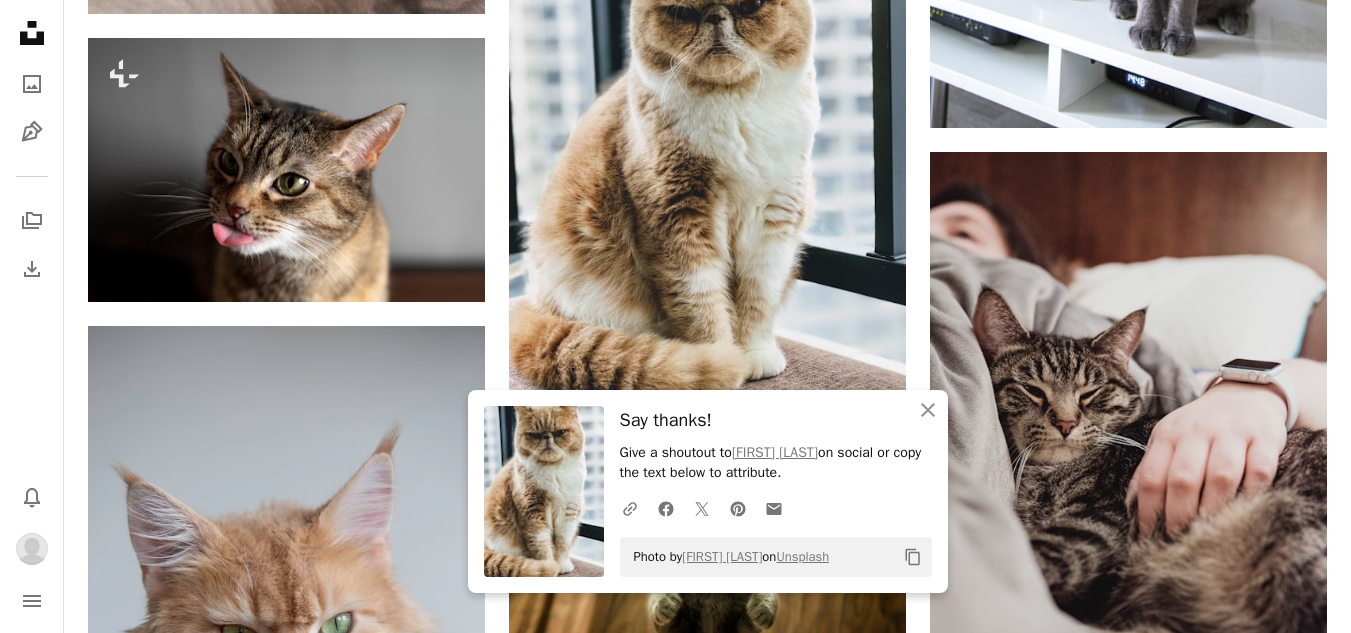 click on "A lock Download" at bounding box center [1256, 1330] 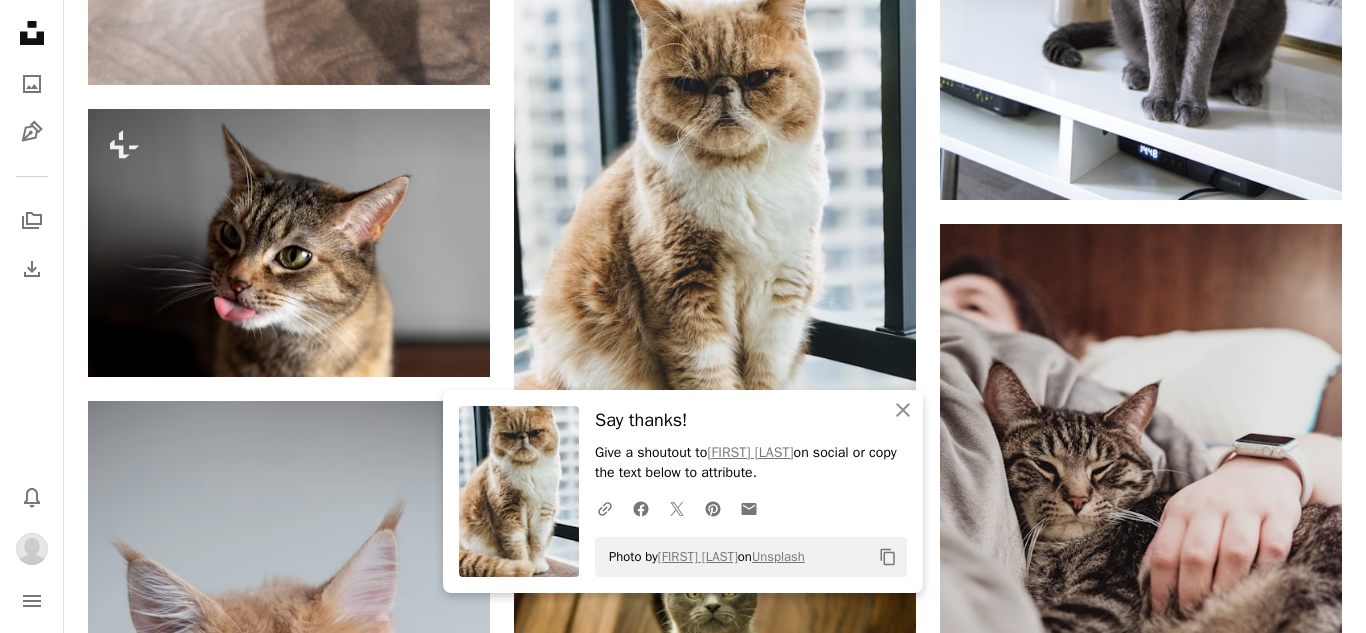 drag, startPoint x: 1257, startPoint y: 467, endPoint x: 1218, endPoint y: 472, distance: 39.319206 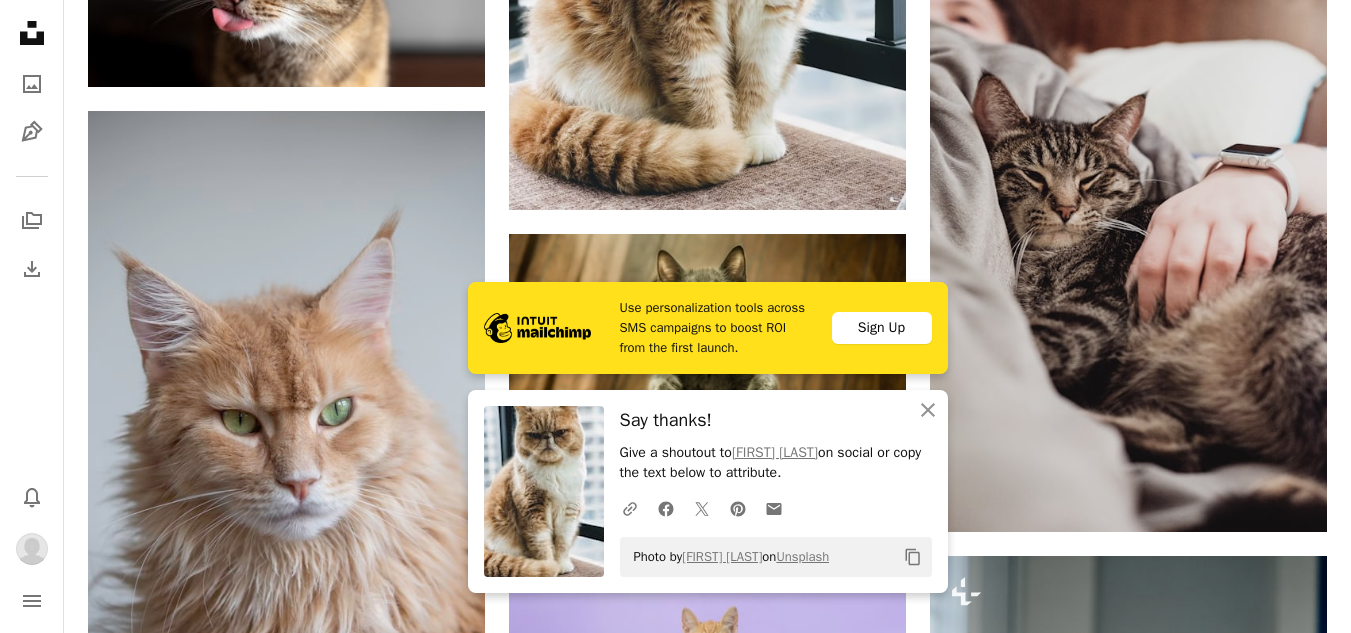 scroll, scrollTop: 6852, scrollLeft: 0, axis: vertical 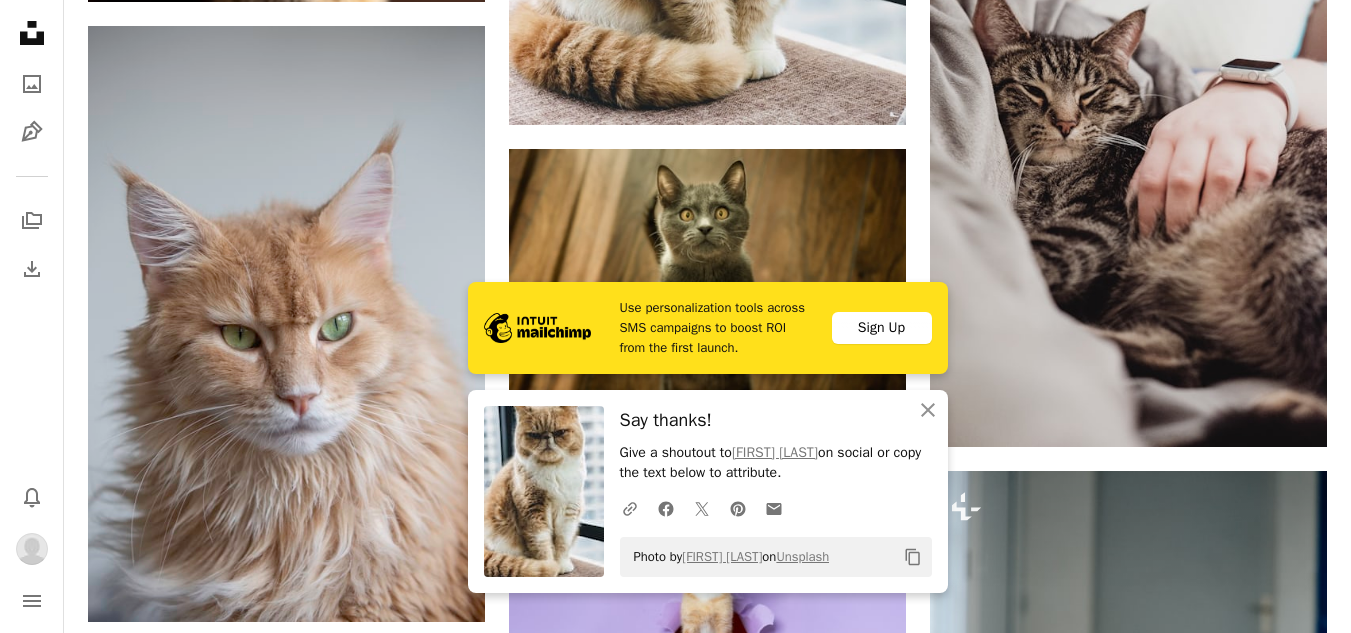 click 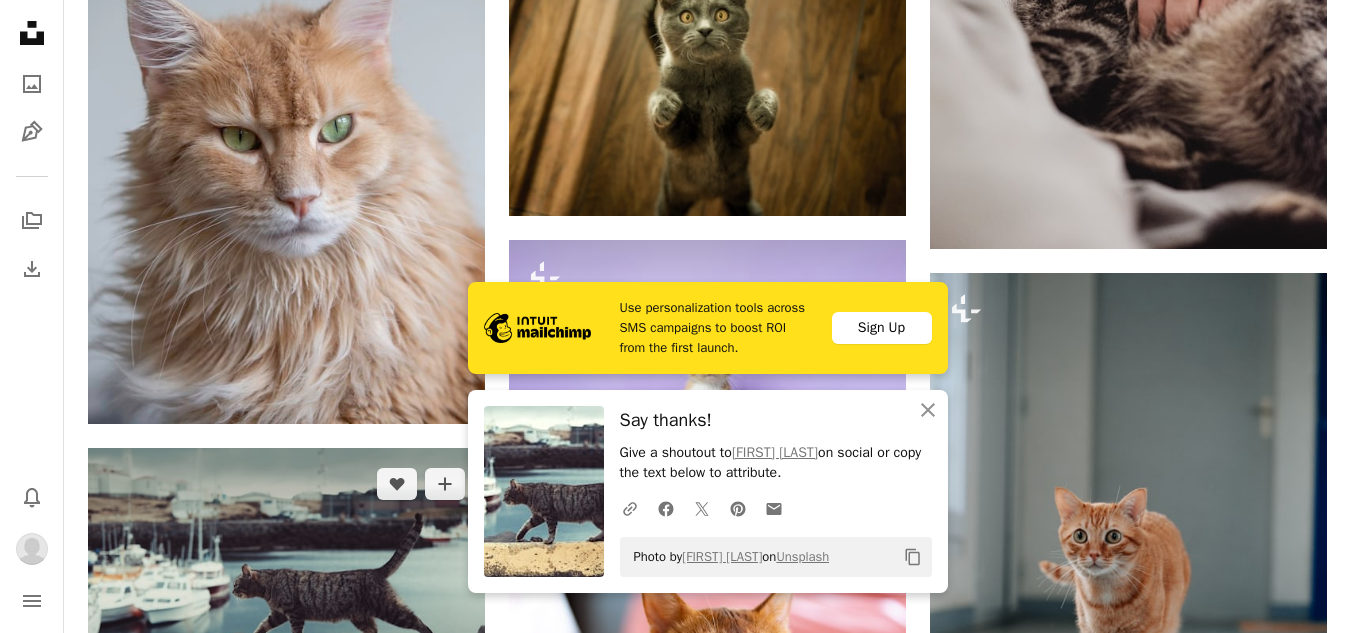 scroll, scrollTop: 7052, scrollLeft: 0, axis: vertical 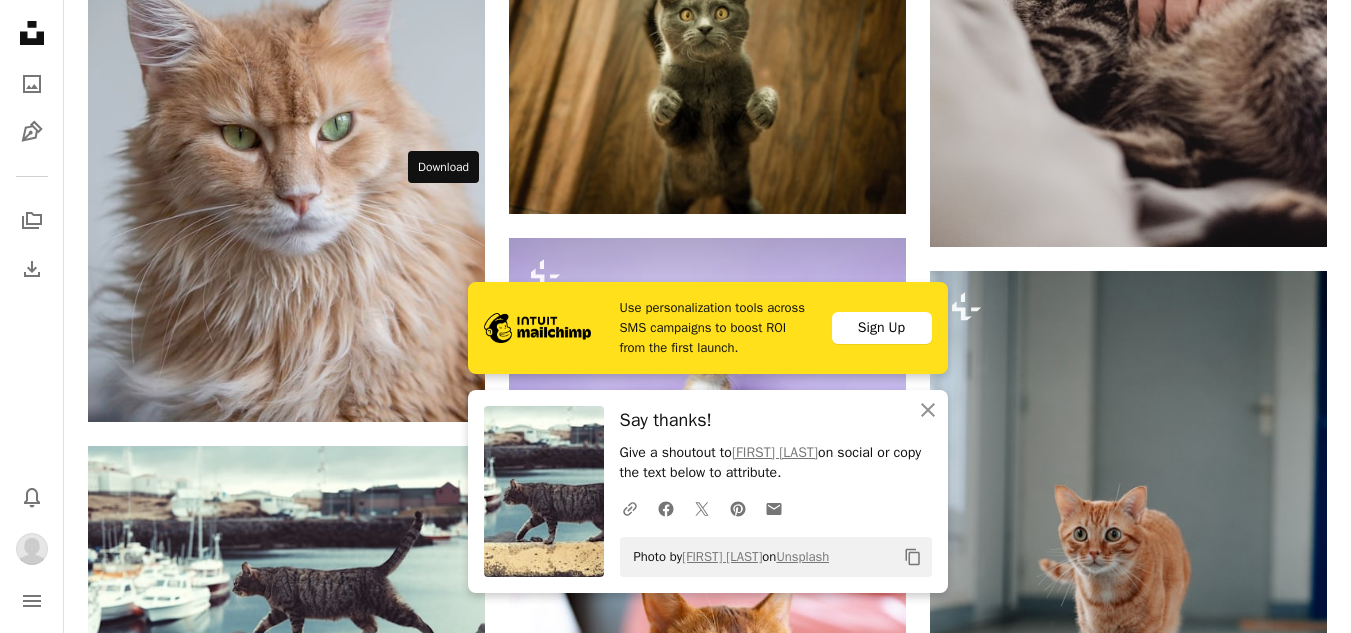click 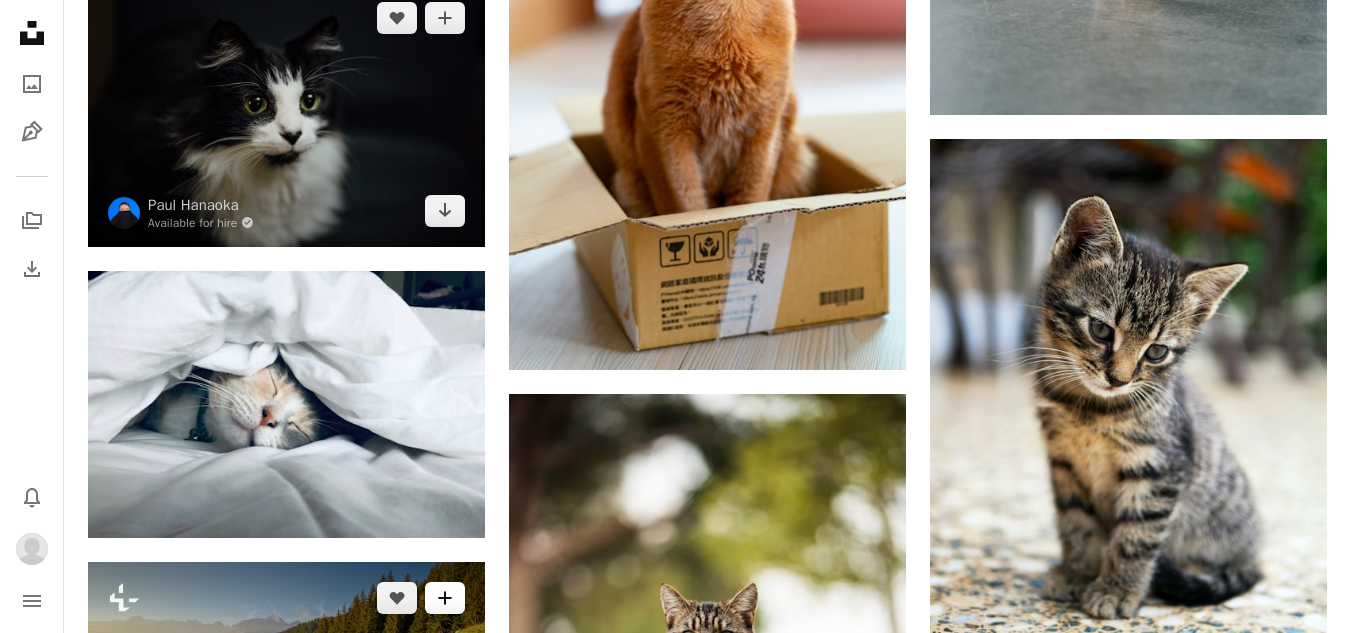 scroll, scrollTop: 7852, scrollLeft: 0, axis: vertical 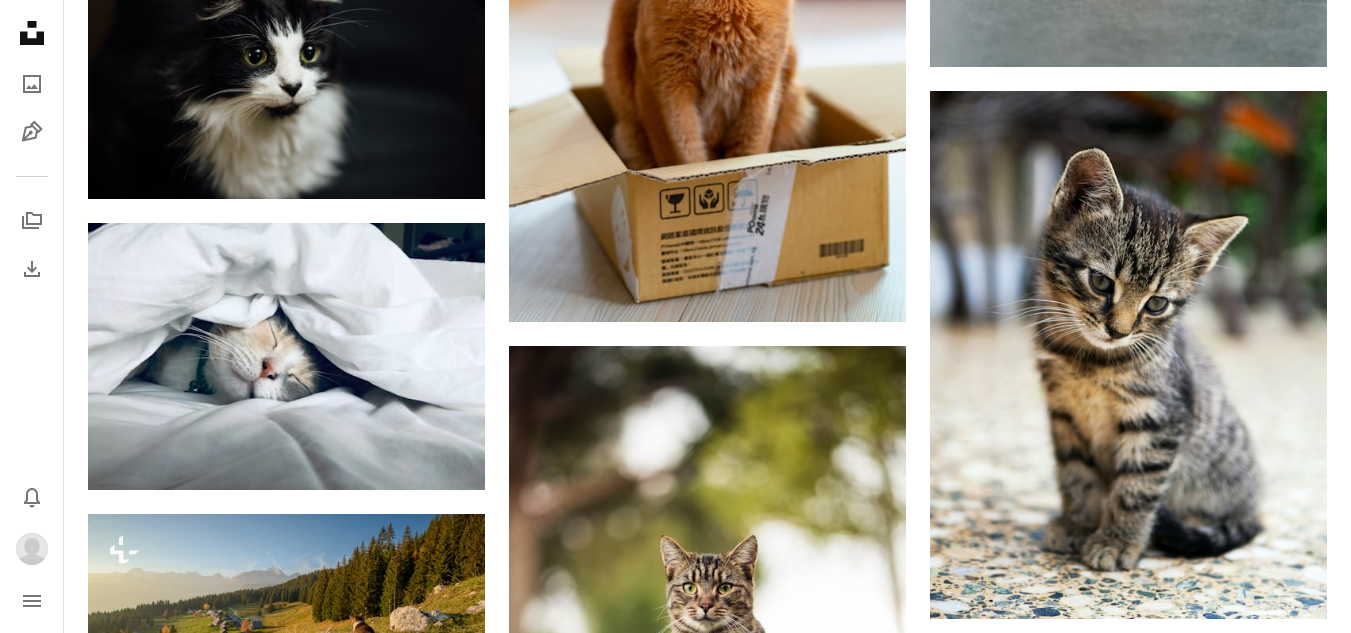 click on "Arrow pointing down" 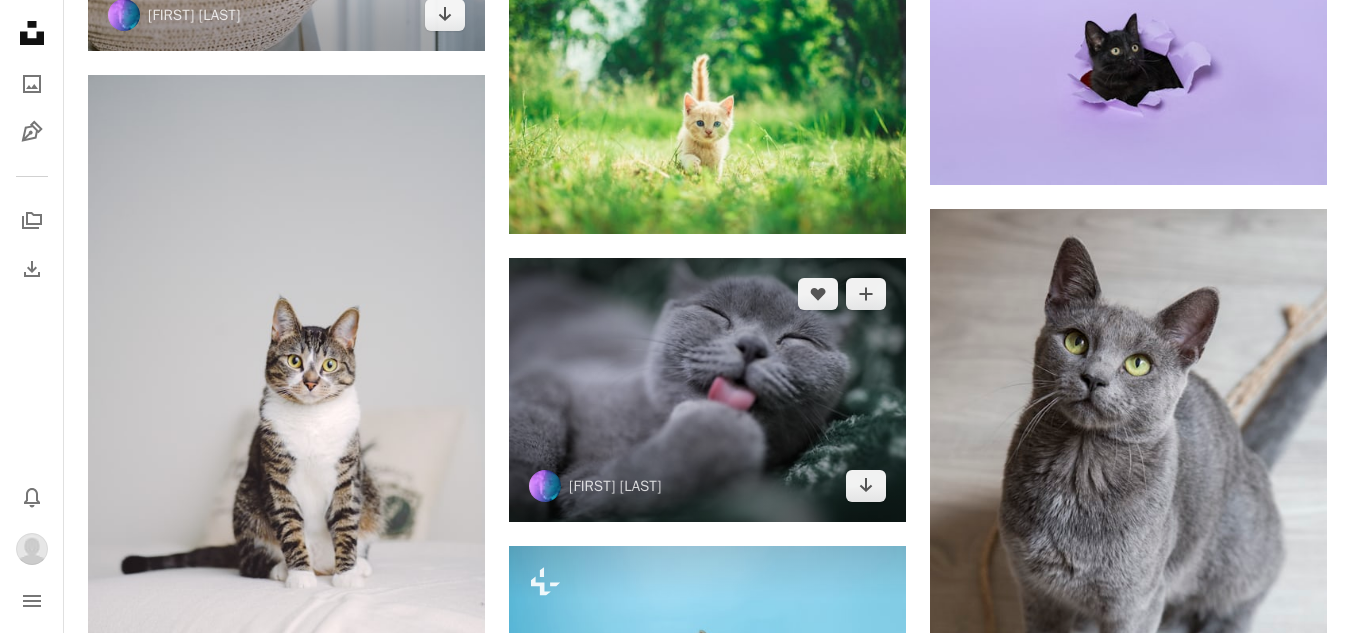 scroll, scrollTop: 8852, scrollLeft: 0, axis: vertical 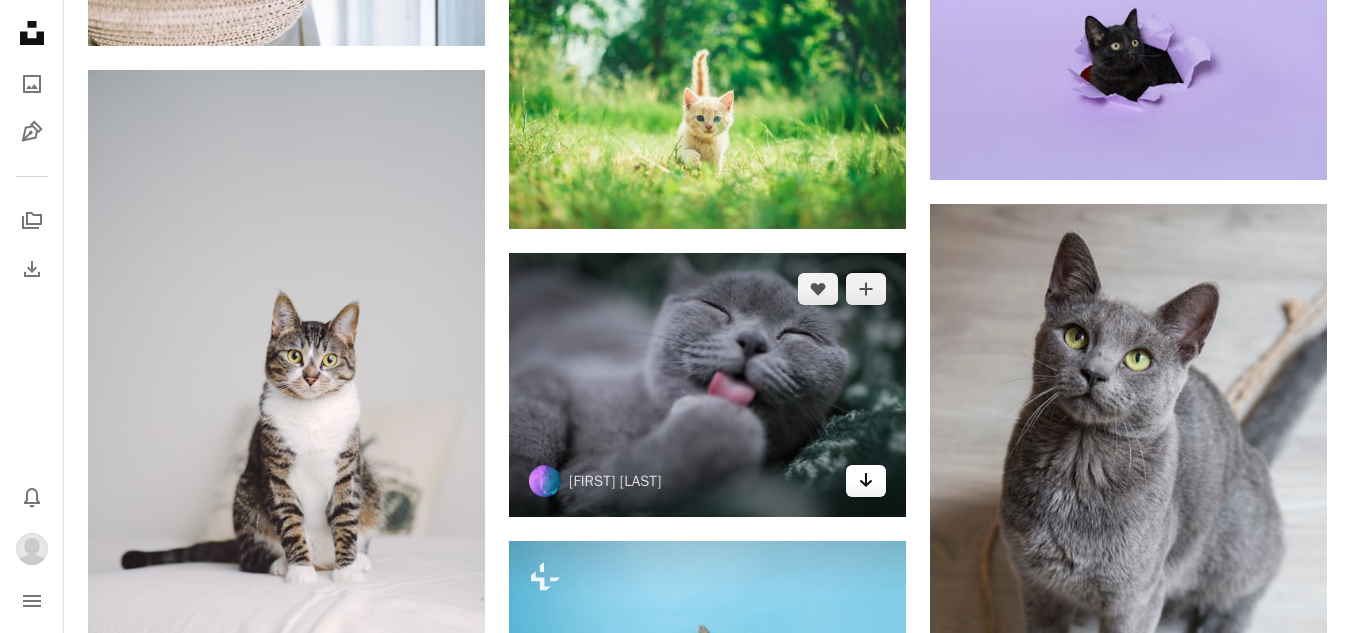click on "Arrow pointing down" at bounding box center [866, 481] 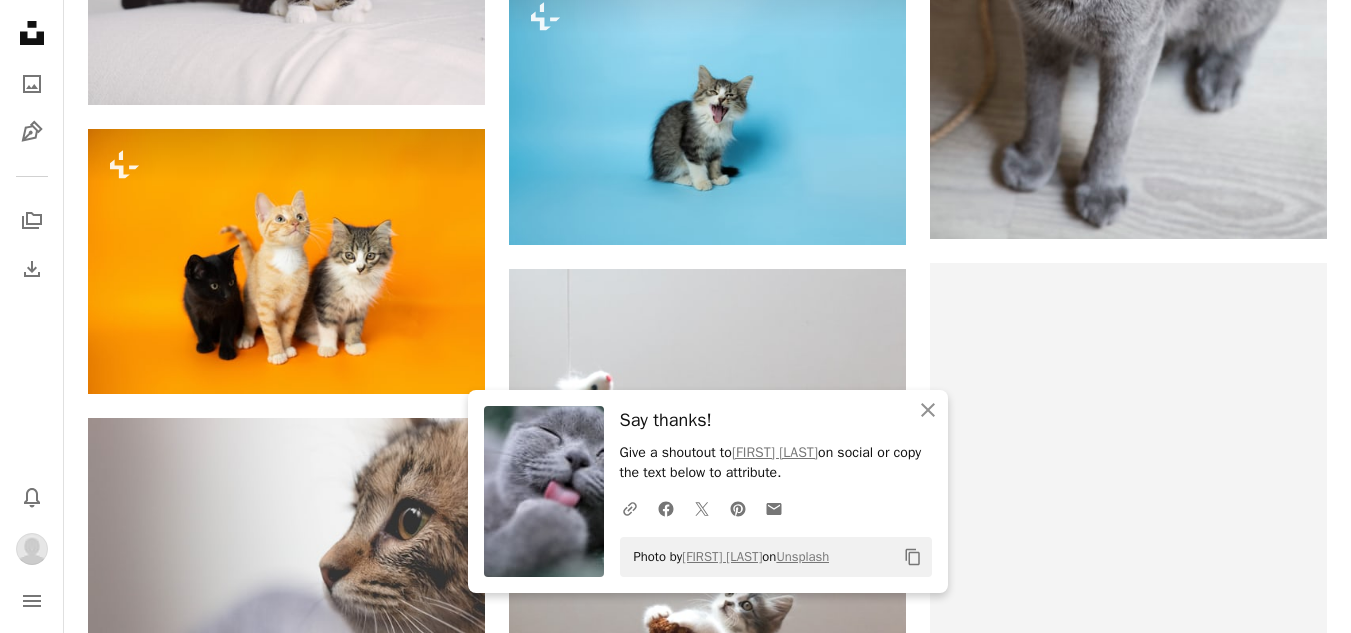 scroll, scrollTop: 9552, scrollLeft: 0, axis: vertical 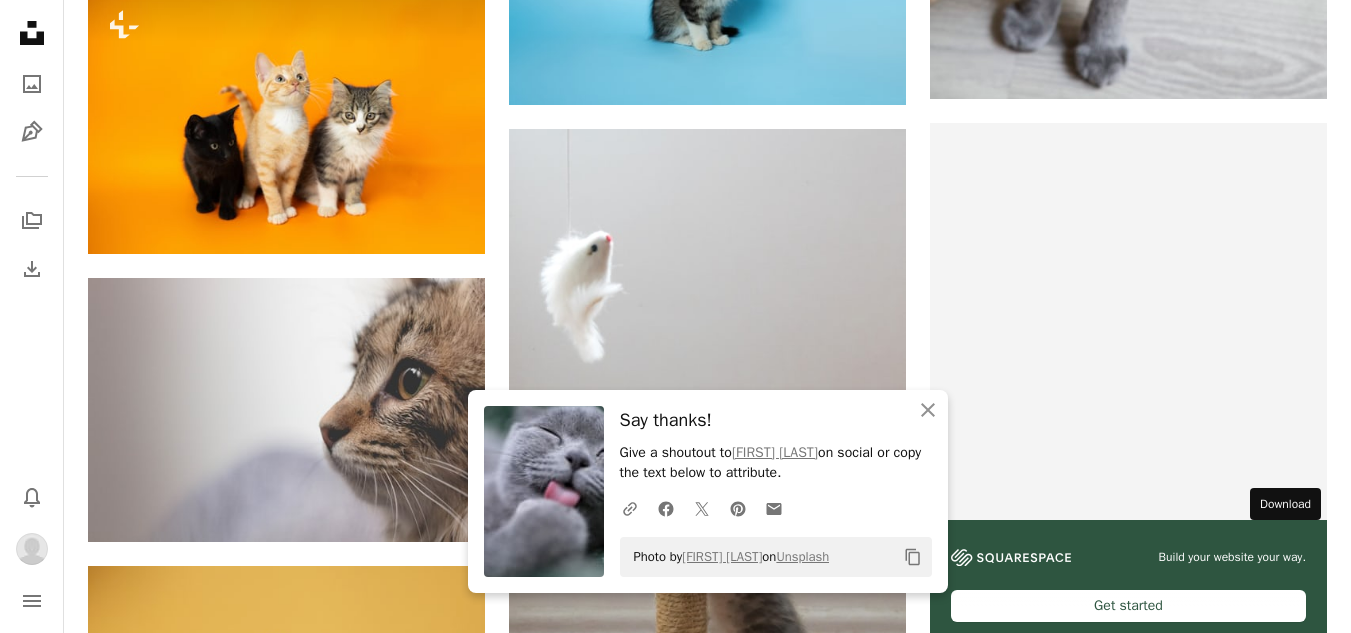 click on "Arrow pointing down" 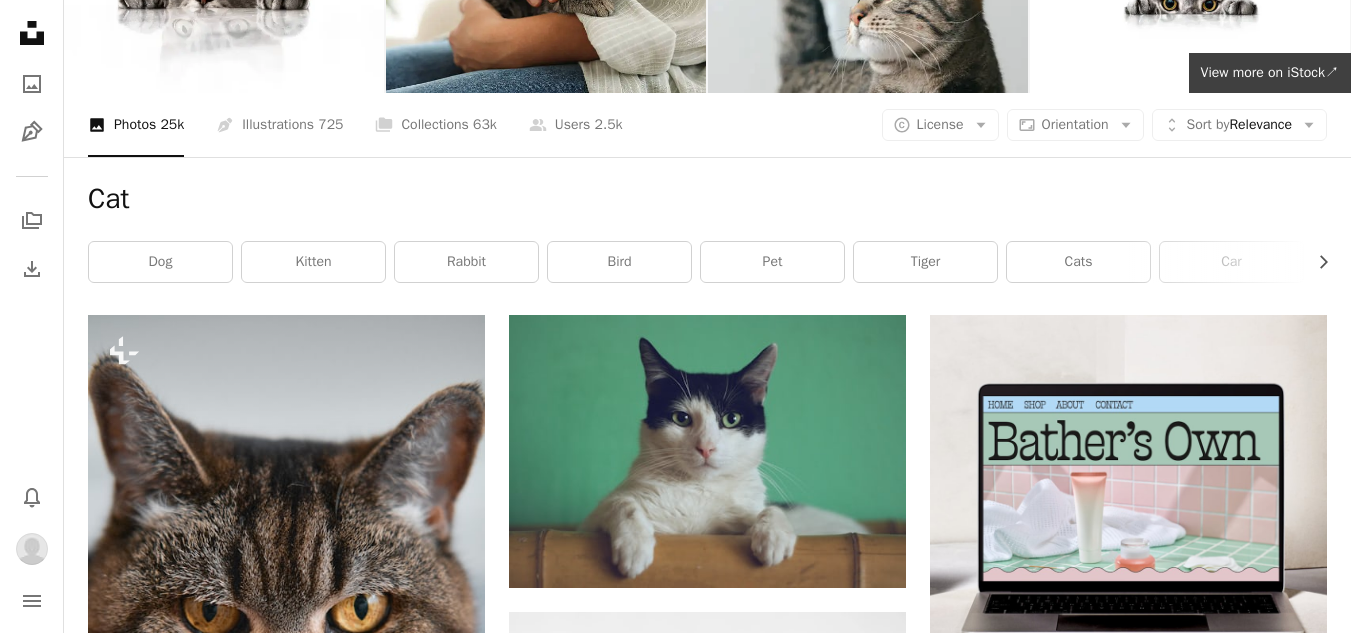 scroll, scrollTop: 0, scrollLeft: 0, axis: both 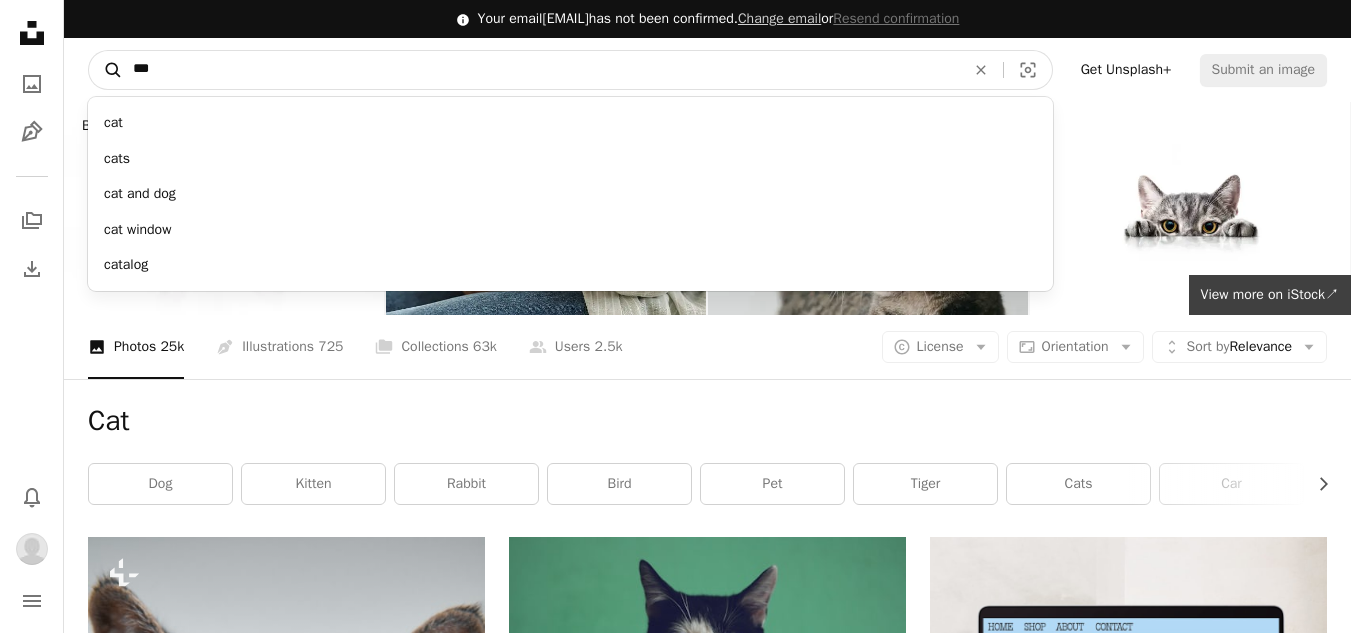 drag, startPoint x: 217, startPoint y: 72, endPoint x: 111, endPoint y: 58, distance: 106.92053 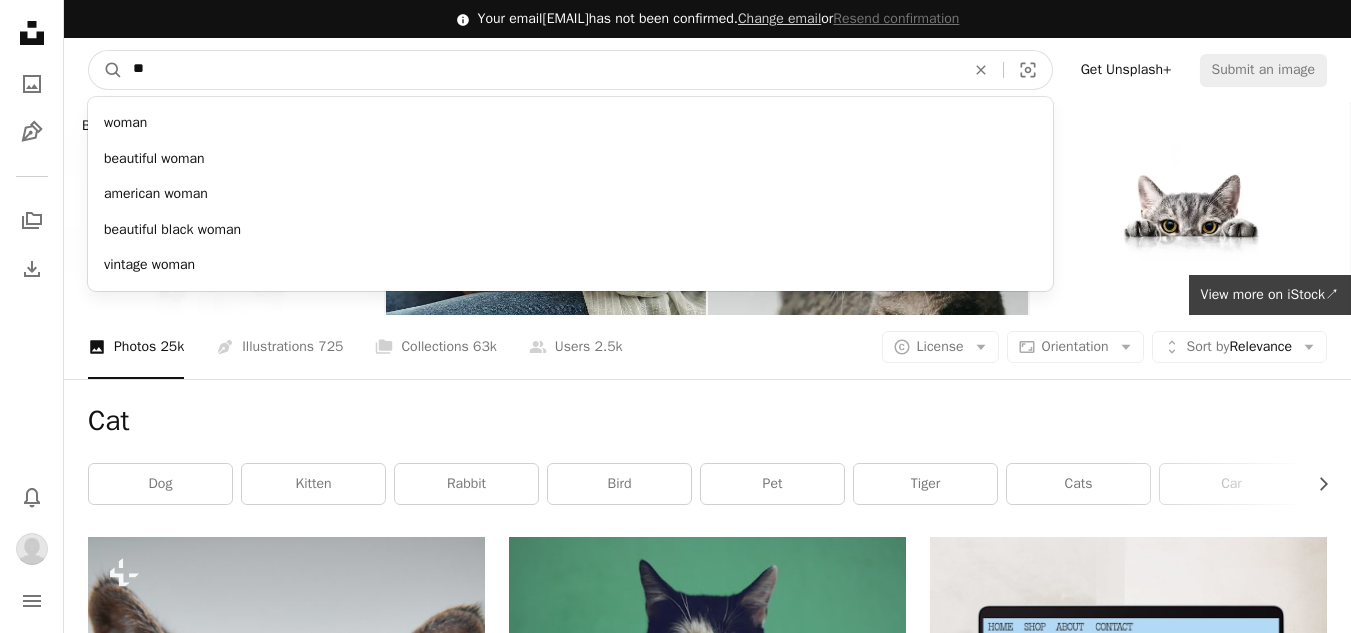 type on "*" 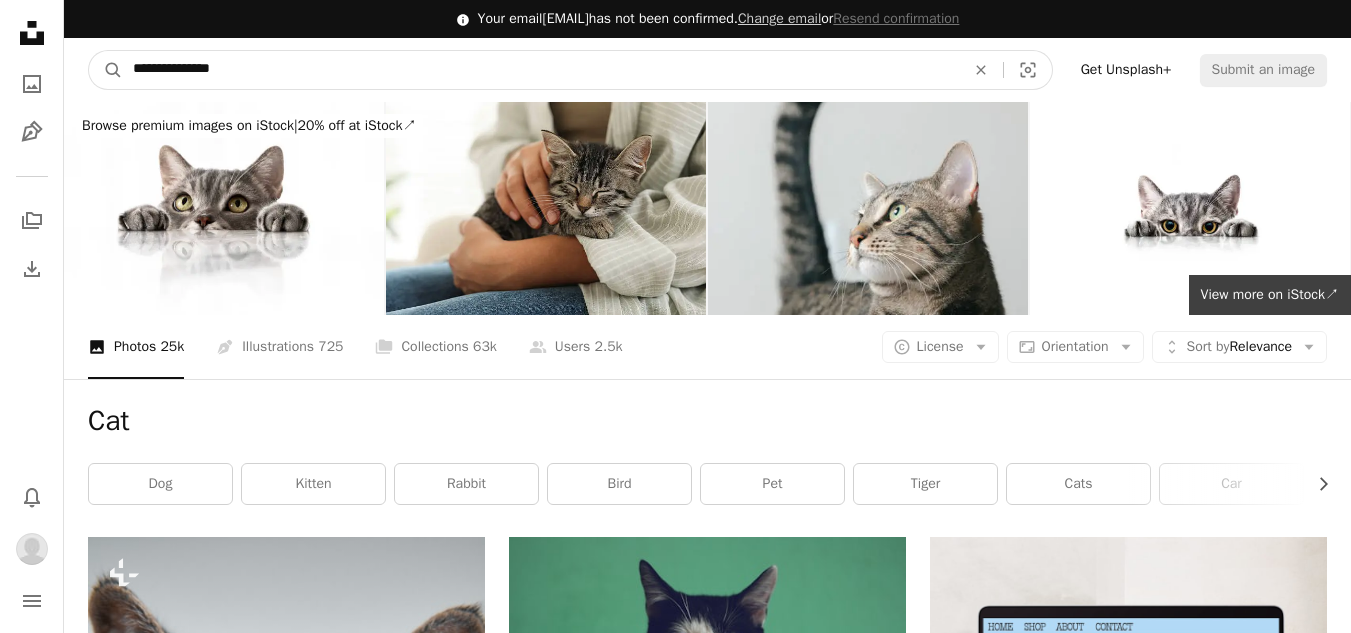 type on "**********" 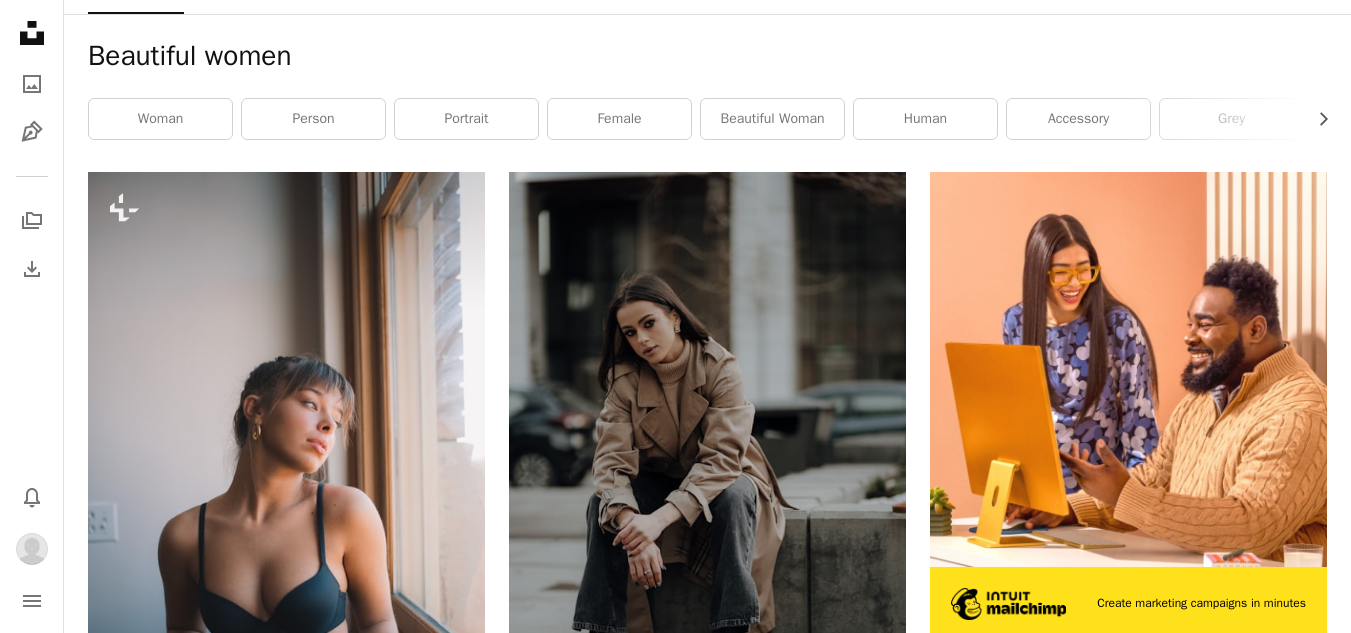 scroll, scrollTop: 400, scrollLeft: 0, axis: vertical 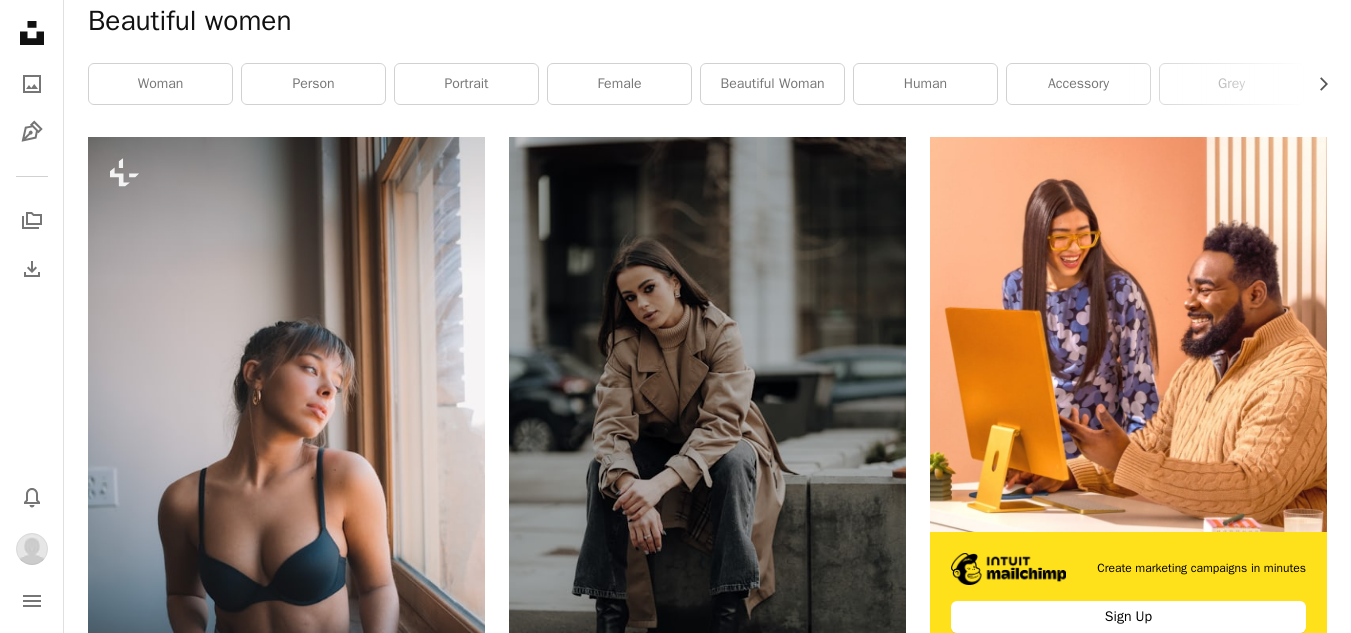 click 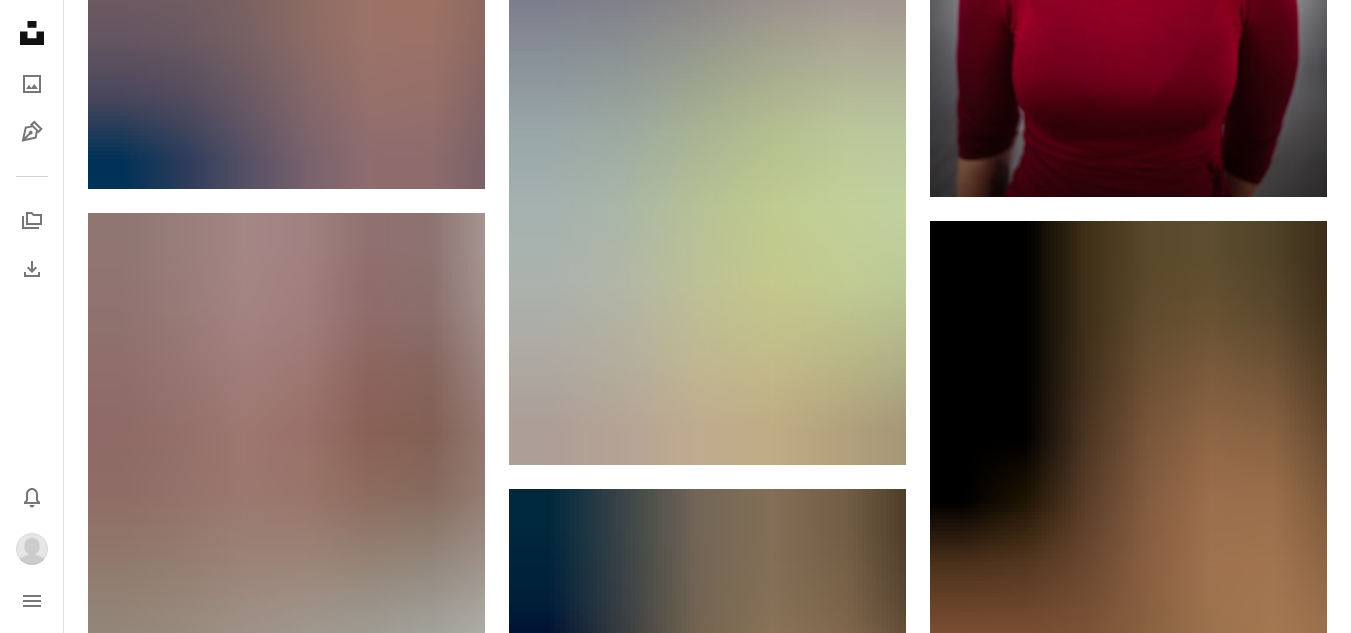 scroll, scrollTop: 2900, scrollLeft: 0, axis: vertical 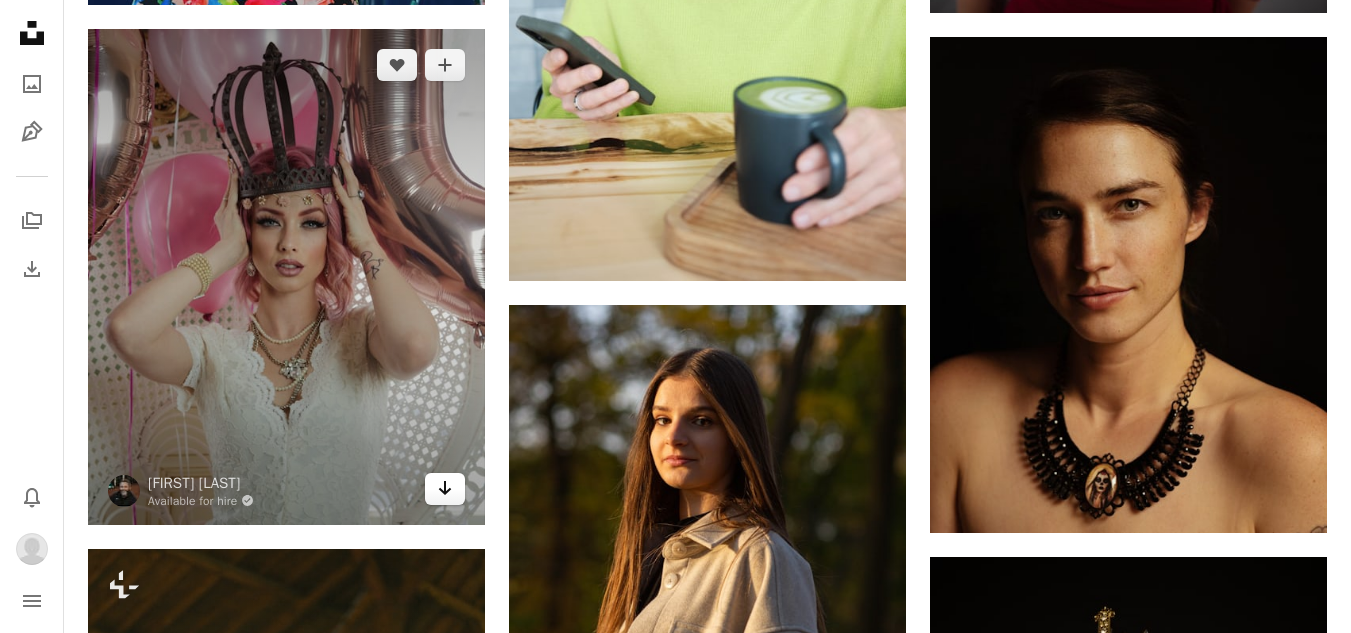 click on "Arrow pointing down" 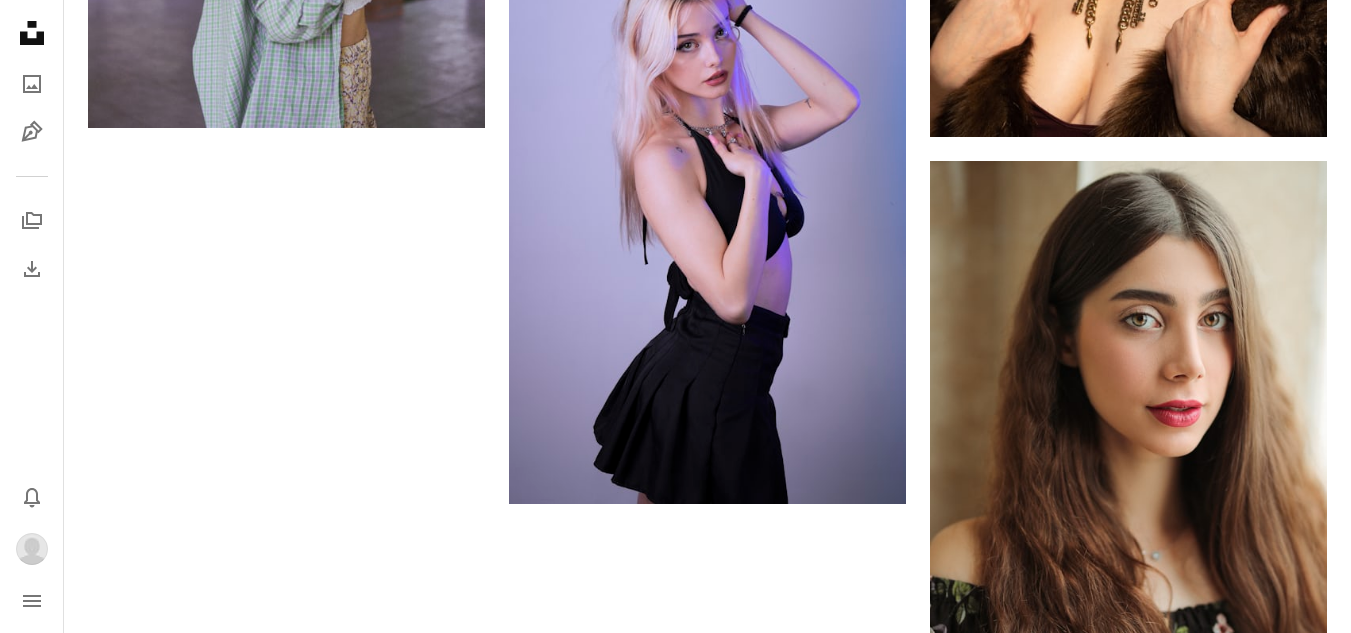 scroll, scrollTop: 4000, scrollLeft: 0, axis: vertical 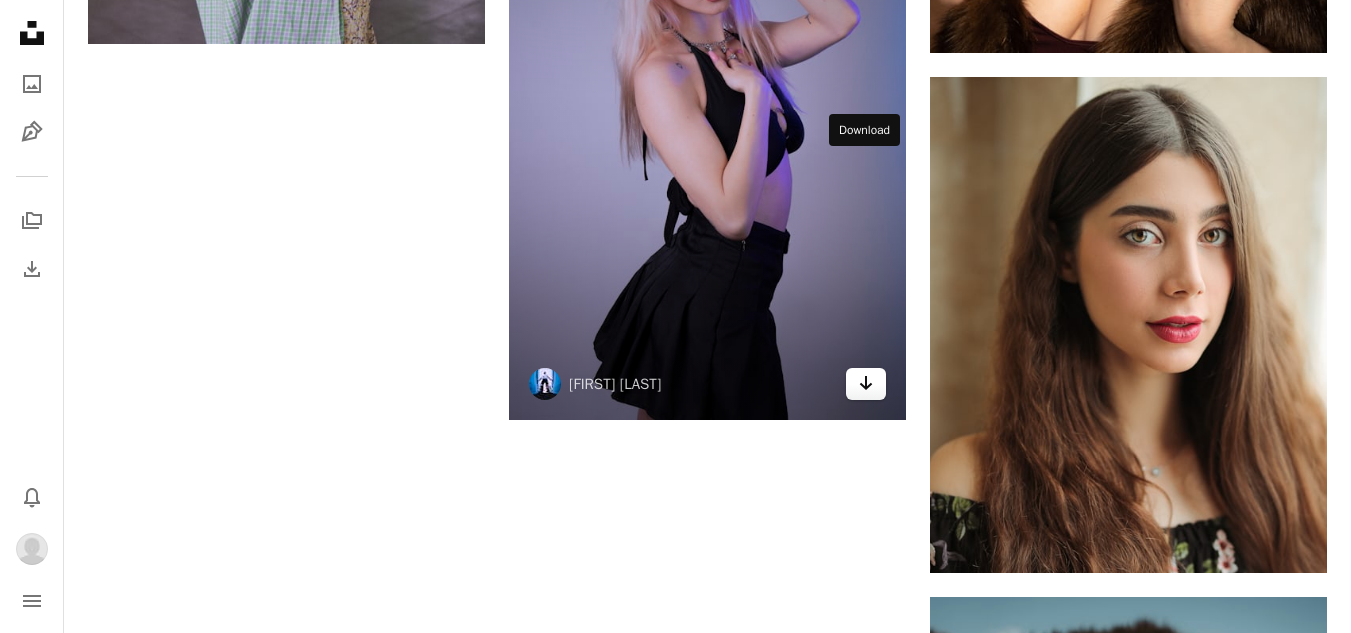 click 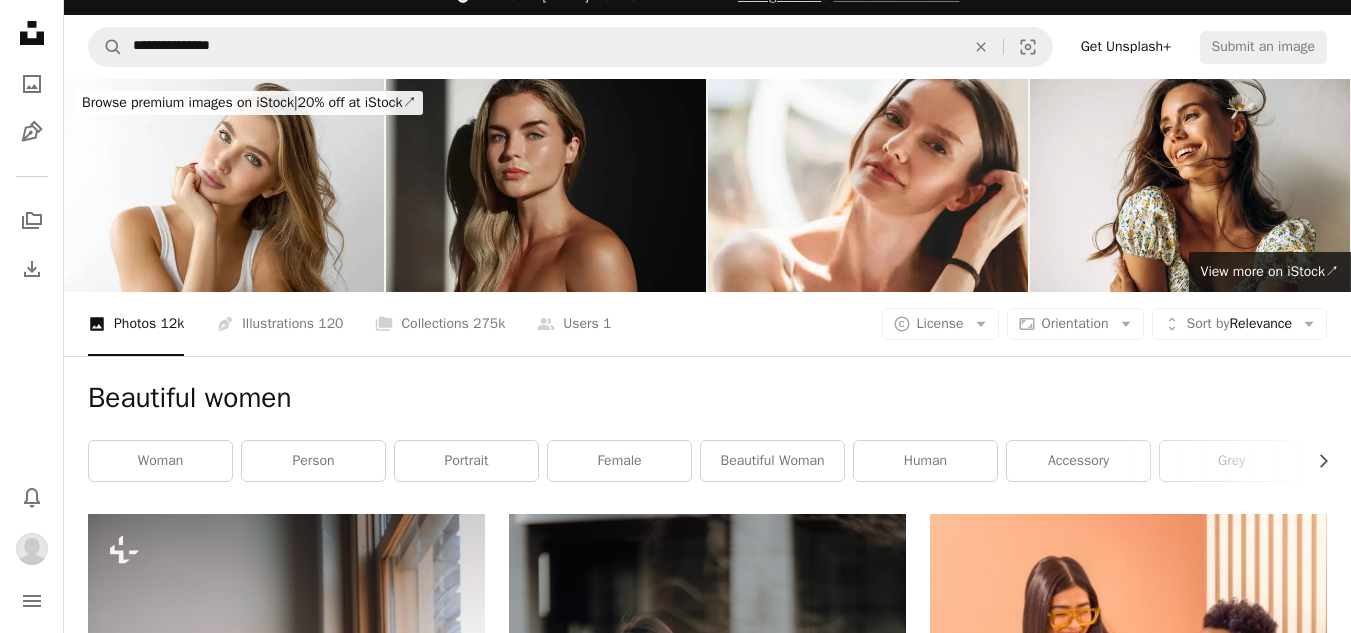 scroll, scrollTop: 0, scrollLeft: 0, axis: both 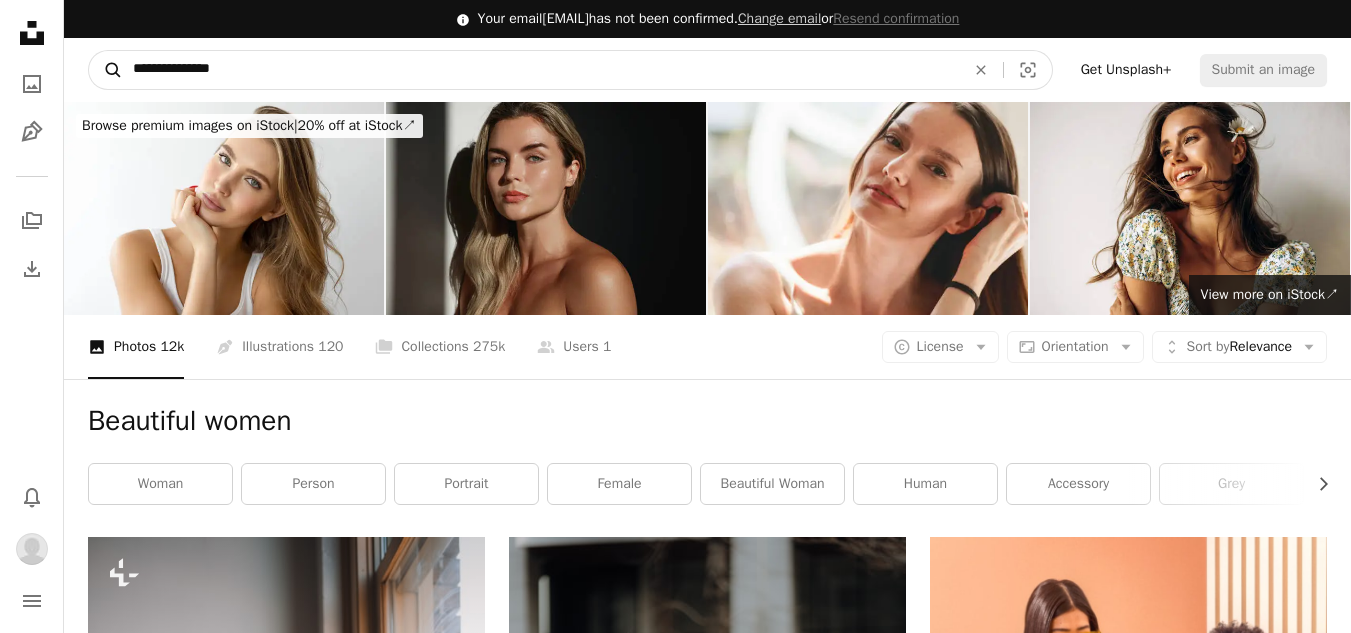 drag, startPoint x: 281, startPoint y: 75, endPoint x: 103, endPoint y: 51, distance: 179.61069 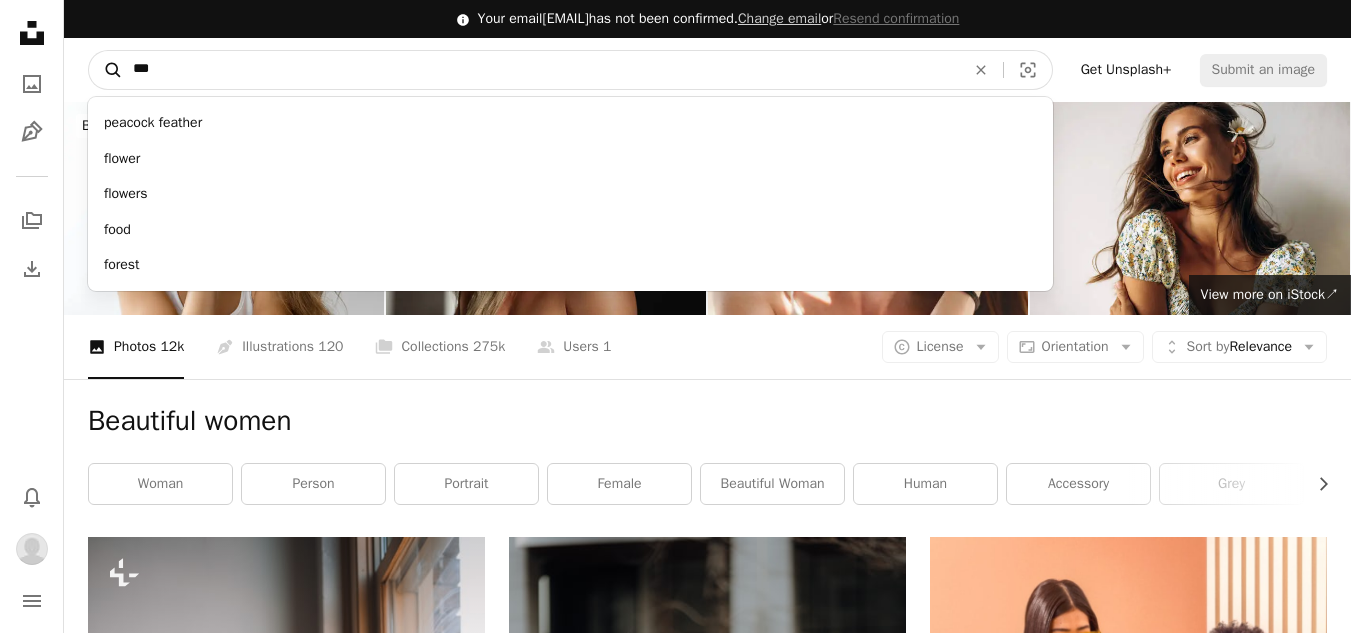 type on "****" 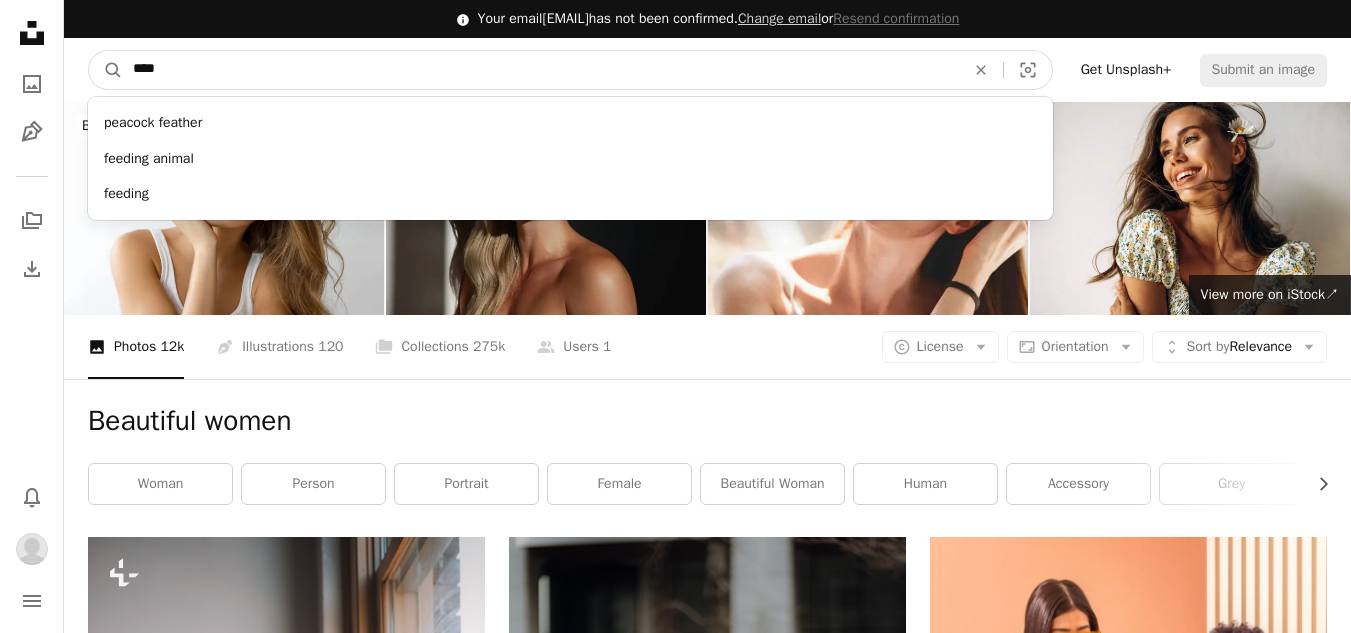 click on "A magnifying glass" at bounding box center [106, 70] 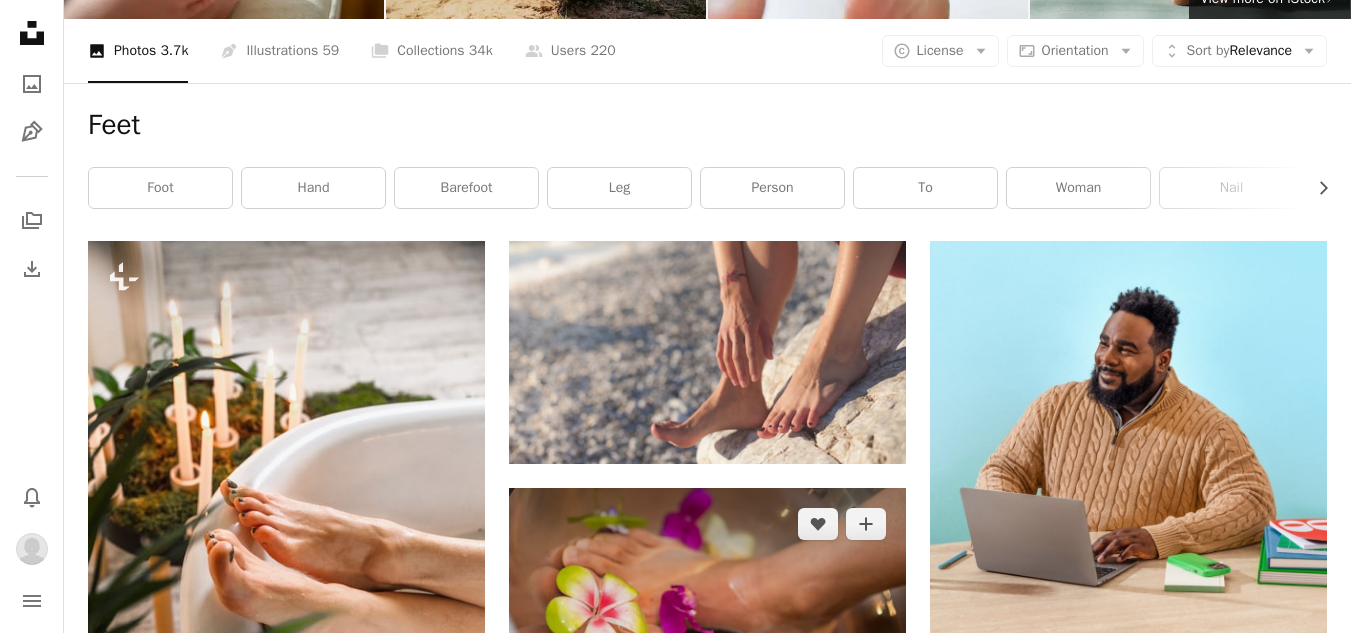 scroll, scrollTop: 300, scrollLeft: 0, axis: vertical 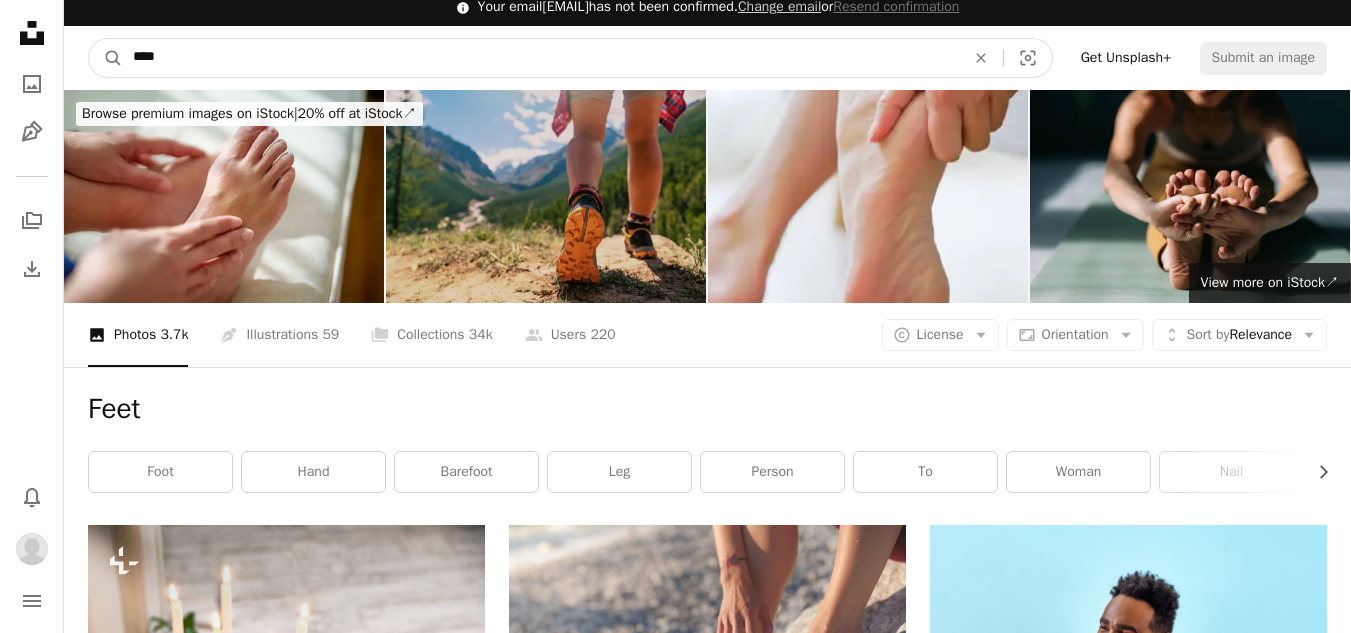 click on "****" at bounding box center [541, 58] 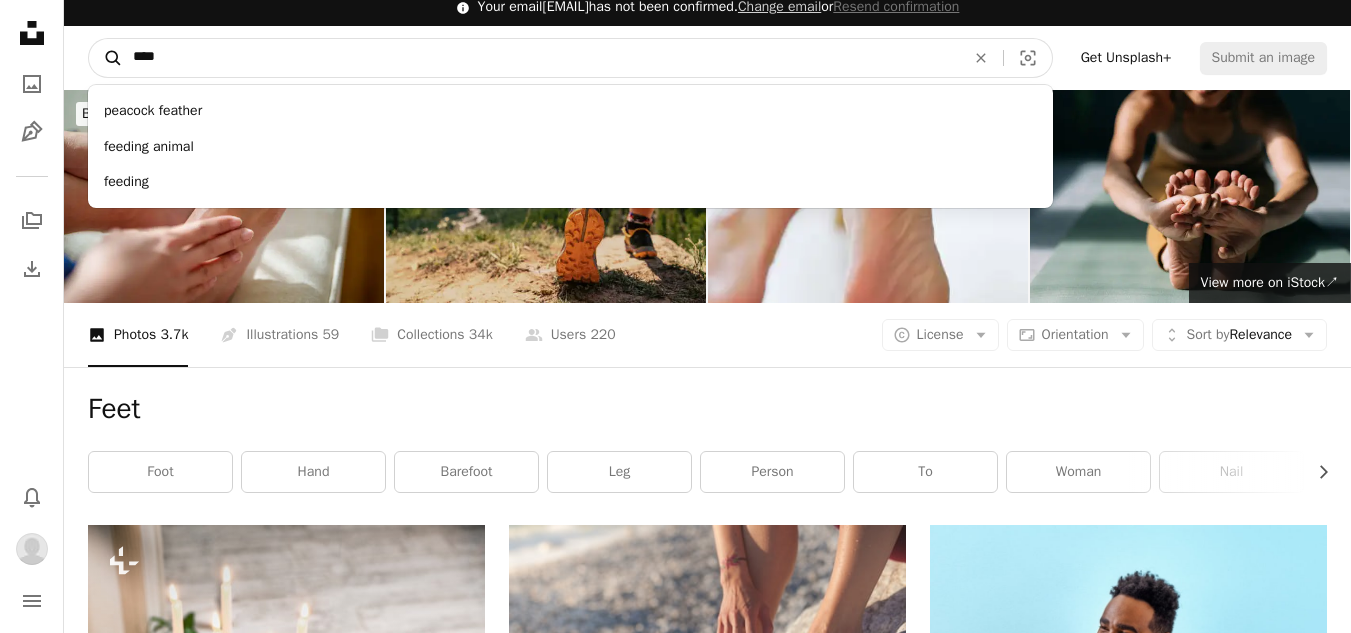 drag, startPoint x: 216, startPoint y: 57, endPoint x: 112, endPoint y: 40, distance: 105.380264 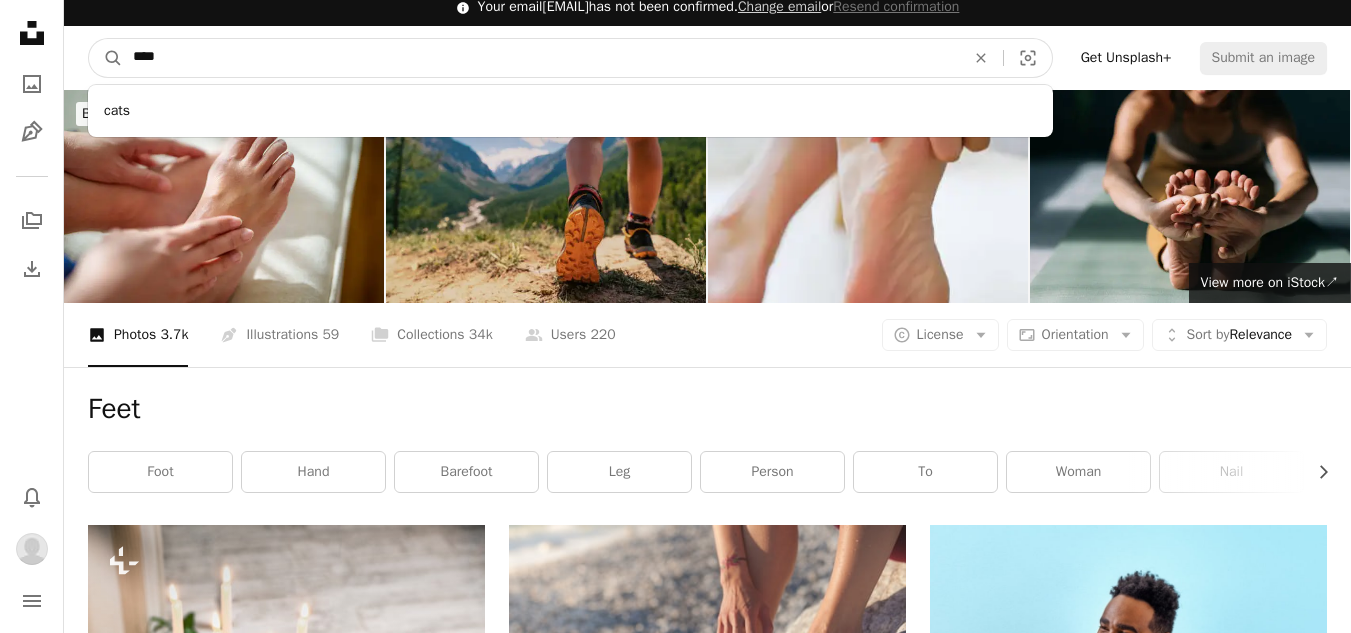 type on "****" 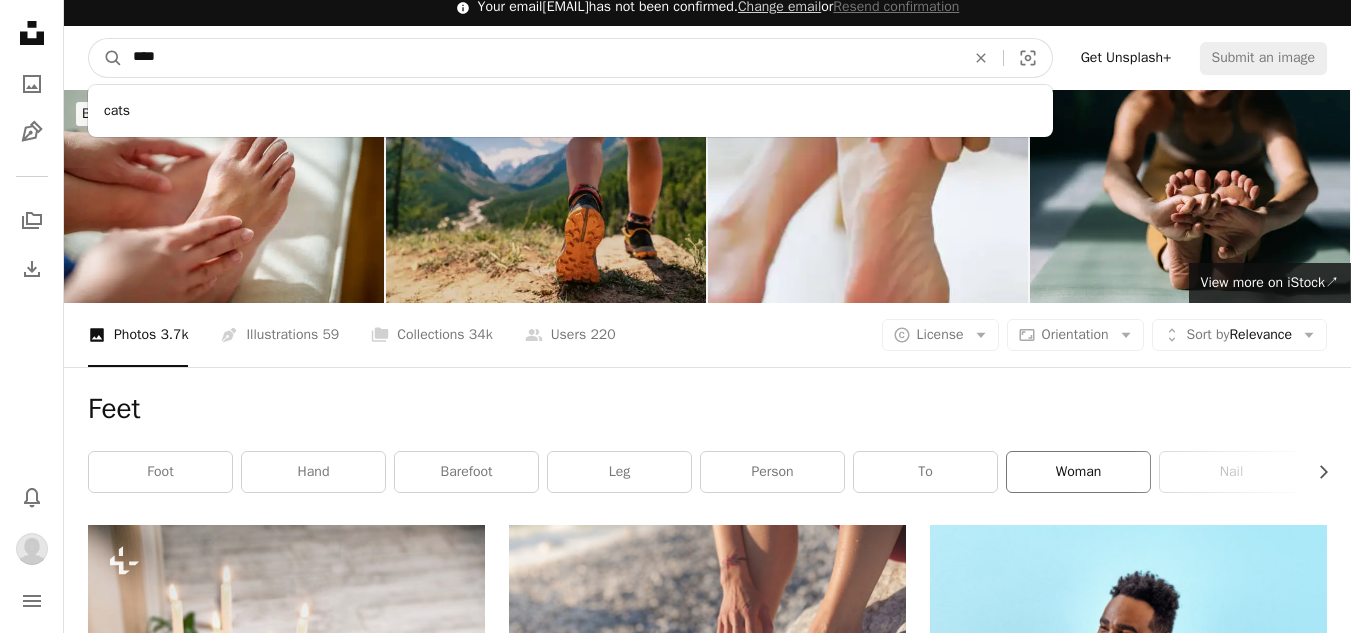 click on "A magnifying glass" at bounding box center (106, 58) 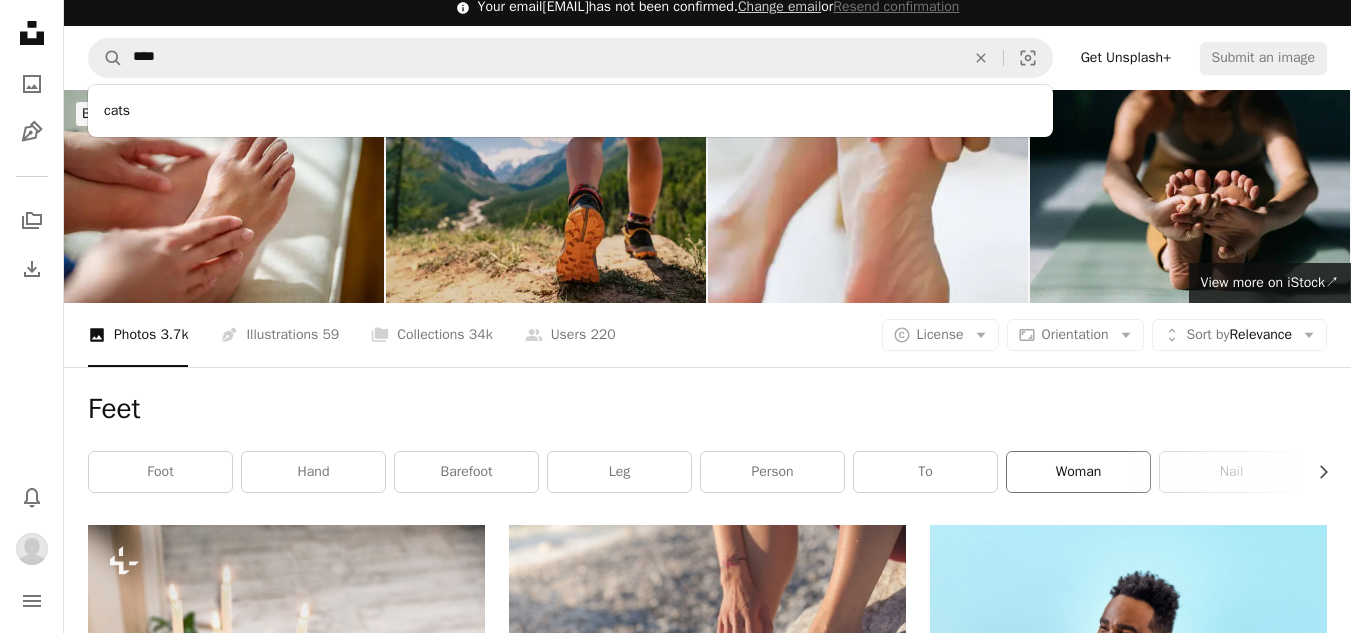 scroll, scrollTop: 0, scrollLeft: 0, axis: both 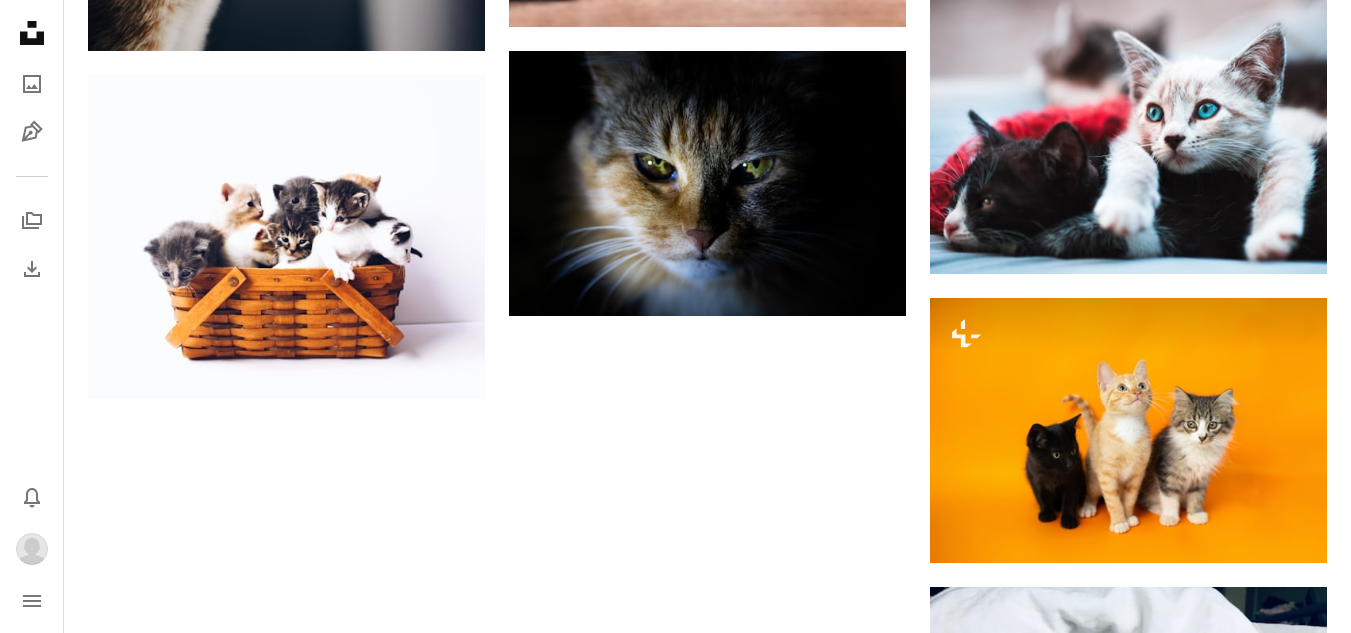 click on "Load more" at bounding box center [707, 934] 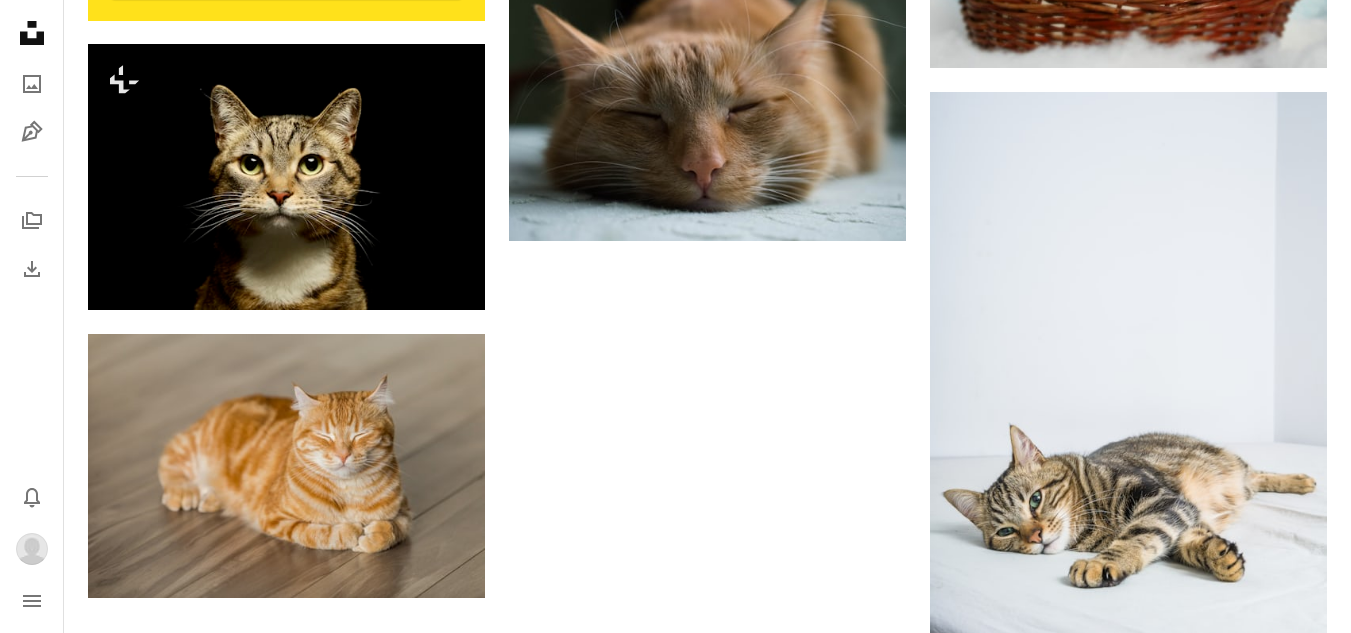 scroll, scrollTop: 6173, scrollLeft: 0, axis: vertical 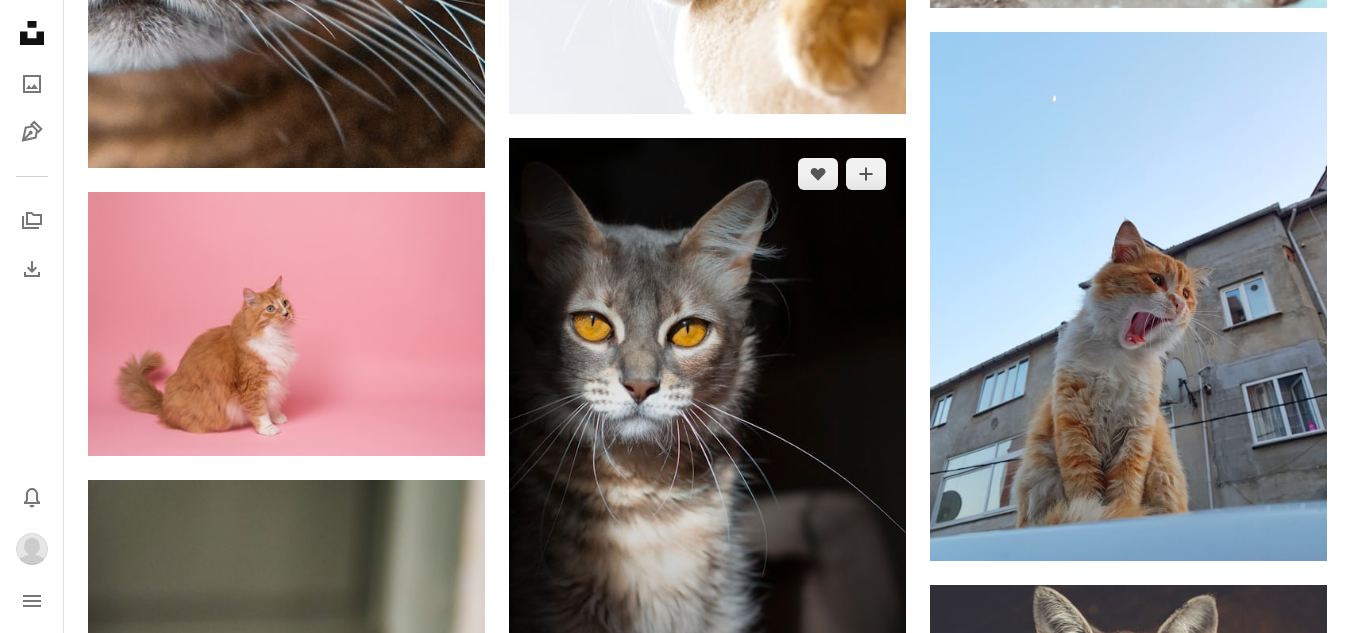 click on "Arrow pointing down" 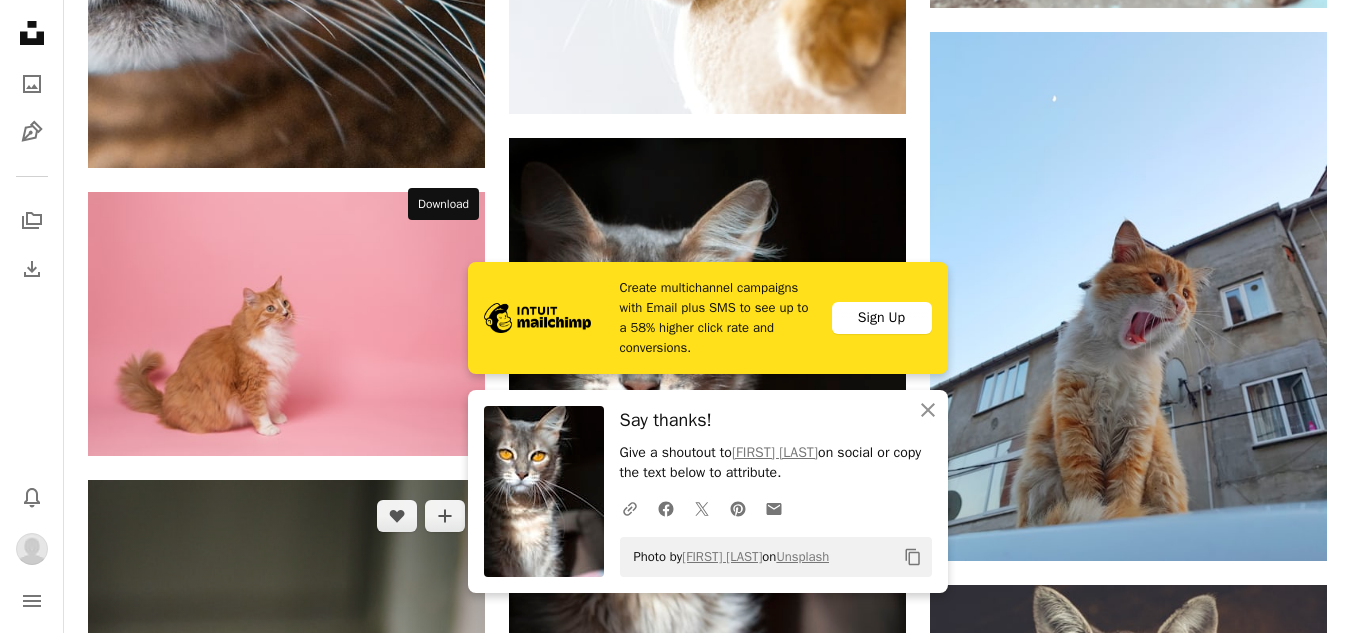 click on "Arrow pointing down" 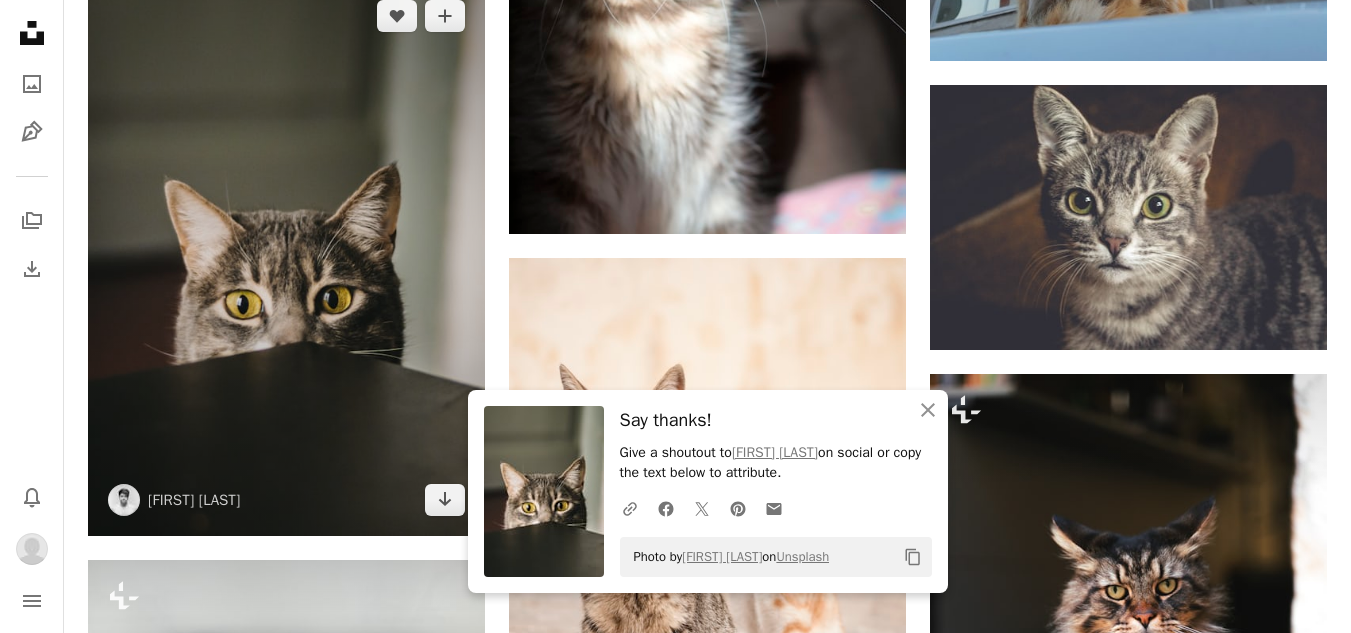 scroll, scrollTop: 12624, scrollLeft: 0, axis: vertical 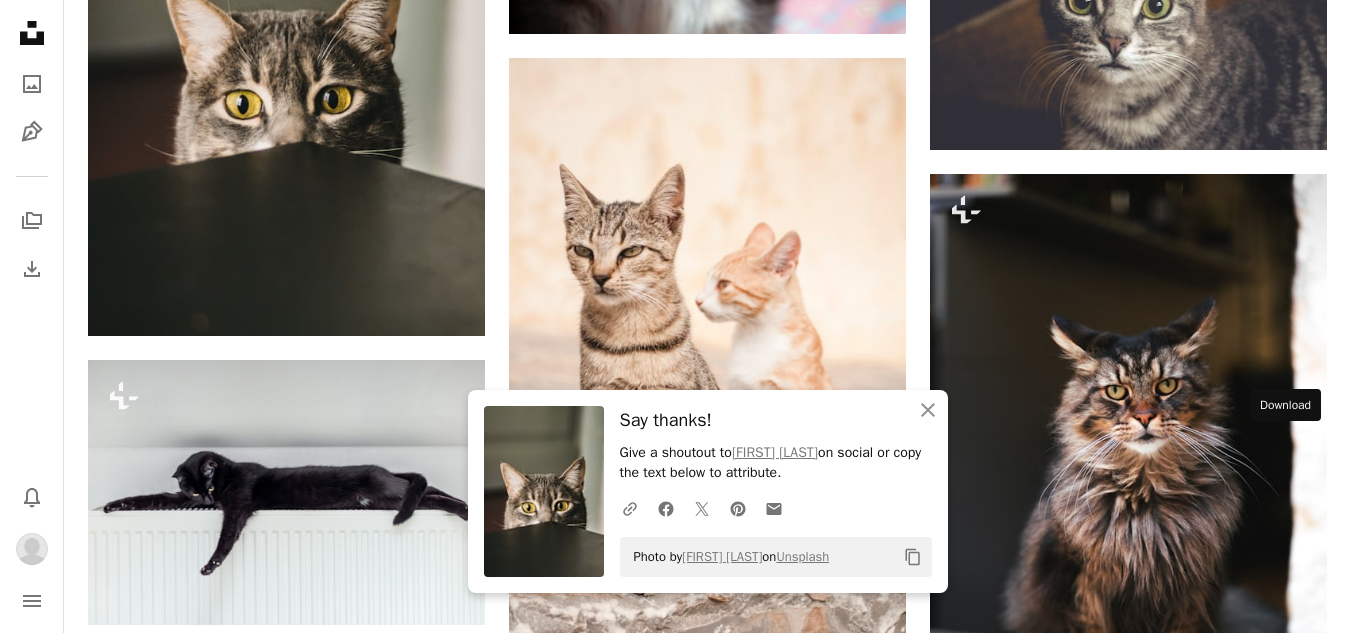 click 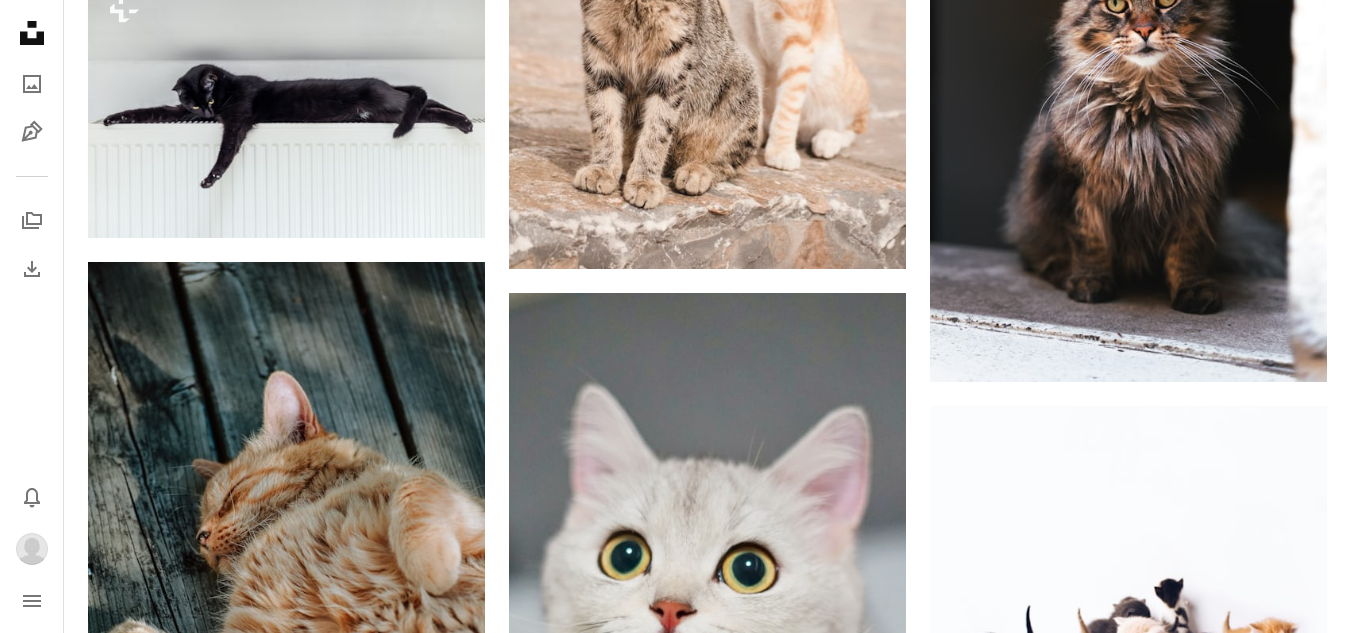 scroll, scrollTop: 13024, scrollLeft: 0, axis: vertical 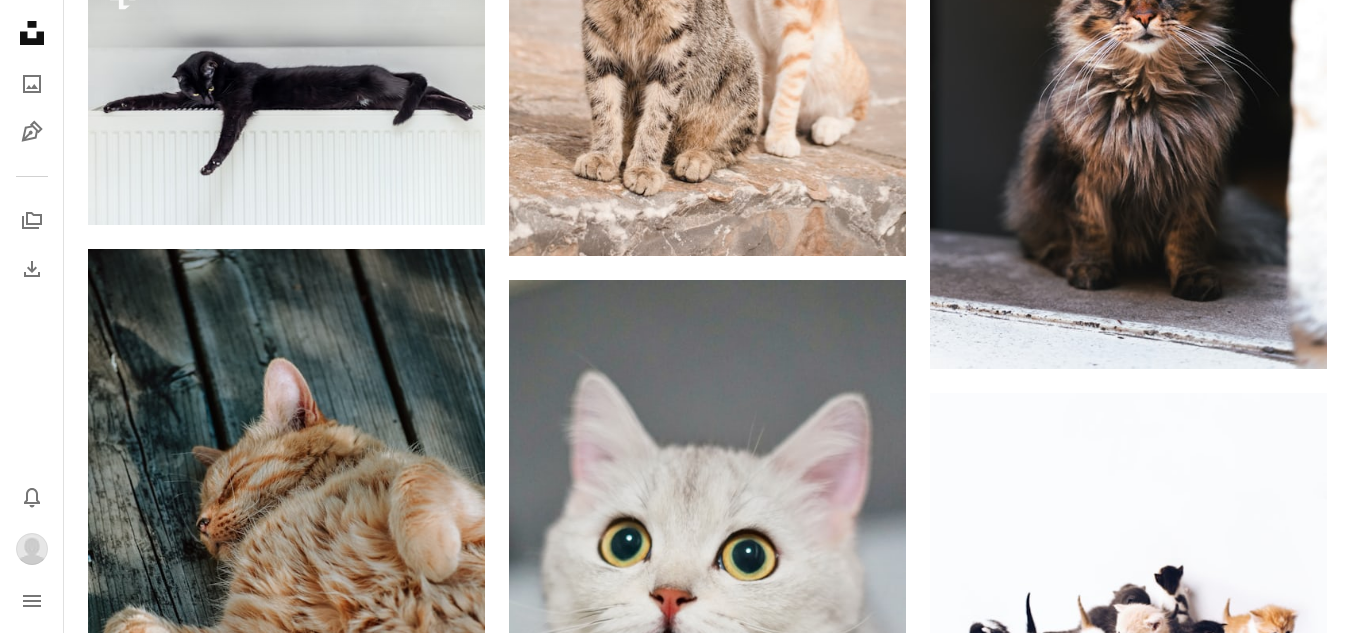 click on "A lock Download" at bounding box center [1256, 1635] 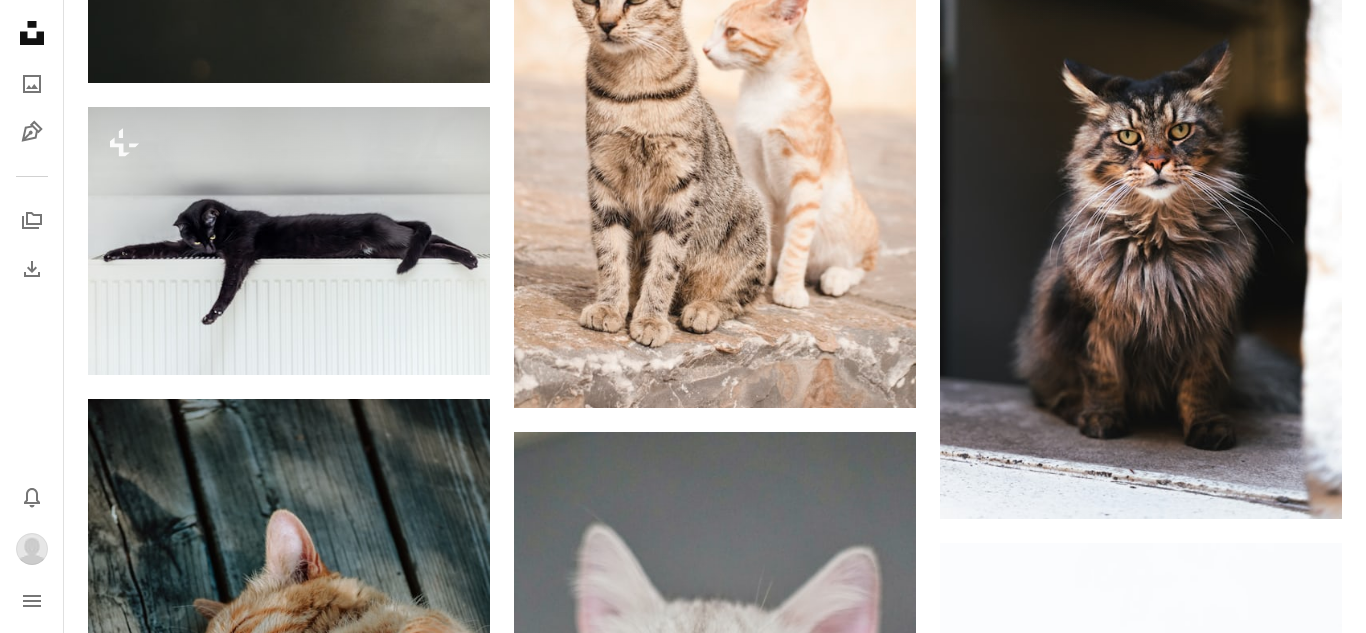 click on "An X shape Premium, ready to use images. Get unlimited access. A plus sign Members-only content added monthly A plus sign Unlimited royalty-free downloads A plus sign Illustrations  New A plus sign Enhanced legal protections yearly 65%  off monthly $20   $7 USD per month * Get  Unsplash+ * When paid annually, billed upfront  $84 Taxes where applicable. Renews automatically. Cancel anytime." at bounding box center (683, 6444) 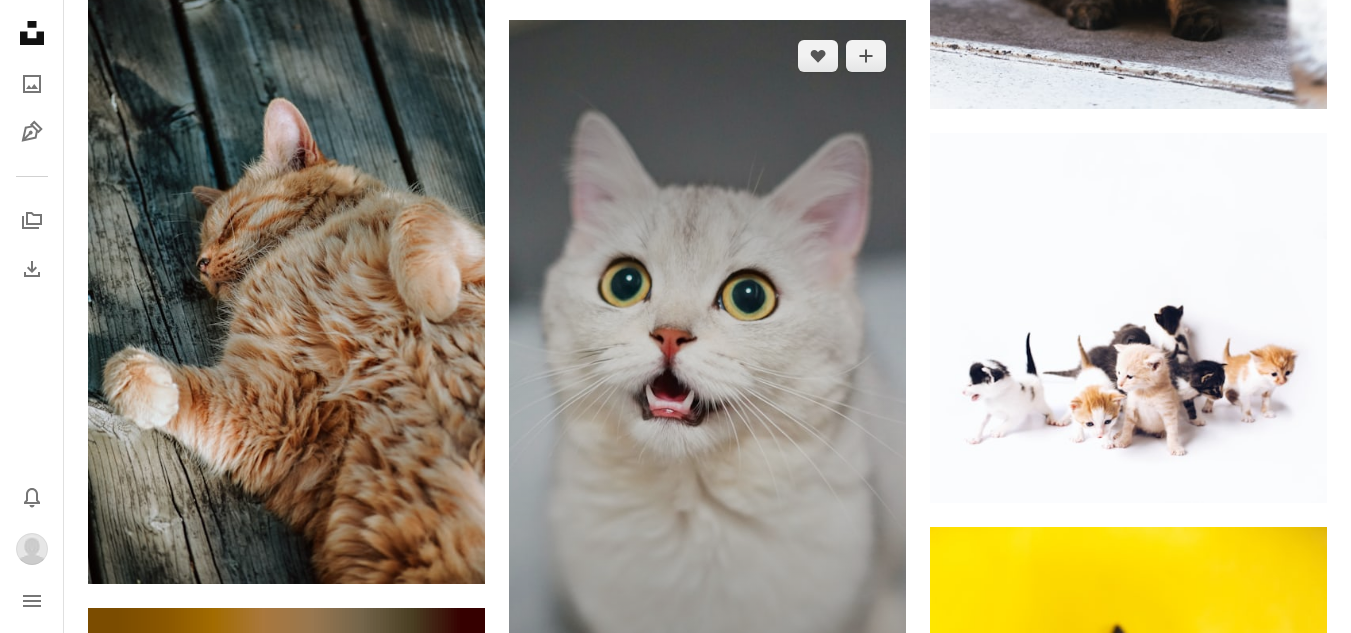 scroll, scrollTop: 13324, scrollLeft: 0, axis: vertical 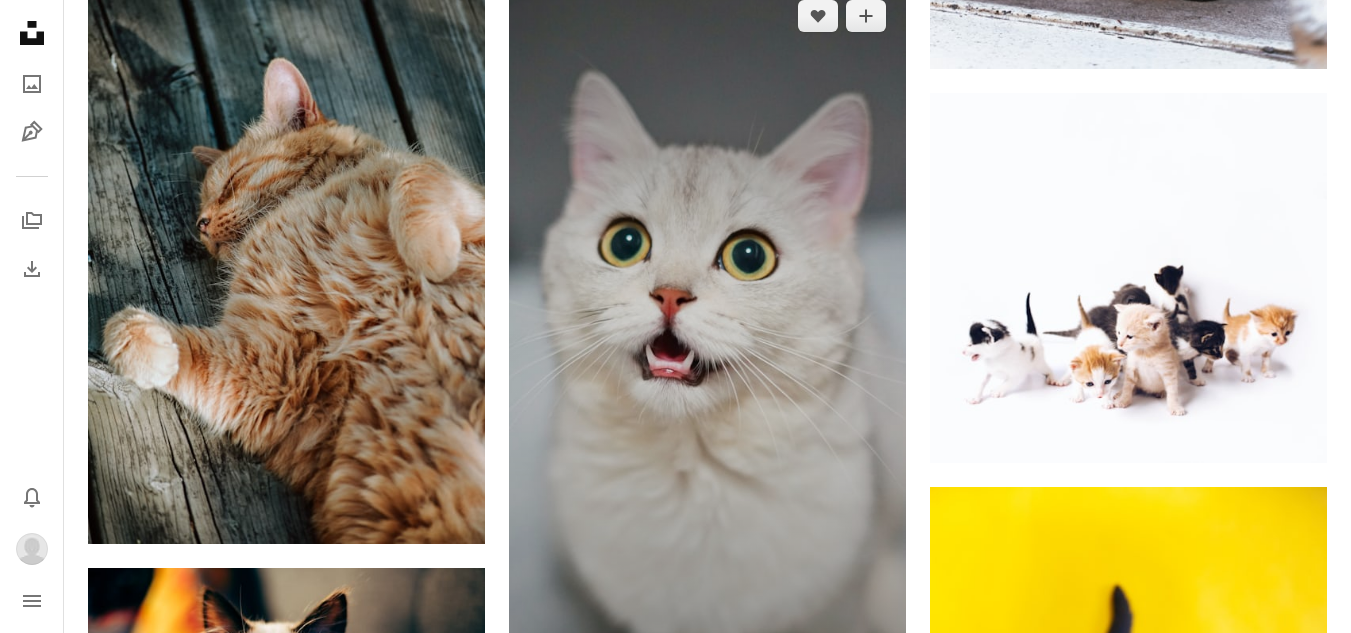 click 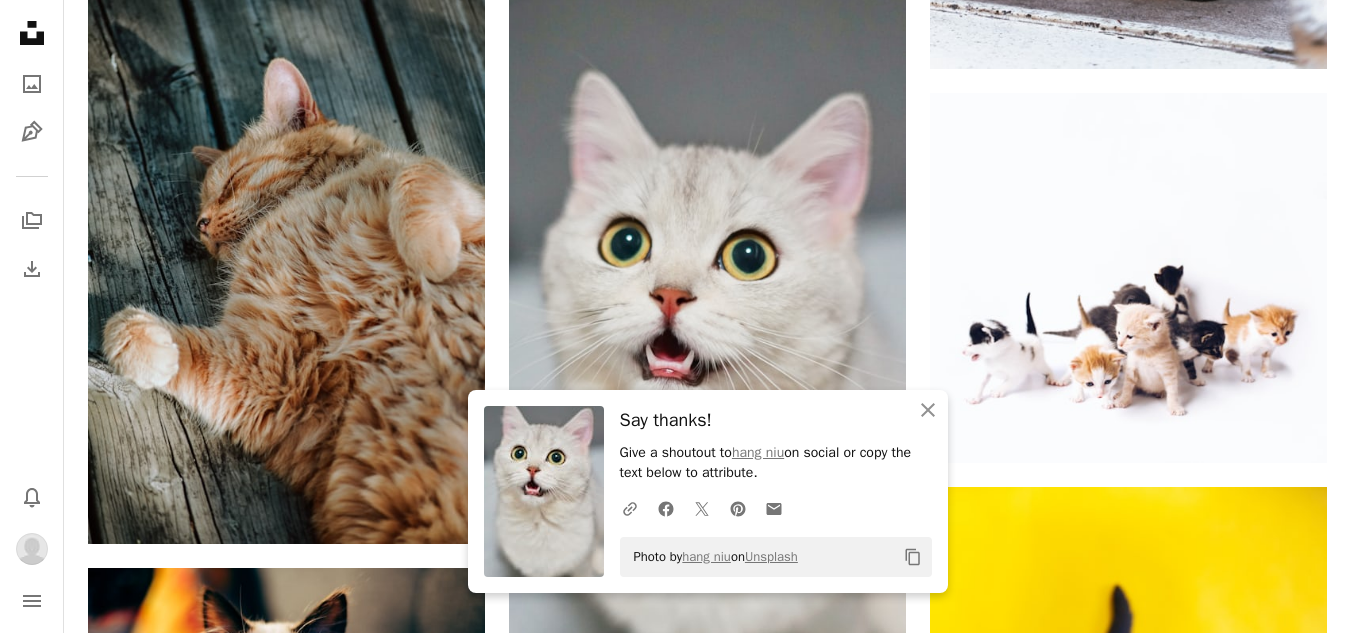 click on "A lock Download" at bounding box center [414, 1085] 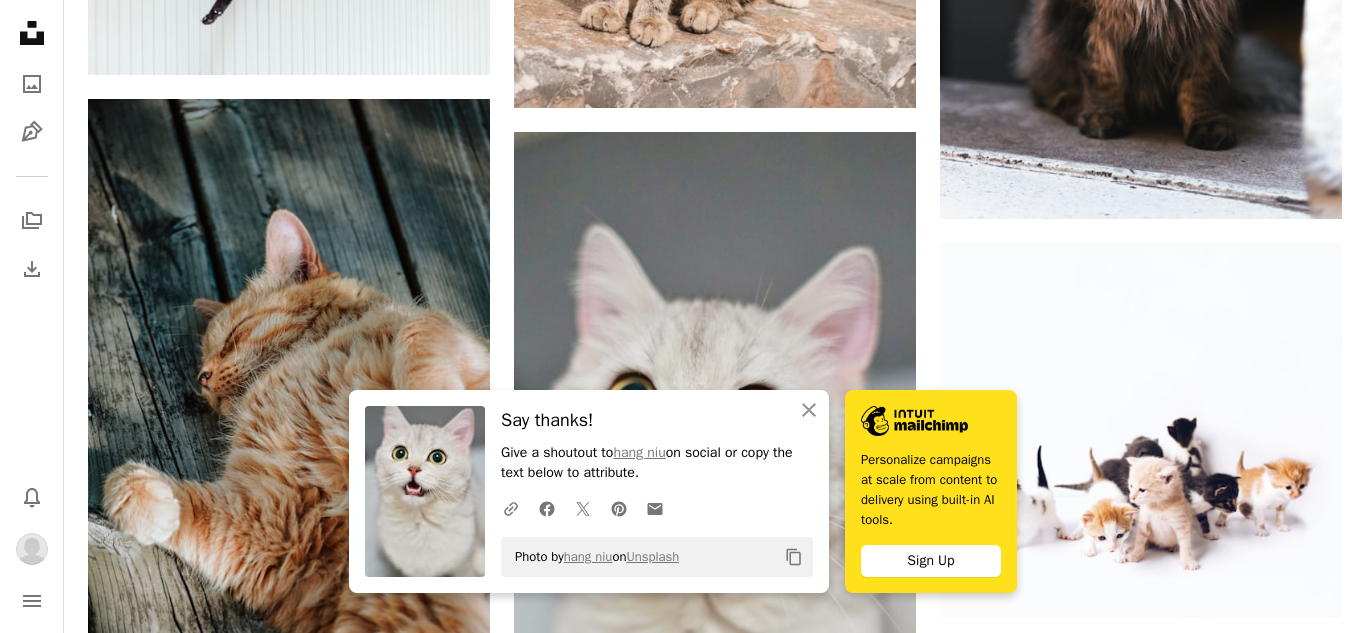 click on "An X shape An X shape Close Say thanks! Give a shoutout to  hang niu  on social or copy the text below to attribute. A URL sharing icon (chains) Facebook icon X (formerly Twitter) icon Pinterest icon An envelope Photo by  hang niu  on  Unsplash
Copy content Personalize campaigns at scale from content to delivery using built-in AI tools. Sign Up Premium, ready to use images. Get unlimited access. A plus sign Members-only content added monthly A plus sign Unlimited royalty-free downloads A plus sign Illustrations  New A plus sign Enhanced legal protections yearly 65%  off monthly $20   $7 USD per month * Get  Unsplash+ * When paid annually, billed upfront  $84 Taxes where applicable. Renews automatically. Cancel anytime." at bounding box center (683, 6144) 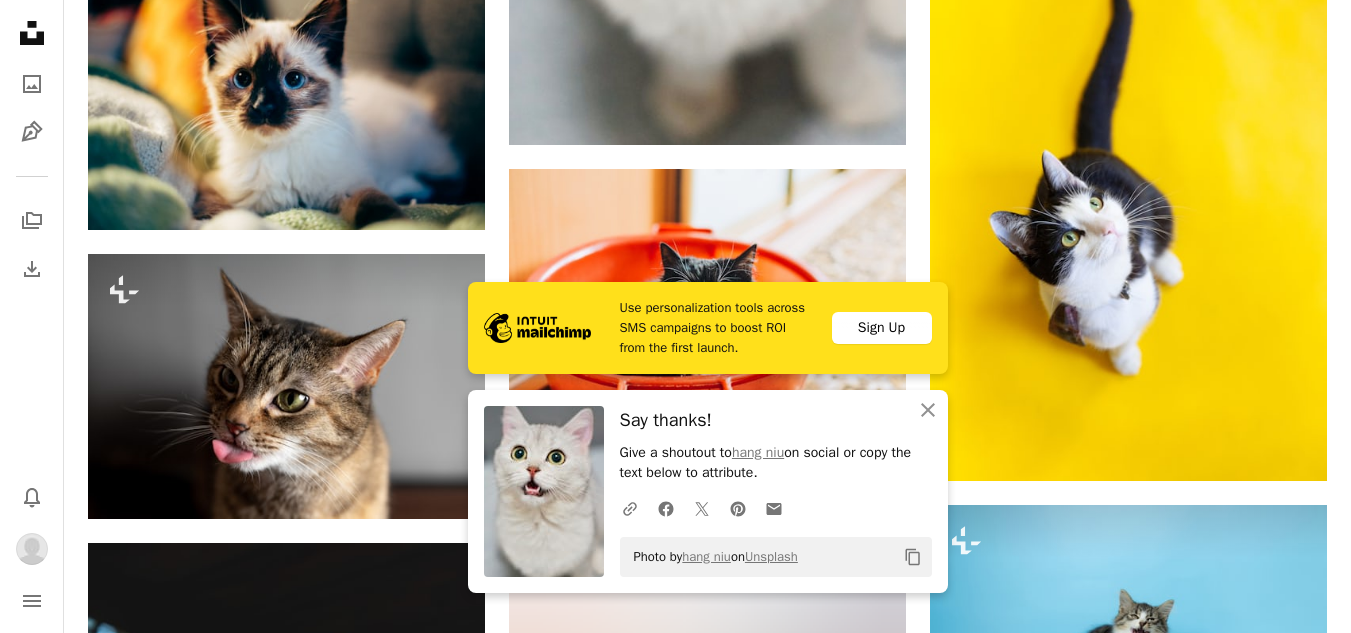 scroll, scrollTop: 14024, scrollLeft: 0, axis: vertical 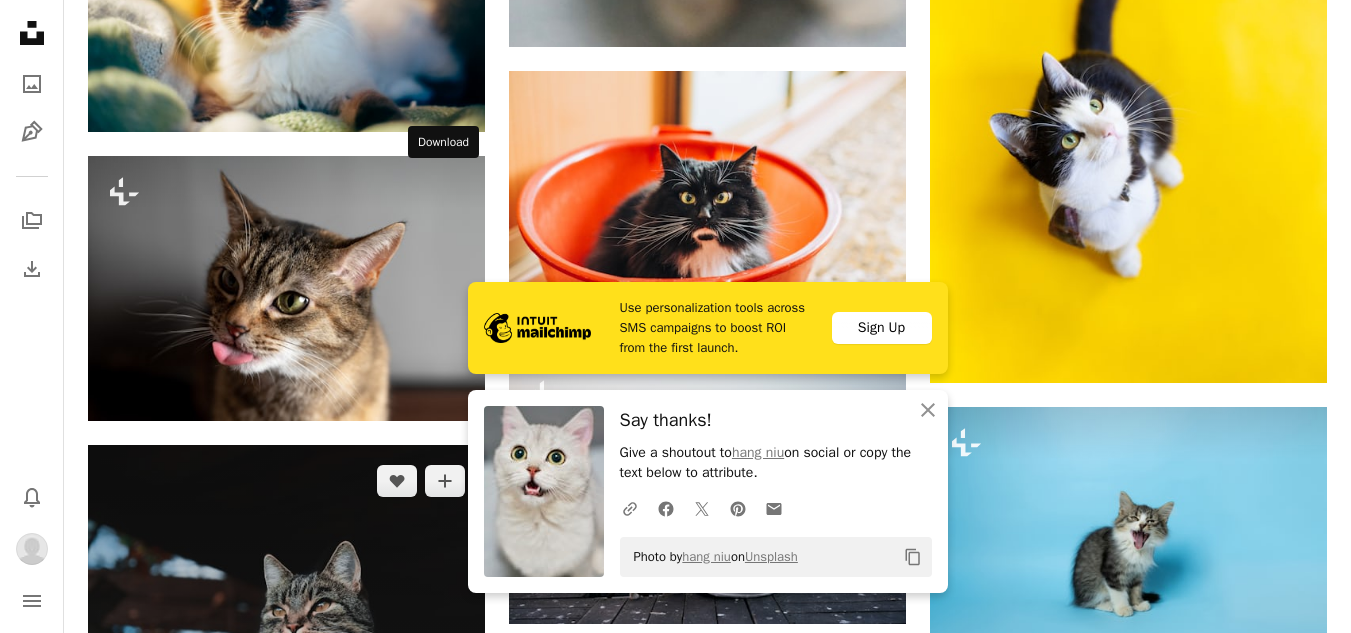 click on "Arrow pointing down" 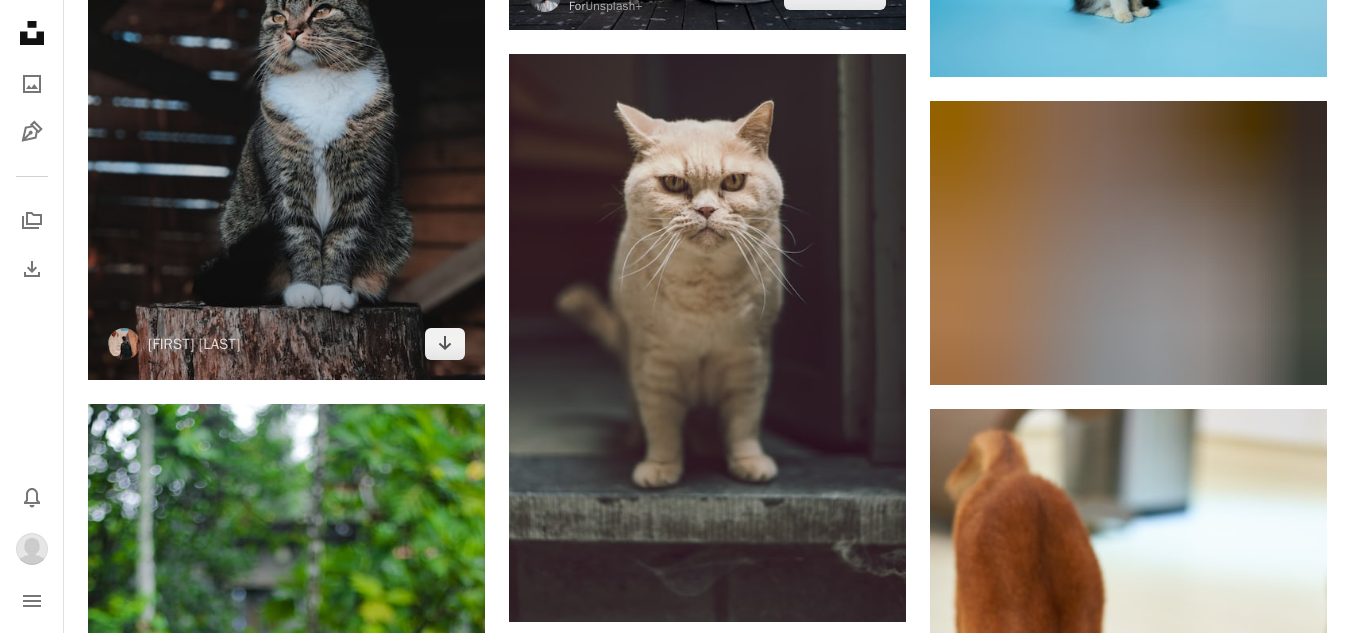 scroll, scrollTop: 14624, scrollLeft: 0, axis: vertical 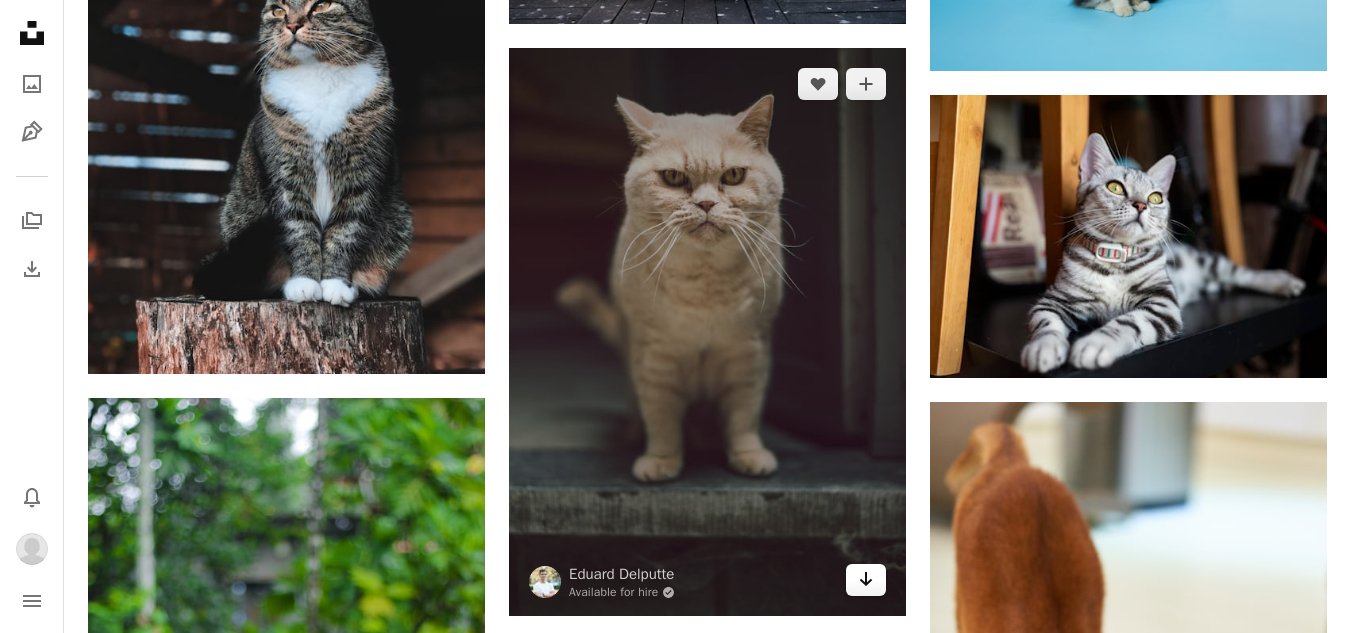 click on "Arrow pointing down" 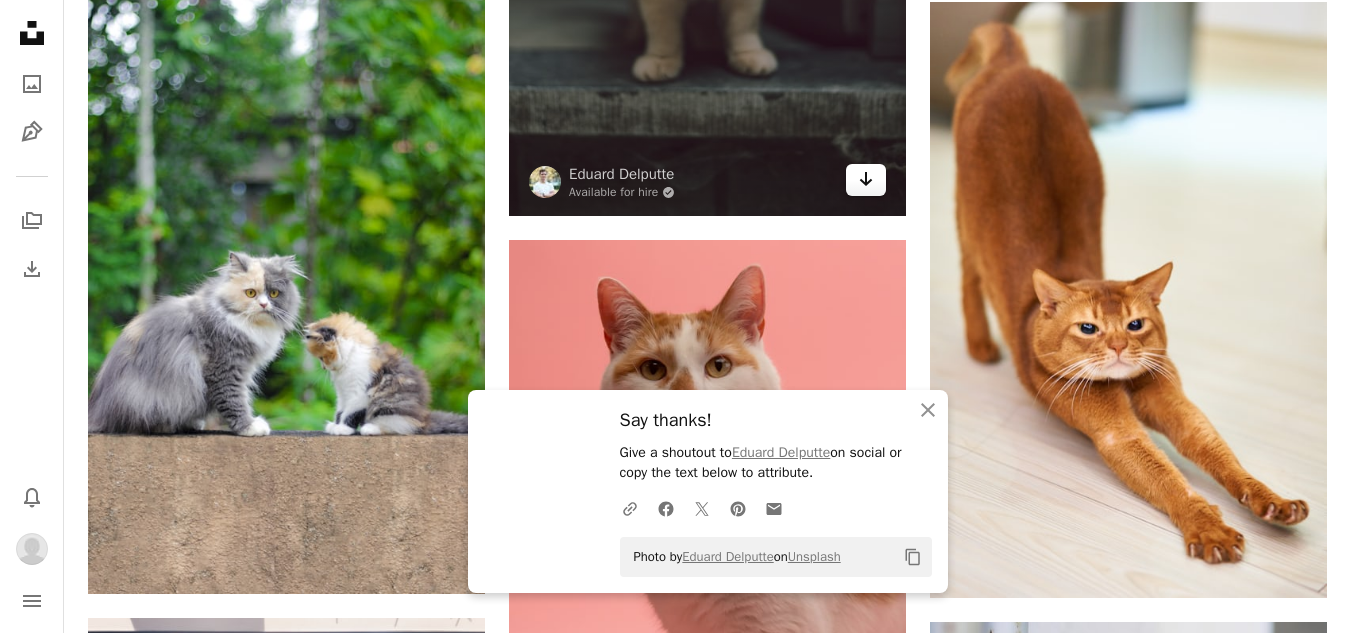 scroll, scrollTop: 15324, scrollLeft: 0, axis: vertical 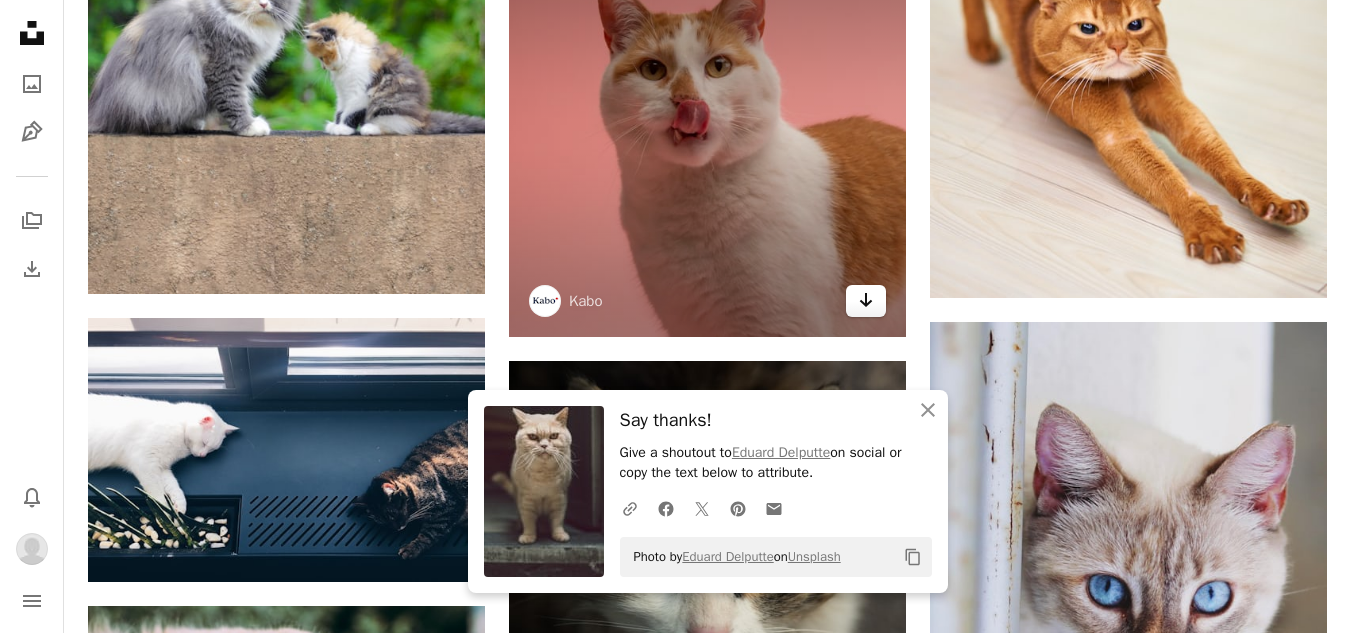 click on "Arrow pointing down" 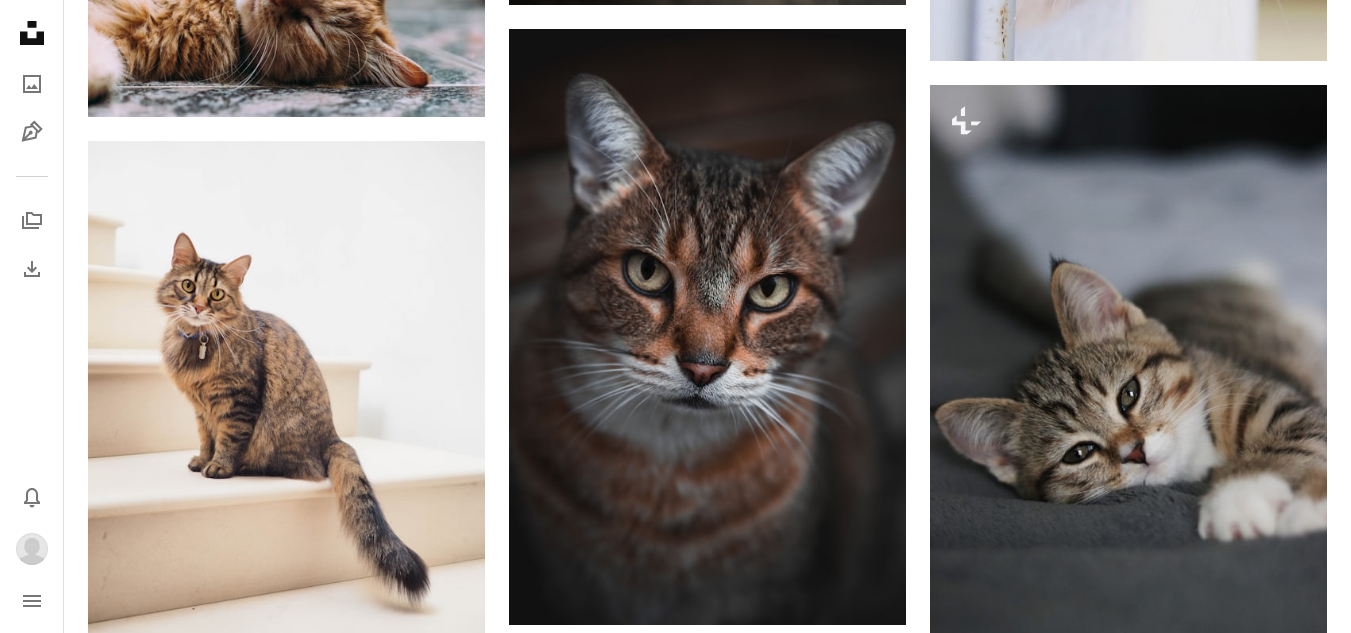 scroll, scrollTop: 16124, scrollLeft: 0, axis: vertical 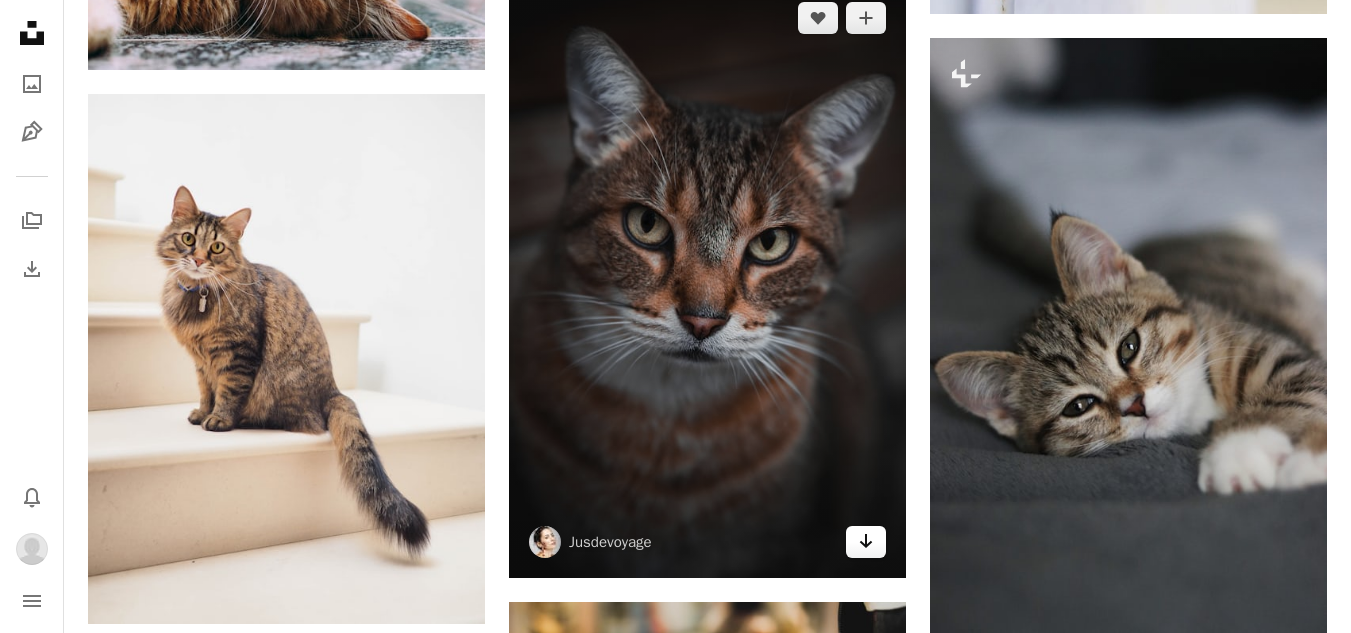 click on "Arrow pointing down" 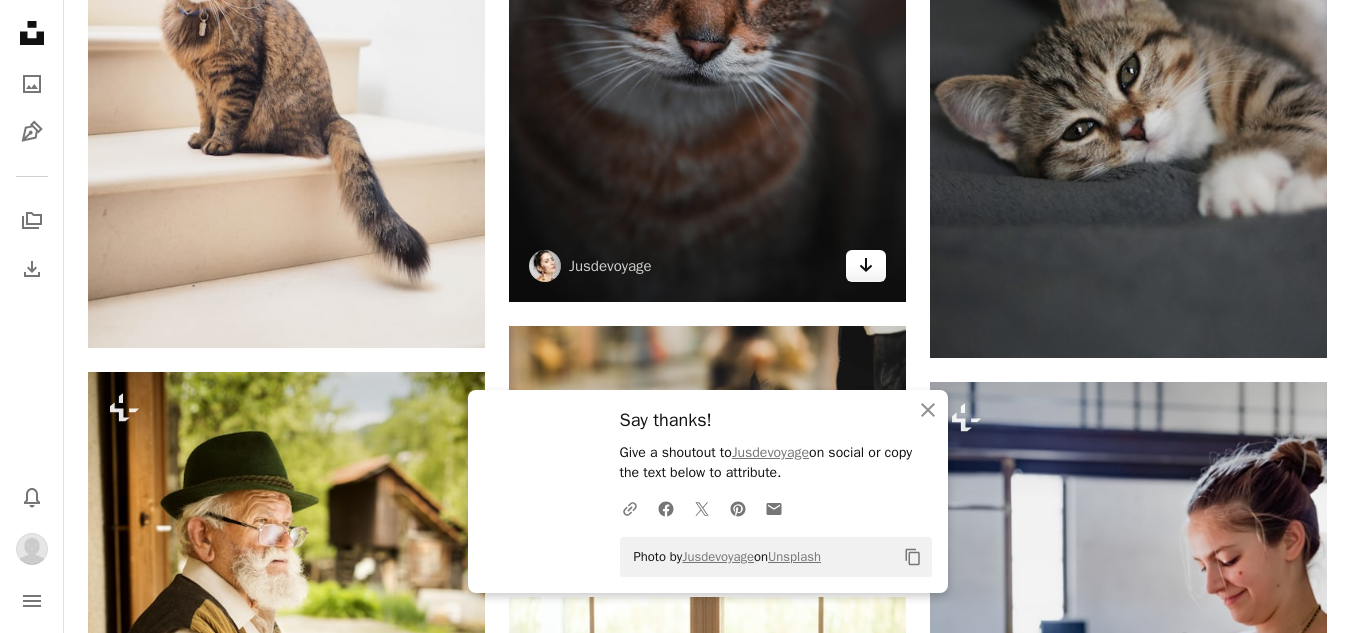 scroll, scrollTop: 16424, scrollLeft: 0, axis: vertical 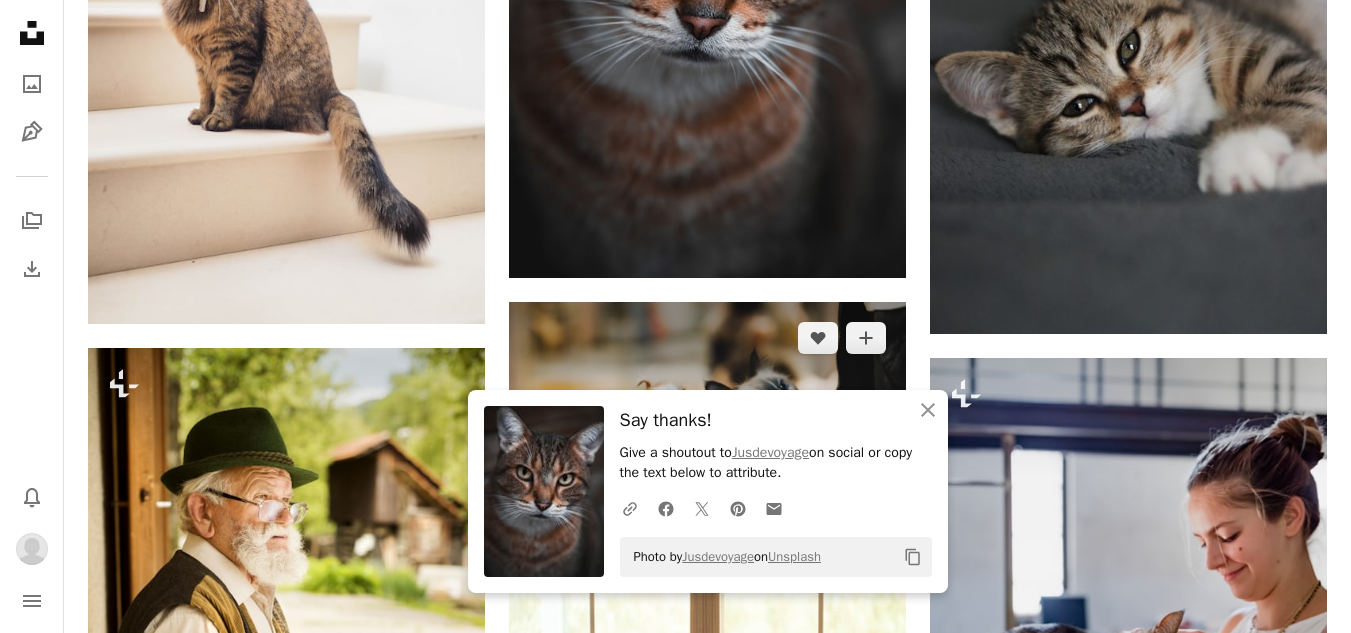 click 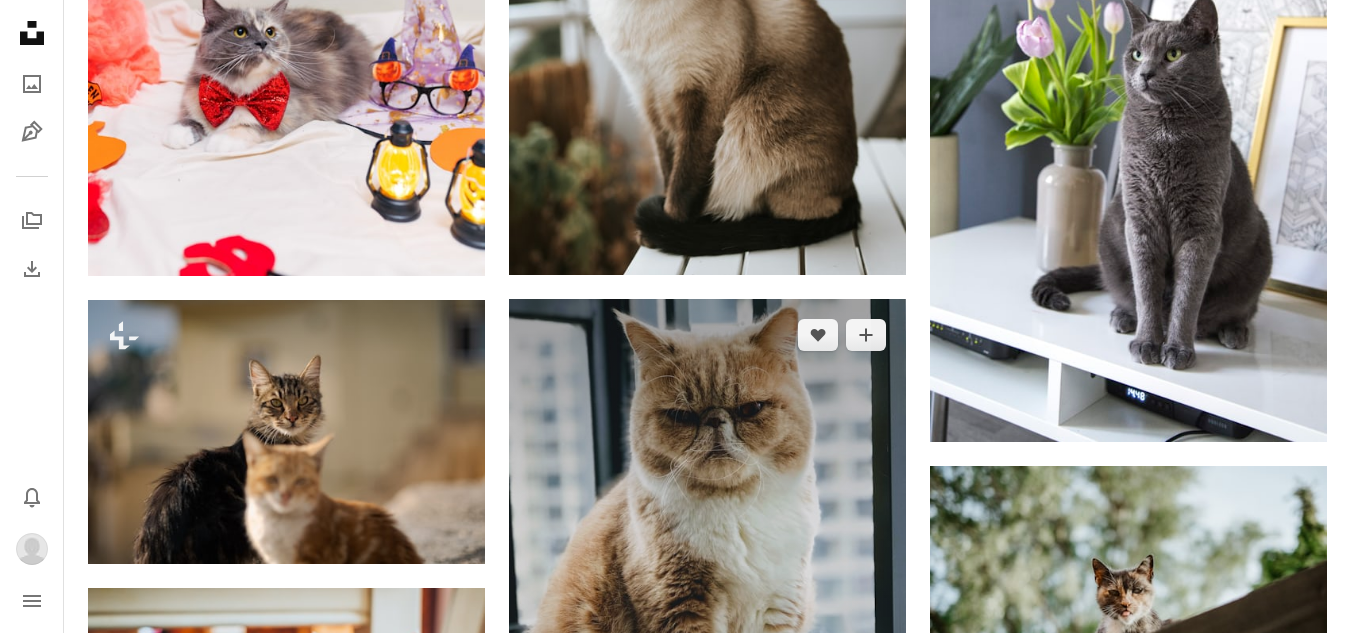 scroll, scrollTop: 20724, scrollLeft: 0, axis: vertical 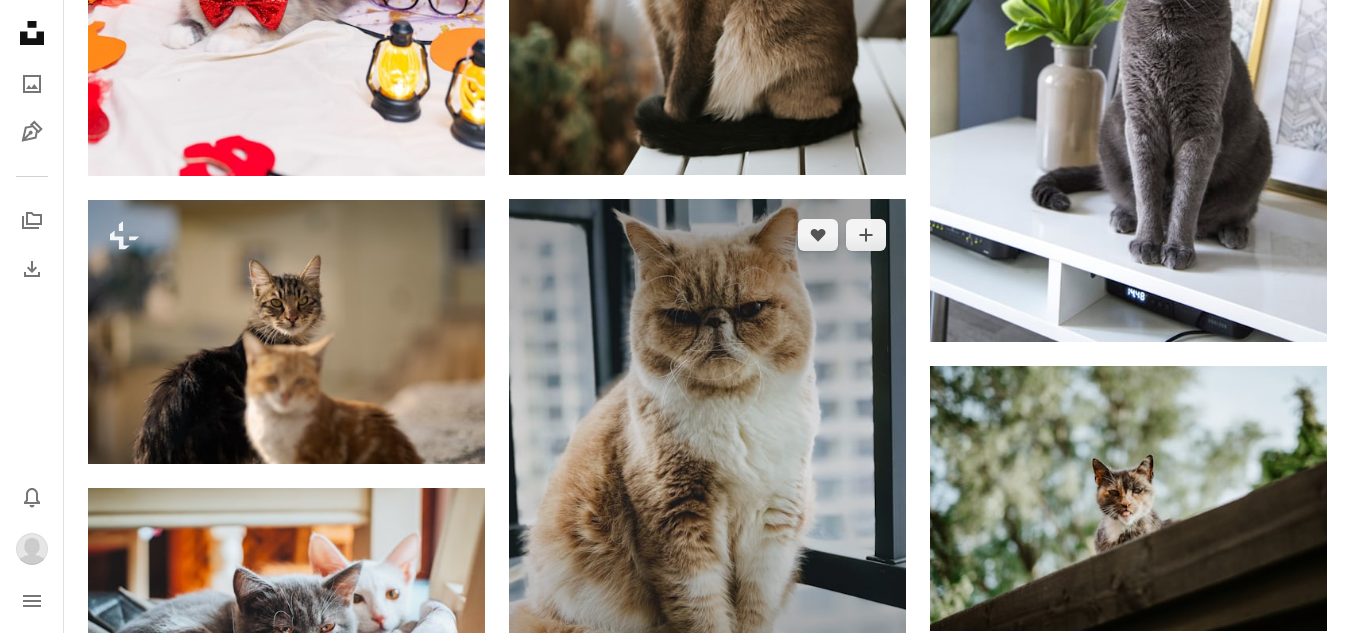 click on "Arrow pointing down" 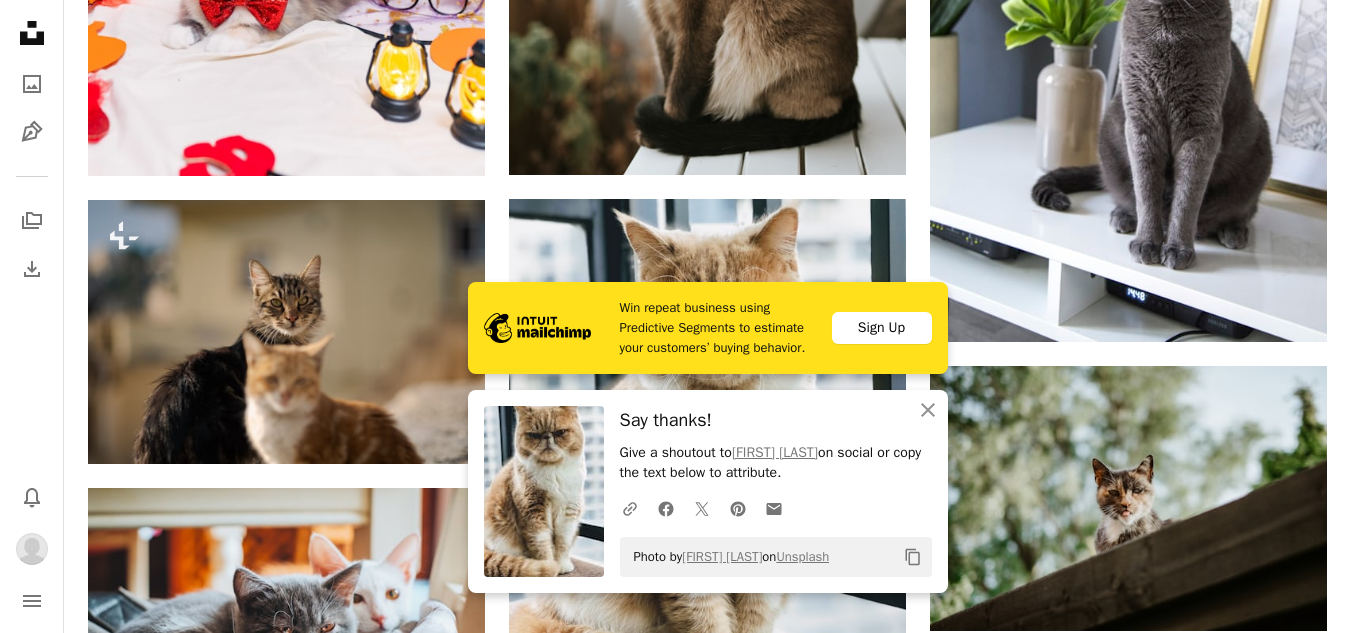 click on "Arrow pointing down" 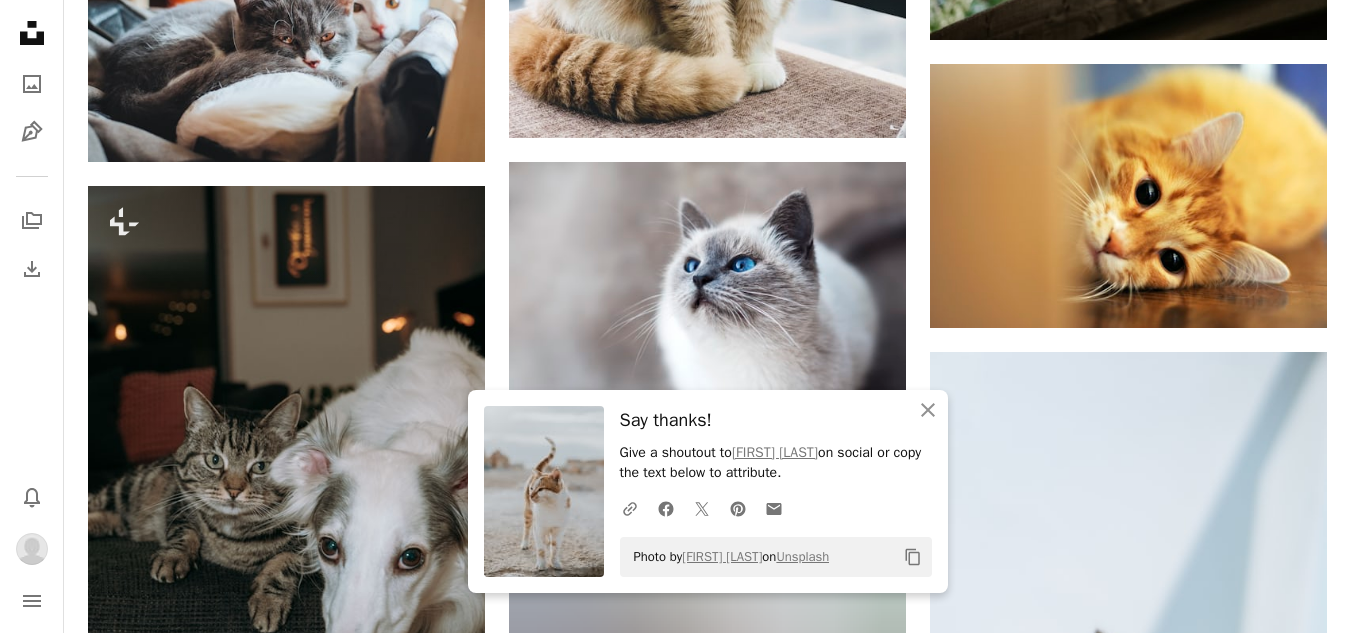 scroll, scrollTop: 21324, scrollLeft: 0, axis: vertical 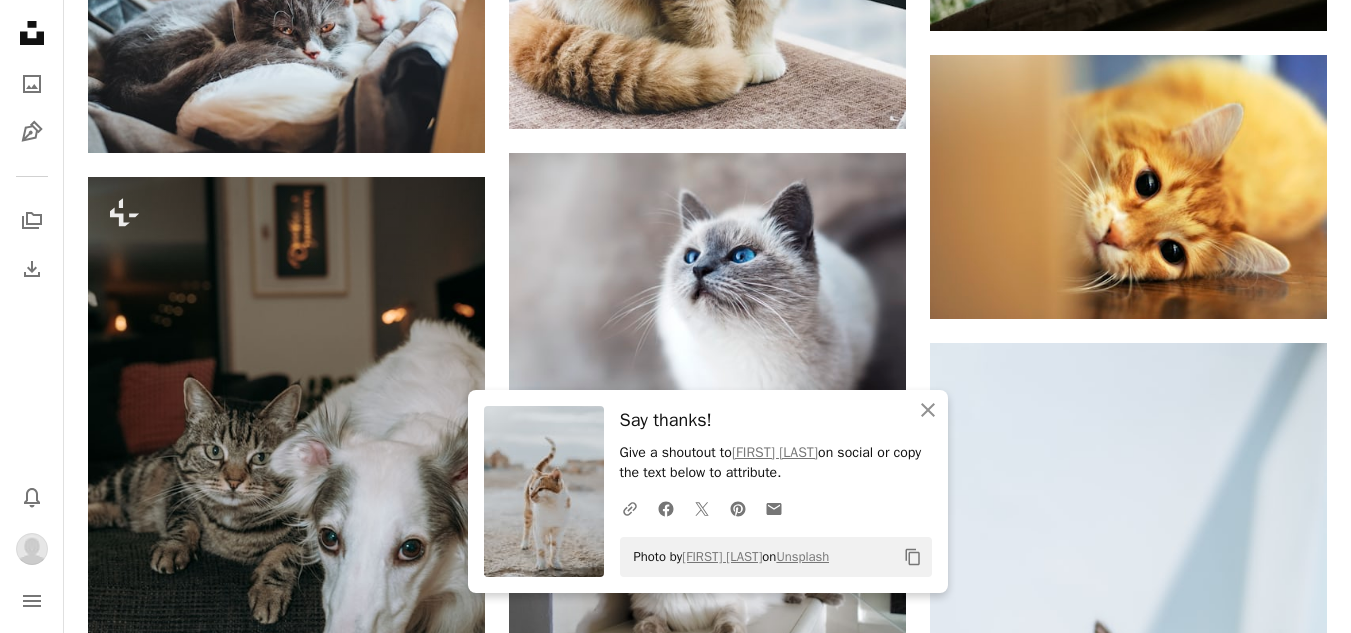click on "Arrow pointing down" 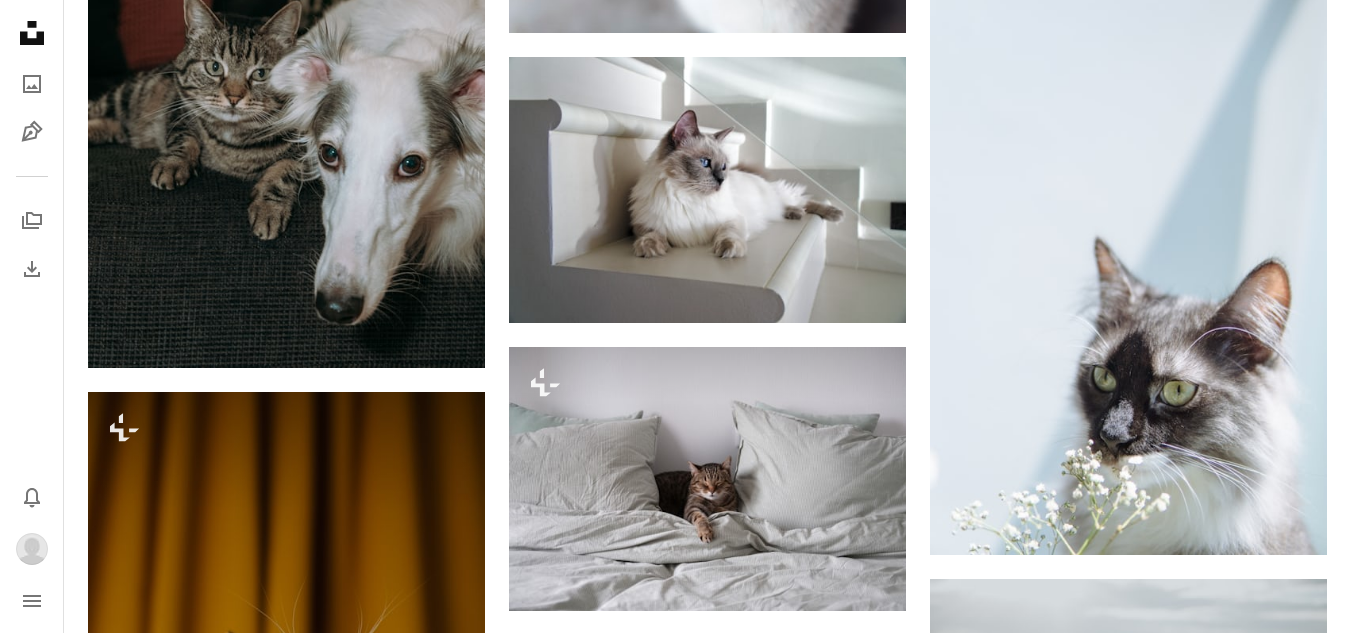 scroll, scrollTop: 21724, scrollLeft: 0, axis: vertical 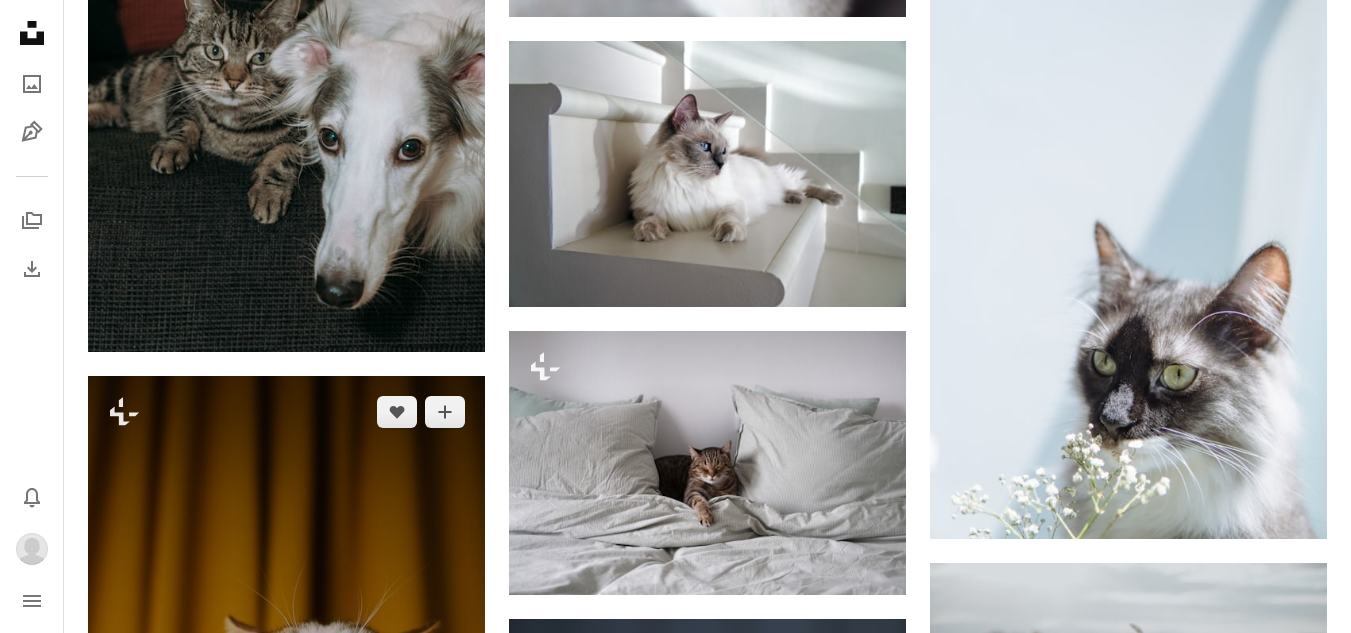 click on "A lock Download" at bounding box center [414, 936] 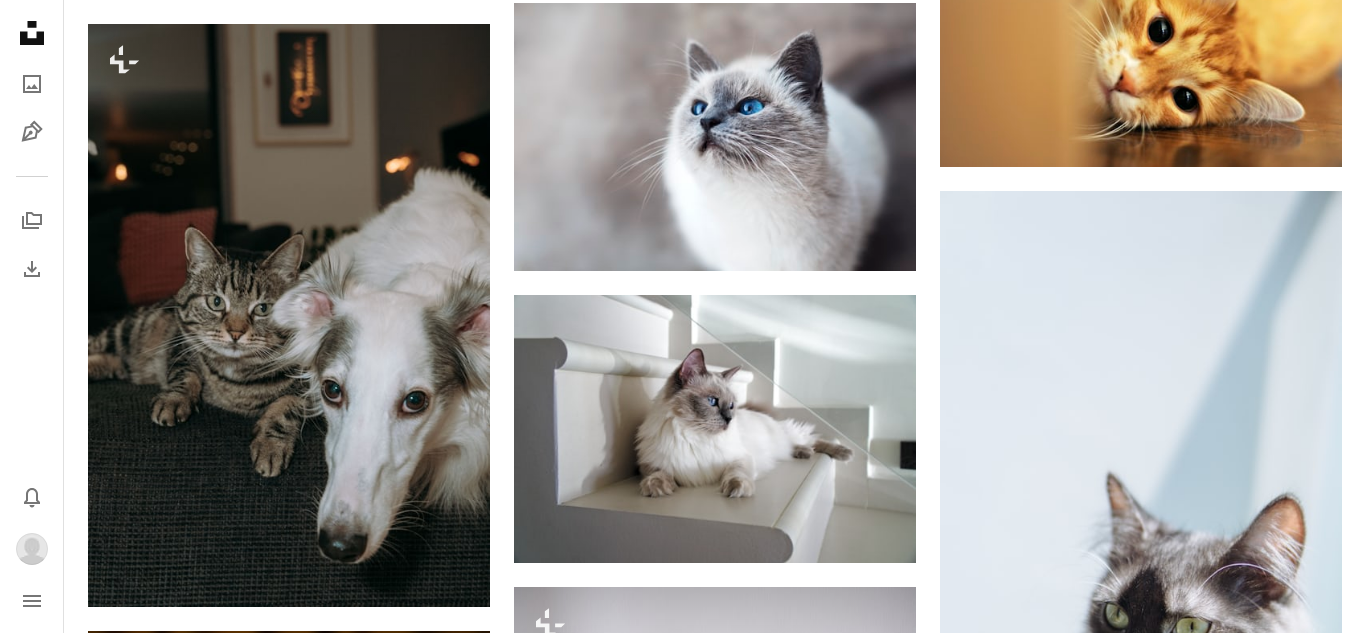 click on "An X shape Premium, ready to use images. Get unlimited access. A plus sign Members-only content added monthly A plus sign Unlimited royalty-free downloads A plus sign Illustrations  New A plus sign Enhanced legal protections yearly 65%  off monthly $20   $7 USD per month * Get  Unsplash+ * When paid annually, billed upfront  $84 Taxes where applicable. Renews automatically. Cancel anytime." at bounding box center (683, 5971) 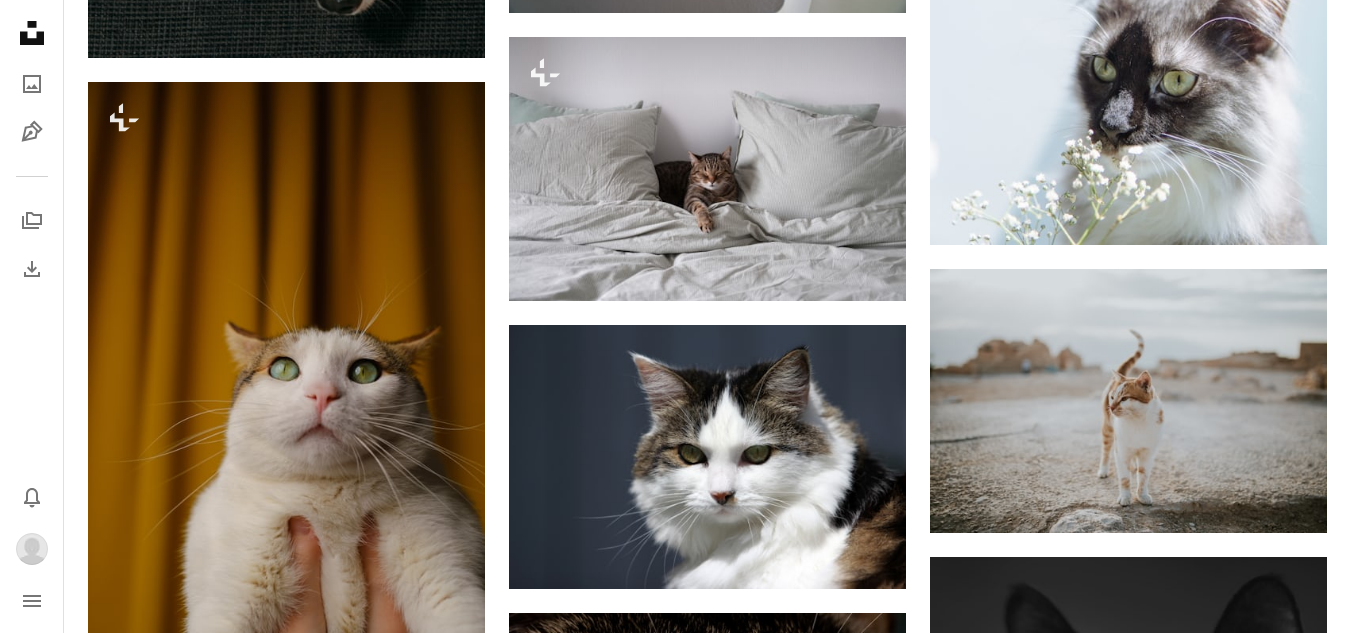 scroll, scrollTop: 22024, scrollLeft: 0, axis: vertical 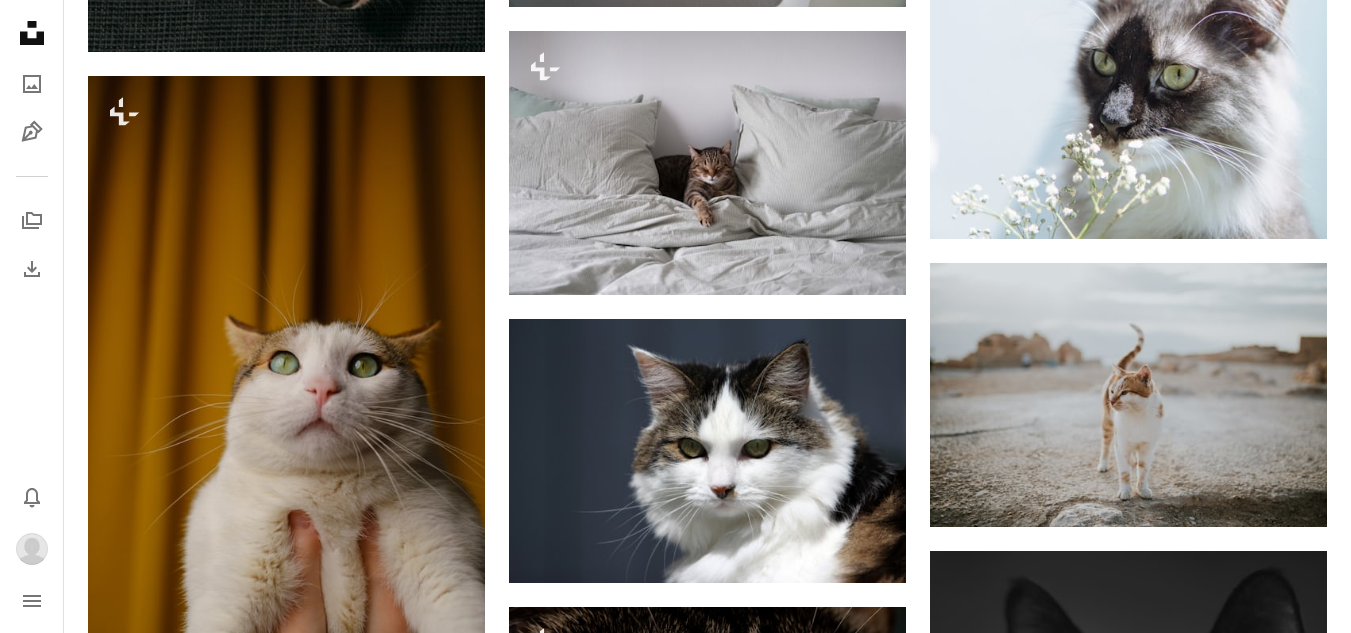 click on "Arrow pointing down" 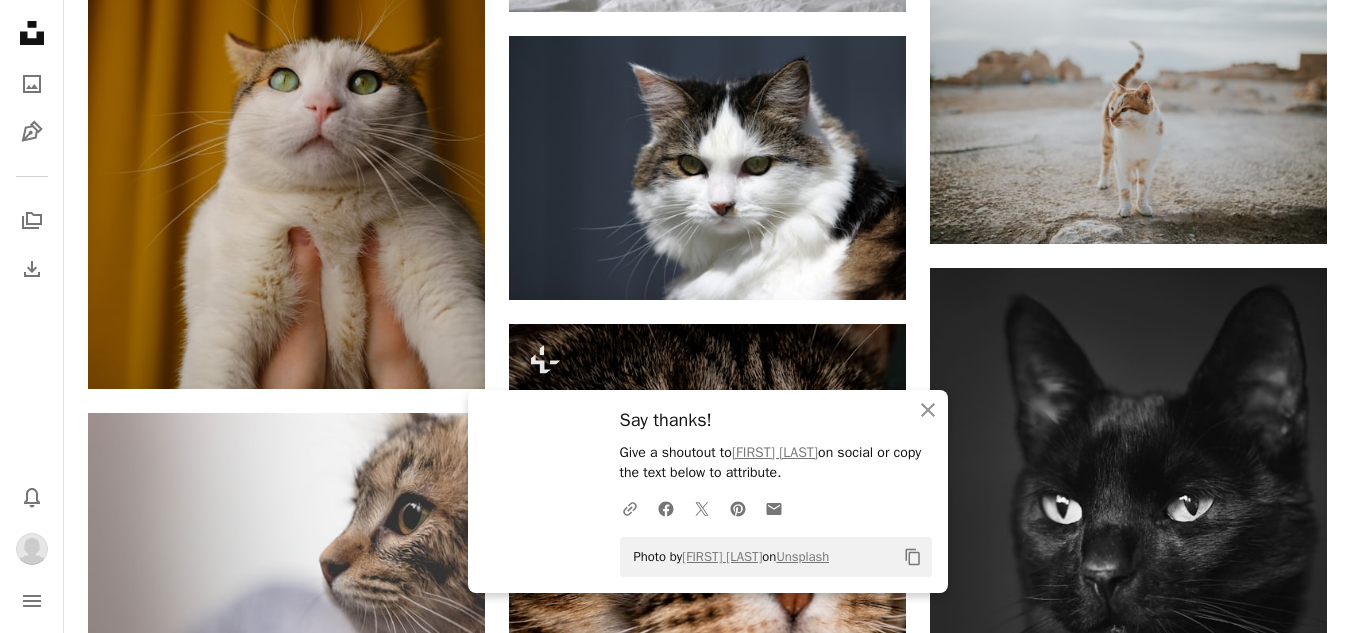 scroll, scrollTop: 22324, scrollLeft: 0, axis: vertical 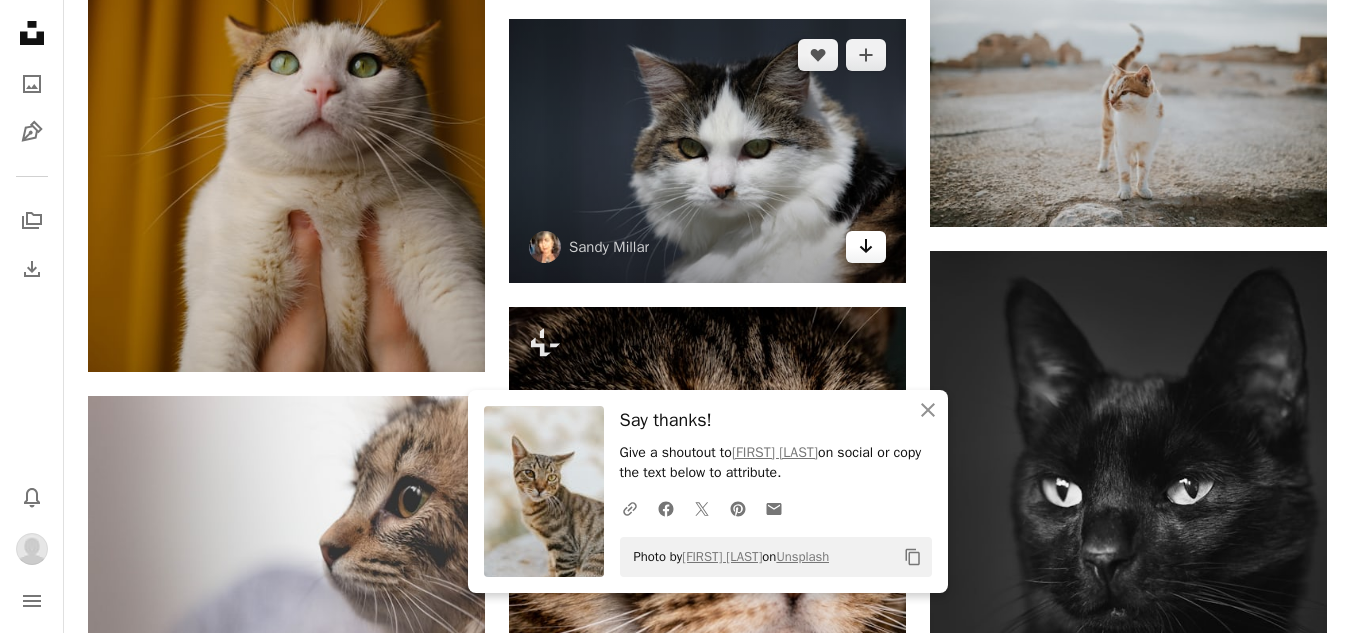 click on "Arrow pointing down" at bounding box center [866, 247] 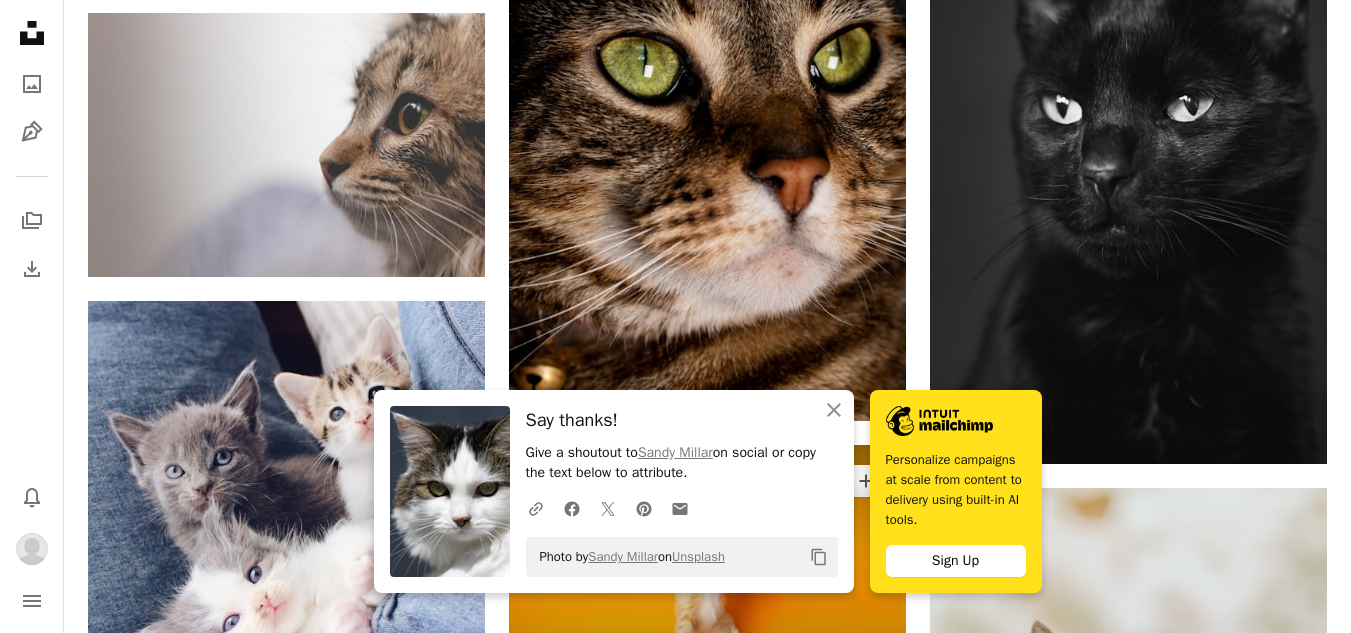 scroll, scrollTop: 22724, scrollLeft: 0, axis: vertical 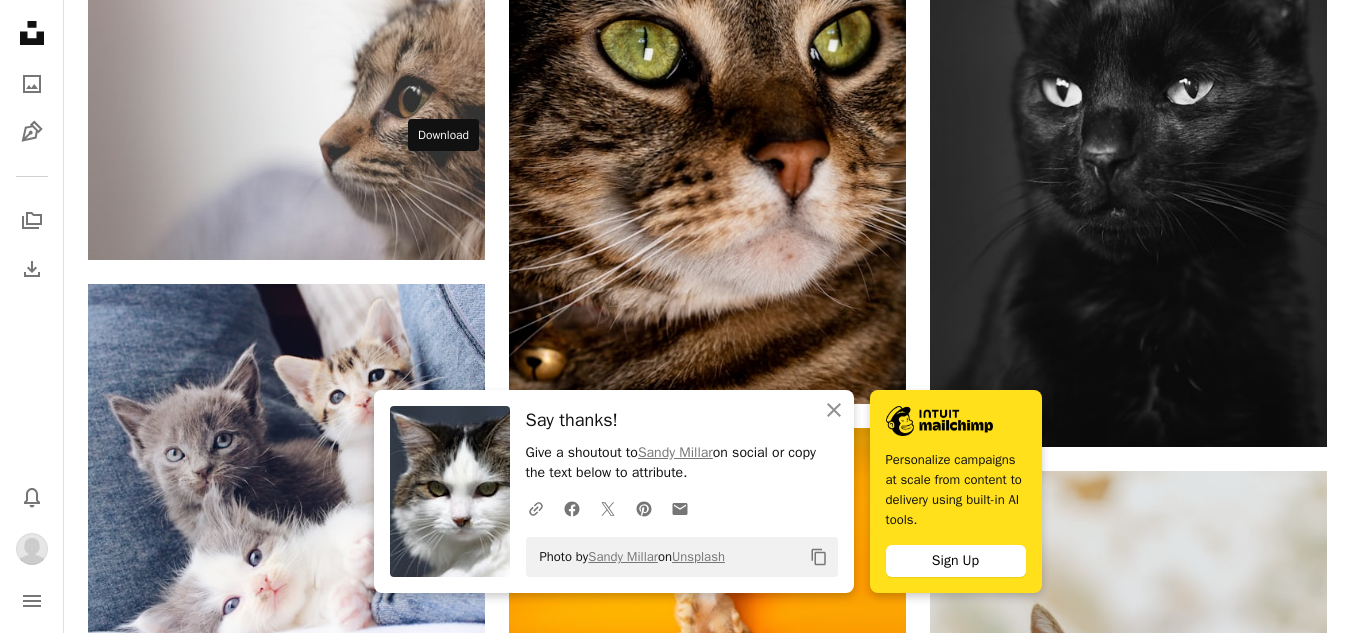 click on "Arrow pointing down" 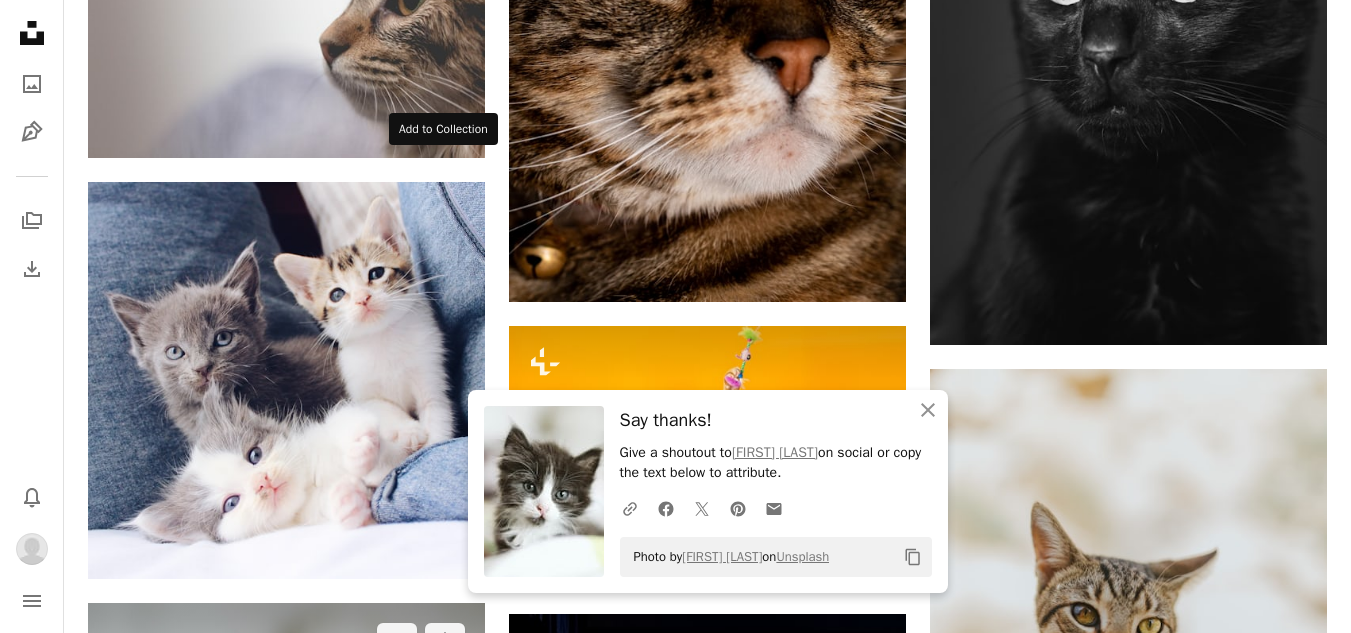 scroll, scrollTop: 22924, scrollLeft: 0, axis: vertical 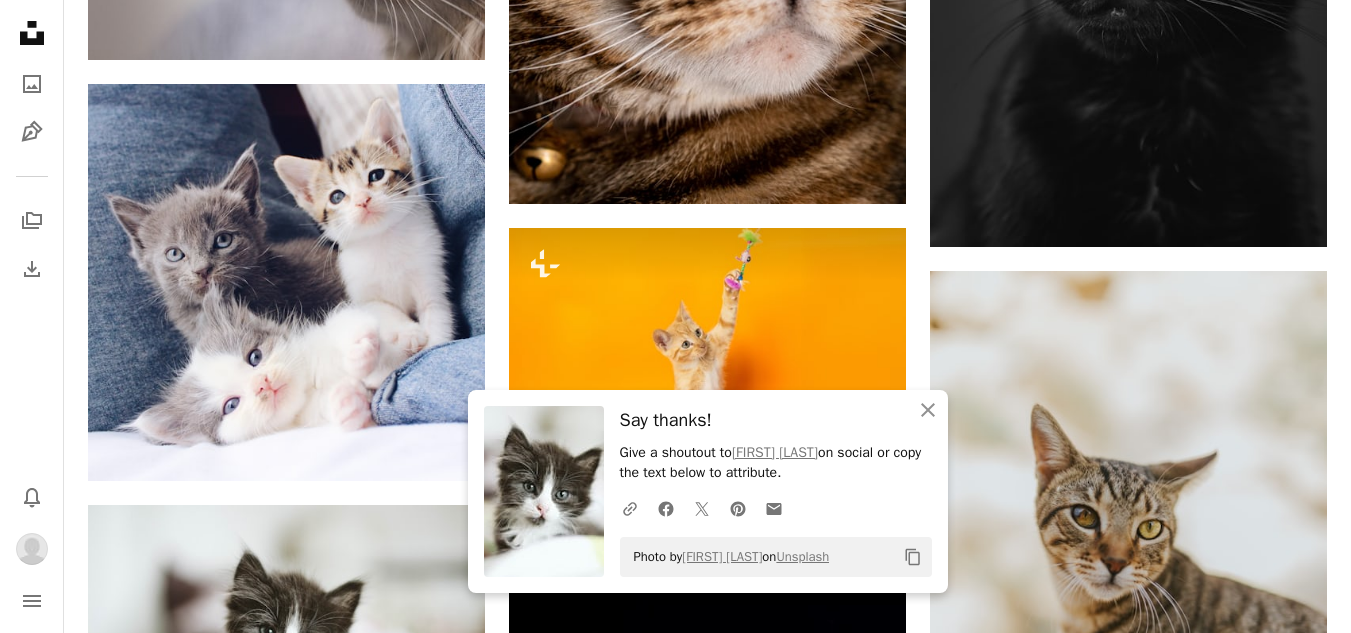 click on "Arrow pointing down" 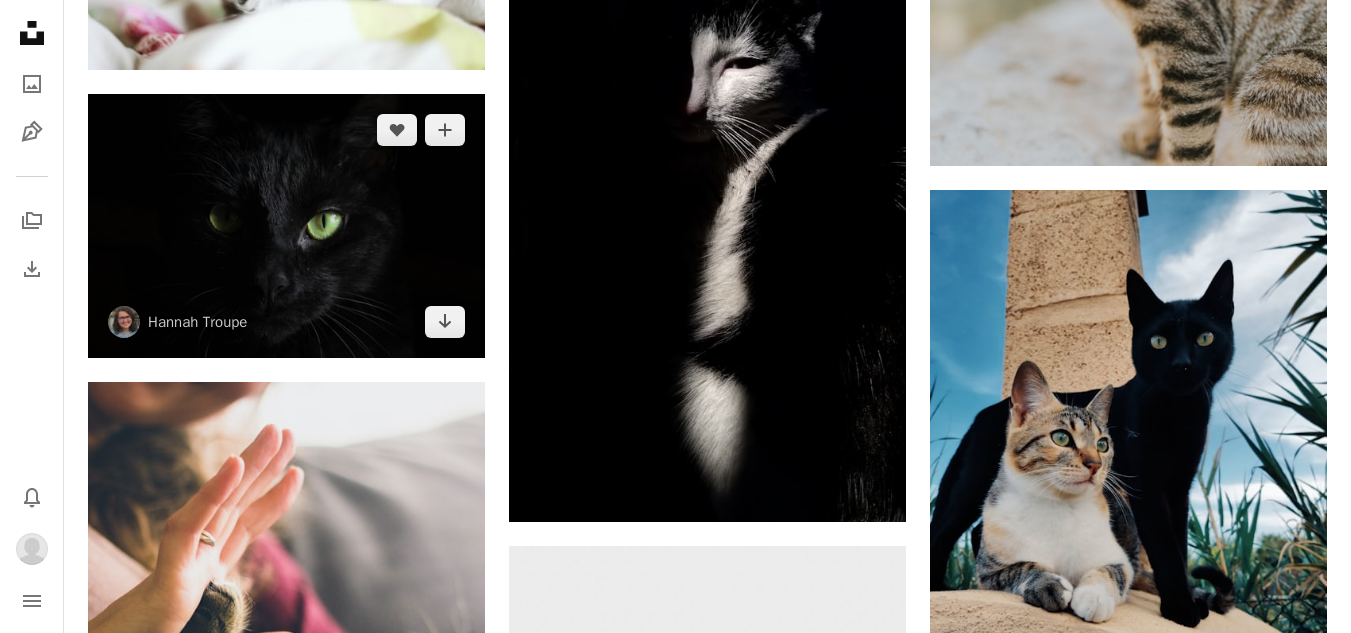 scroll, scrollTop: 23824, scrollLeft: 0, axis: vertical 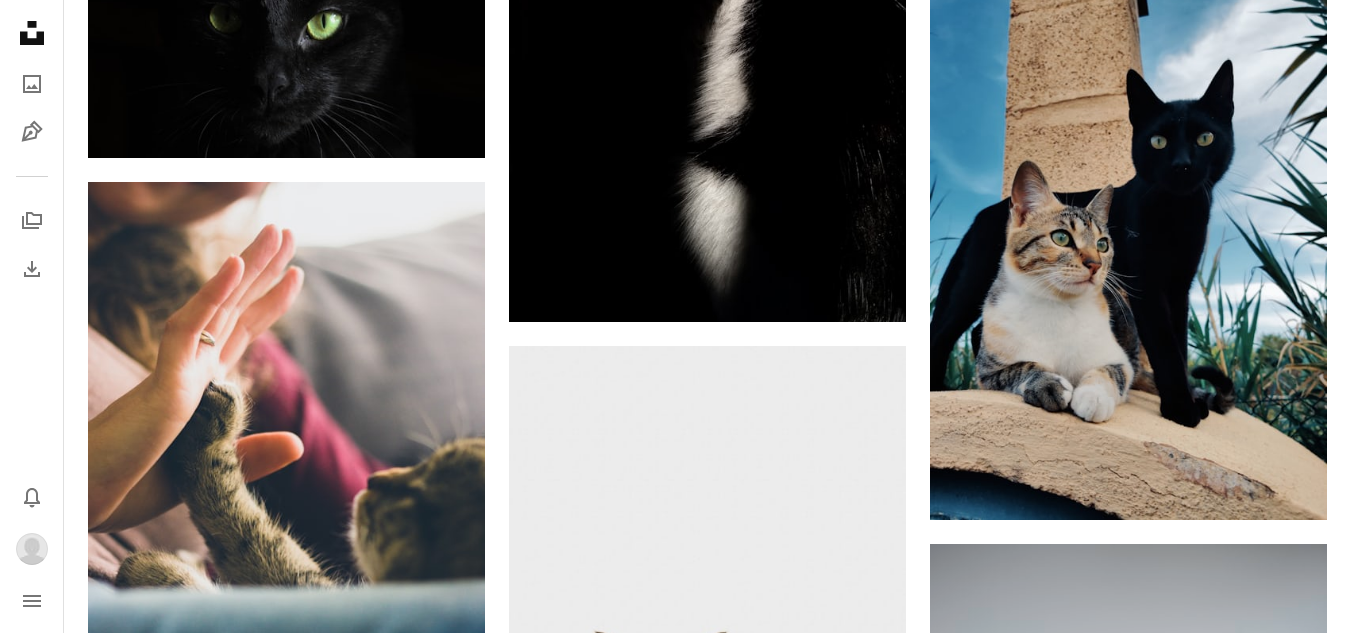 click on "A lock Download" at bounding box center [1256, 1722] 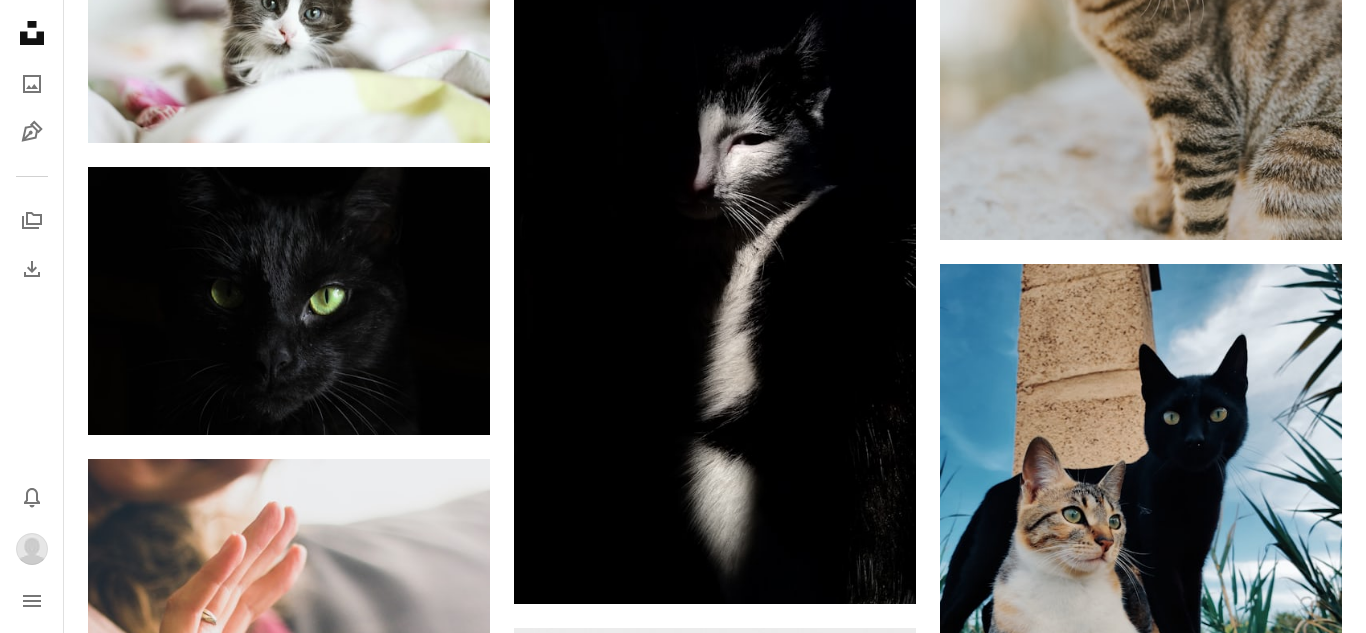 click on "An X shape Premium, ready to use images. Get unlimited access. A plus sign Members-only content added monthly A plus sign Unlimited royalty-free downloads A plus sign Illustrations  New A plus sign Enhanced legal protections yearly 65%  off monthly $20   $7 USD per month * Get  Unsplash+ * When paid annually, billed upfront  $84 Taxes where applicable. Renews automatically. Cancel anytime." at bounding box center (683, 6835) 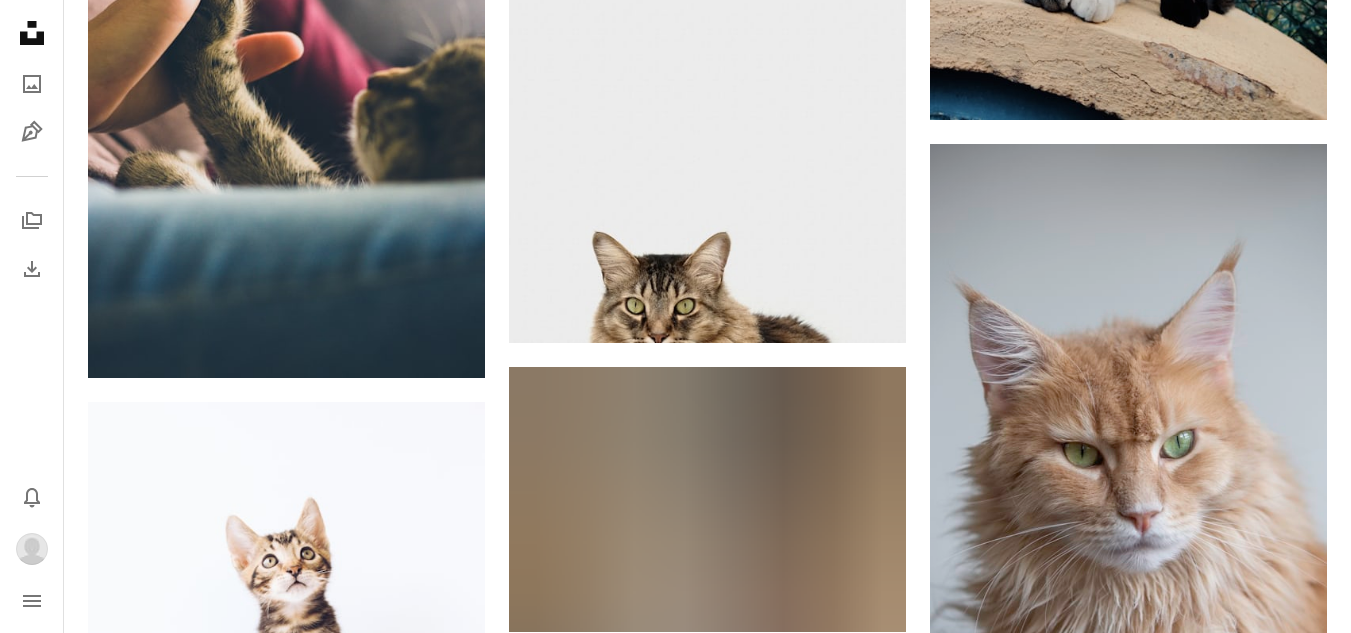 scroll, scrollTop: 24324, scrollLeft: 0, axis: vertical 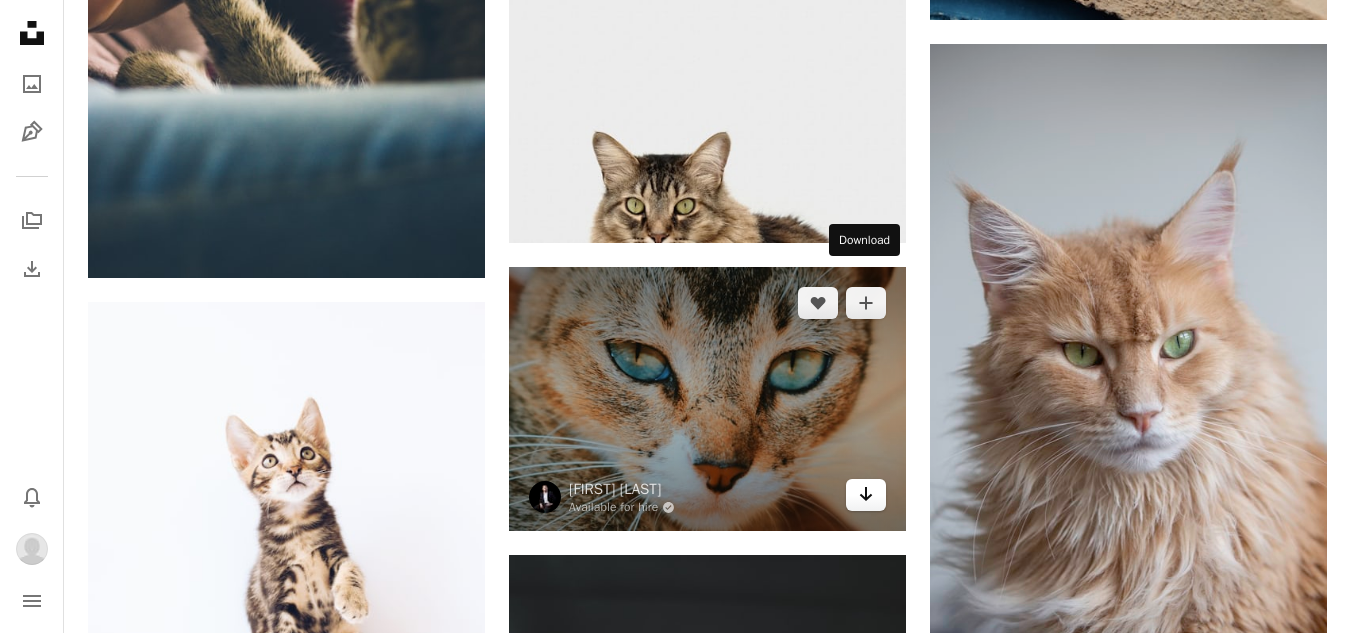 click 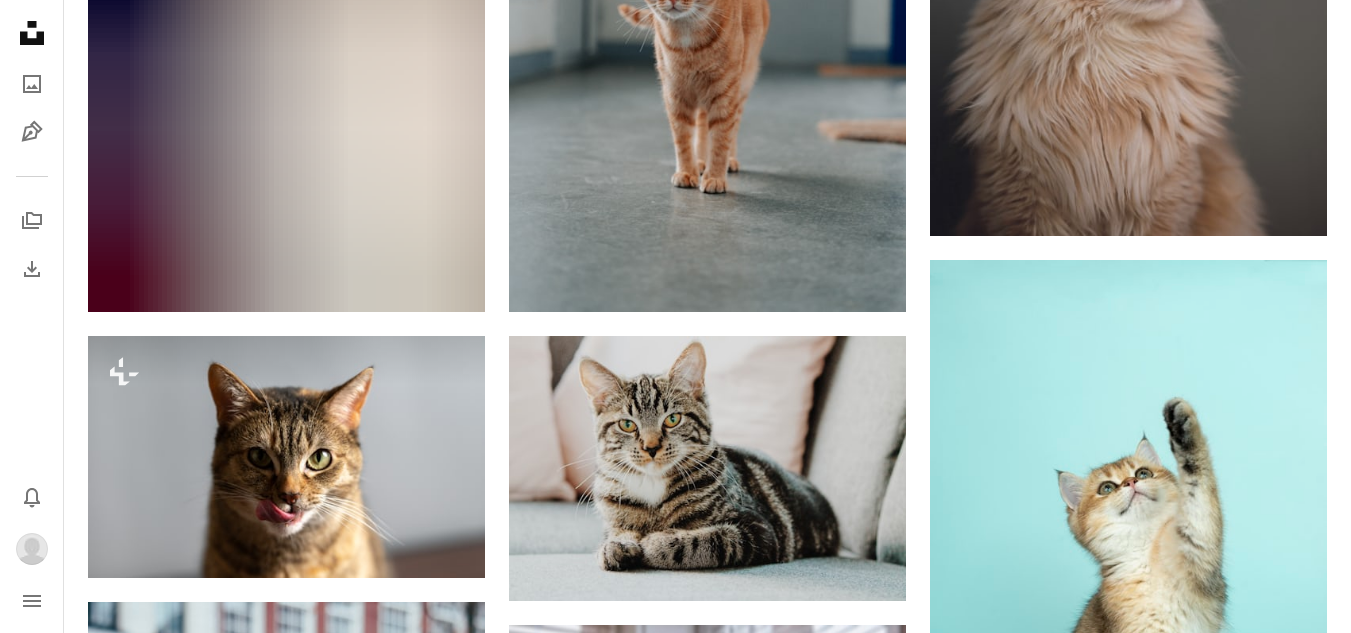 scroll, scrollTop: 0, scrollLeft: 0, axis: both 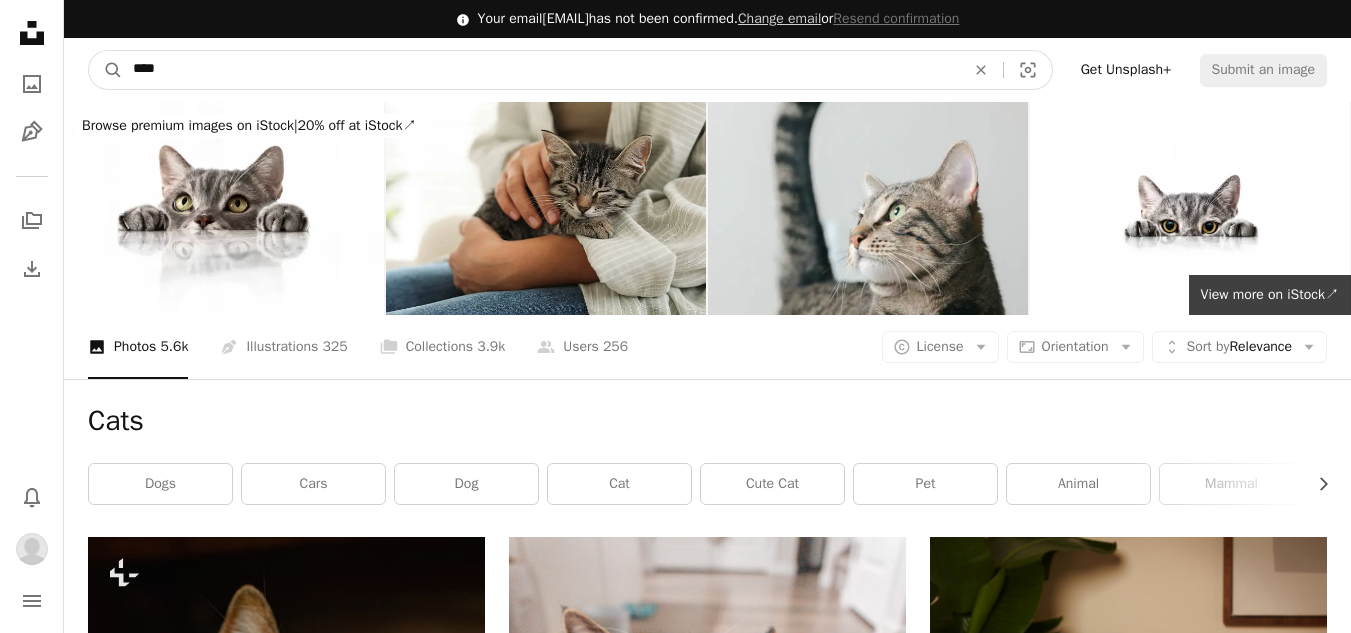 click on "****" at bounding box center (541, 70) 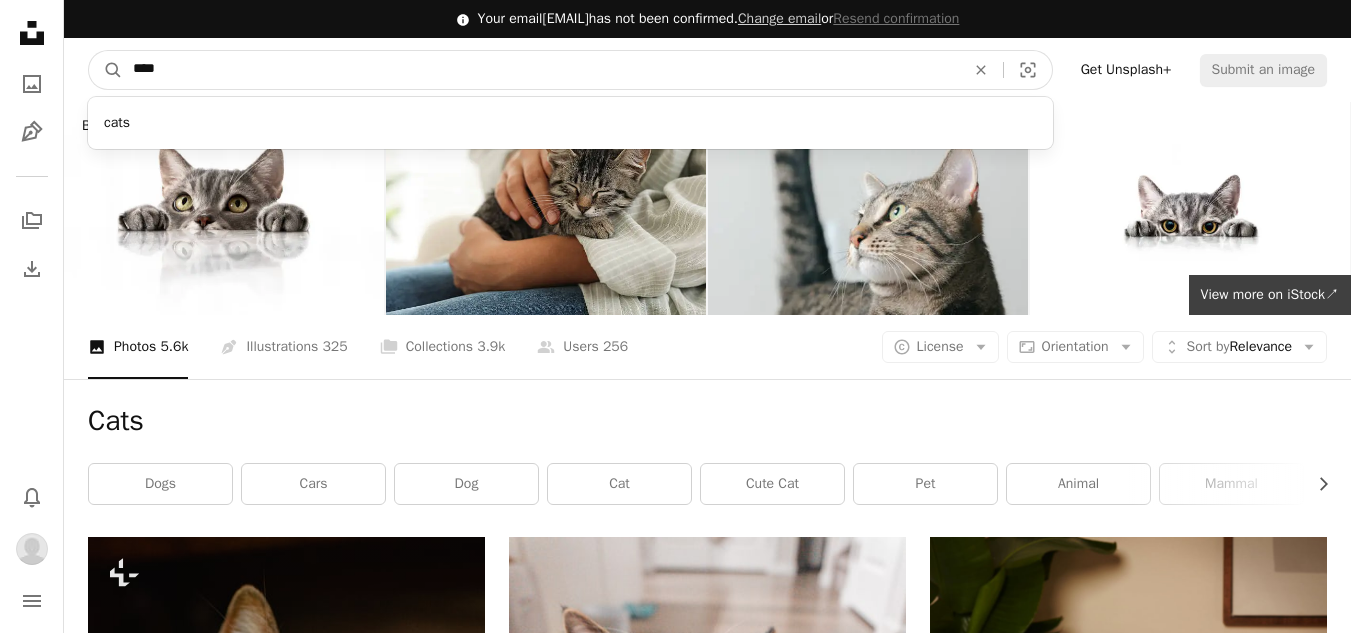 drag, startPoint x: 226, startPoint y: 81, endPoint x: 107, endPoint y: 92, distance: 119.507324 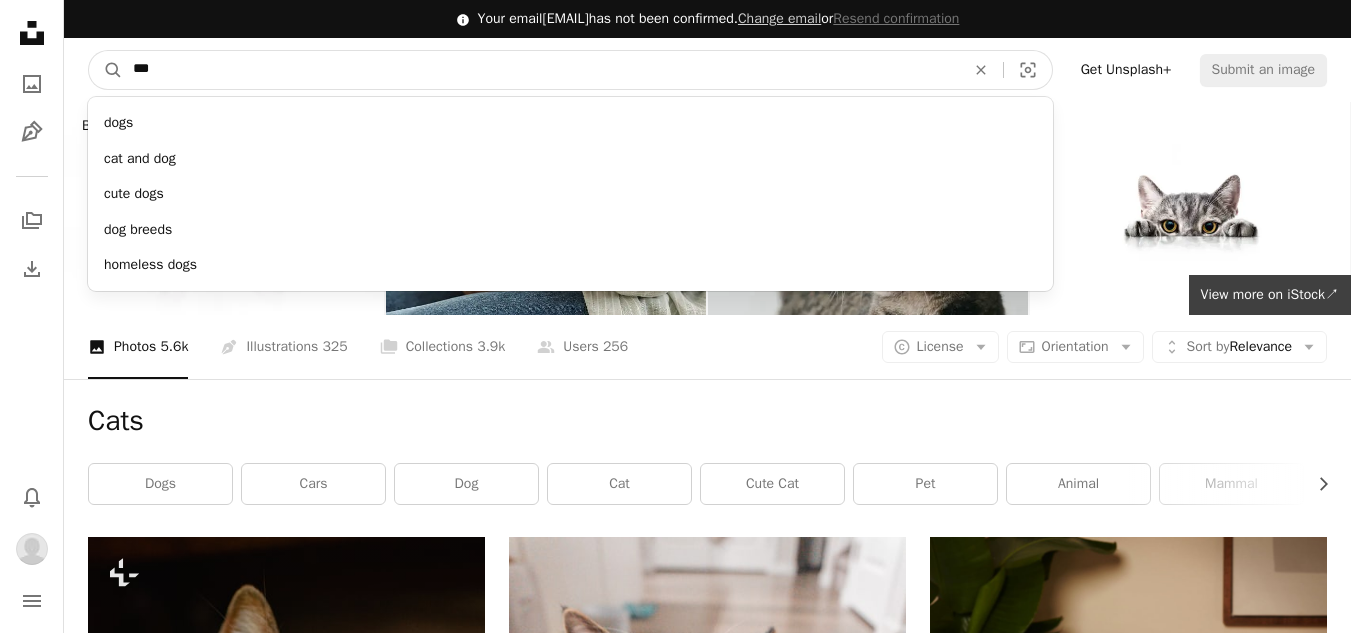 type on "****" 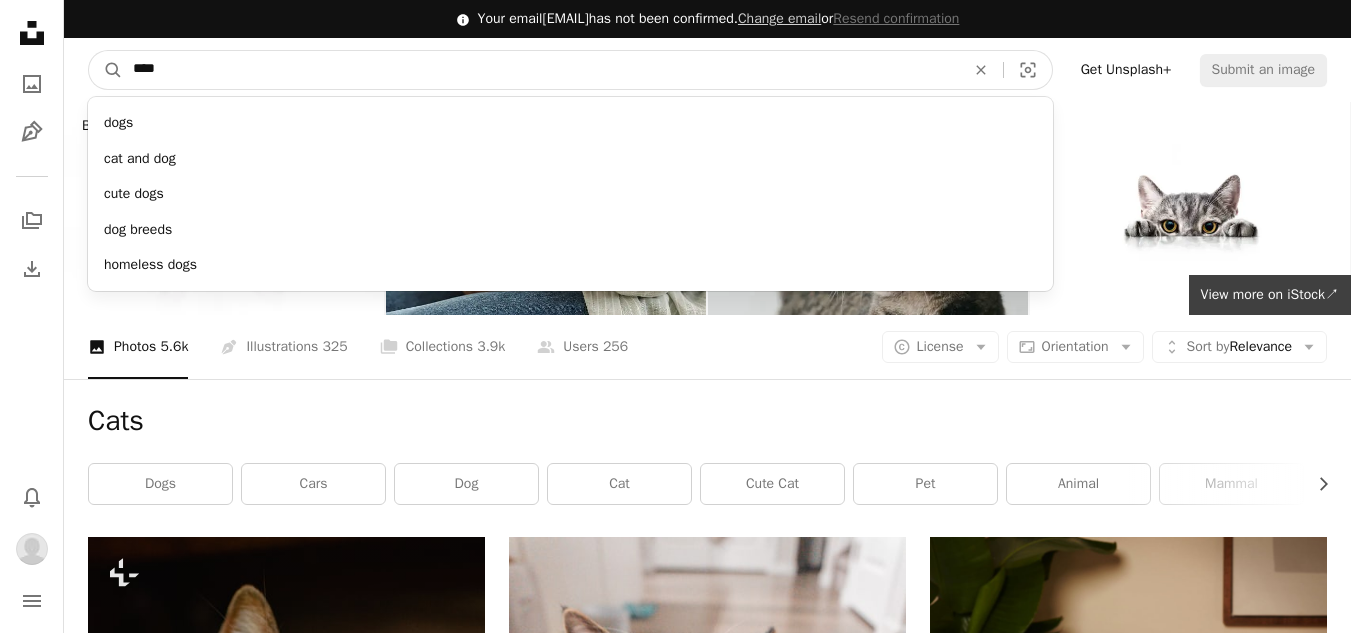 click on "A magnifying glass" at bounding box center [106, 70] 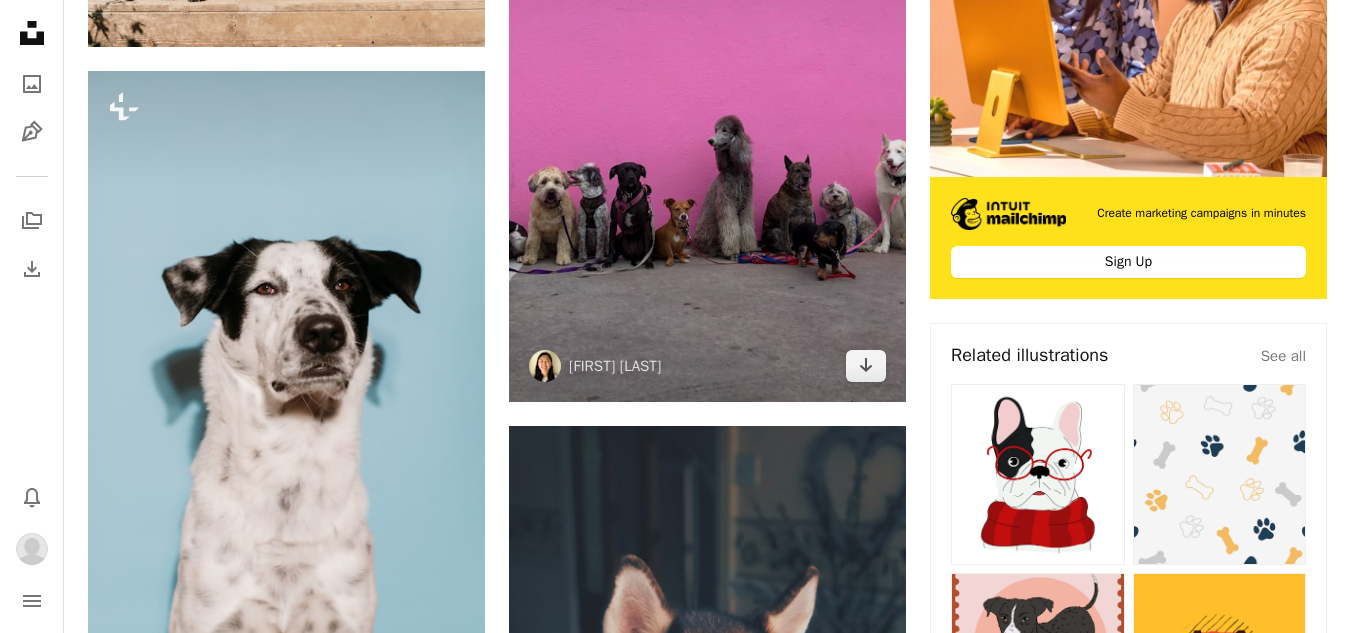 scroll, scrollTop: 800, scrollLeft: 0, axis: vertical 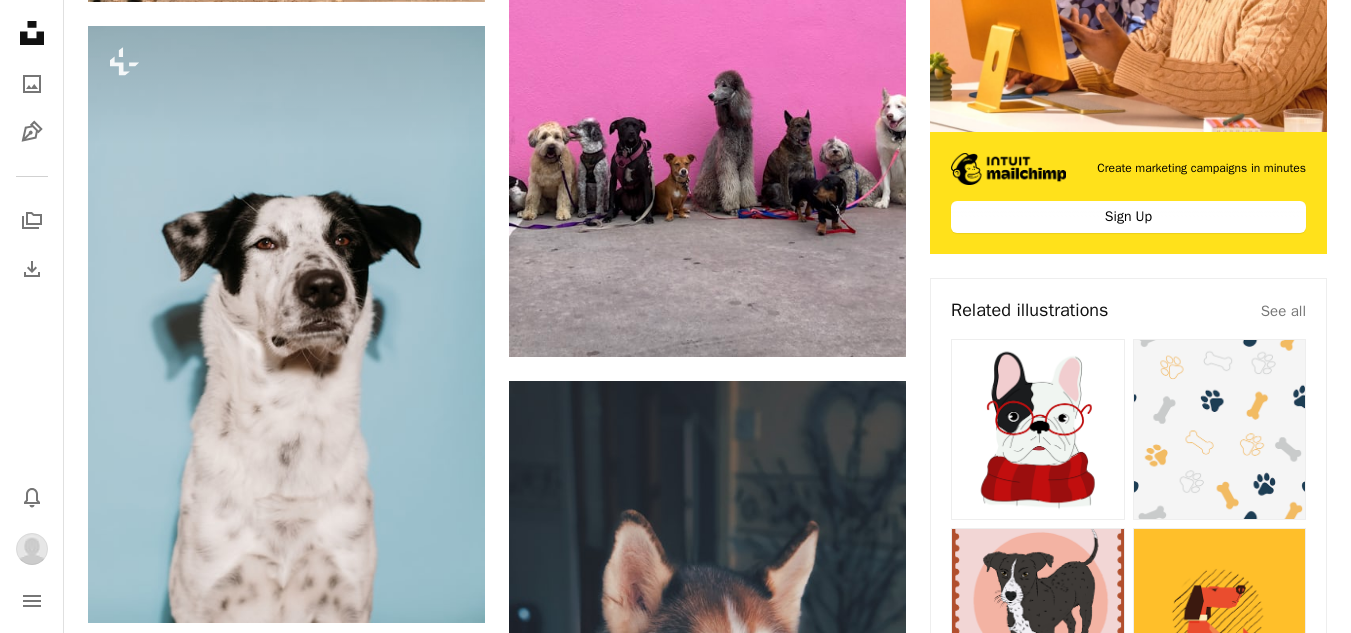 click on "Arrow pointing down" 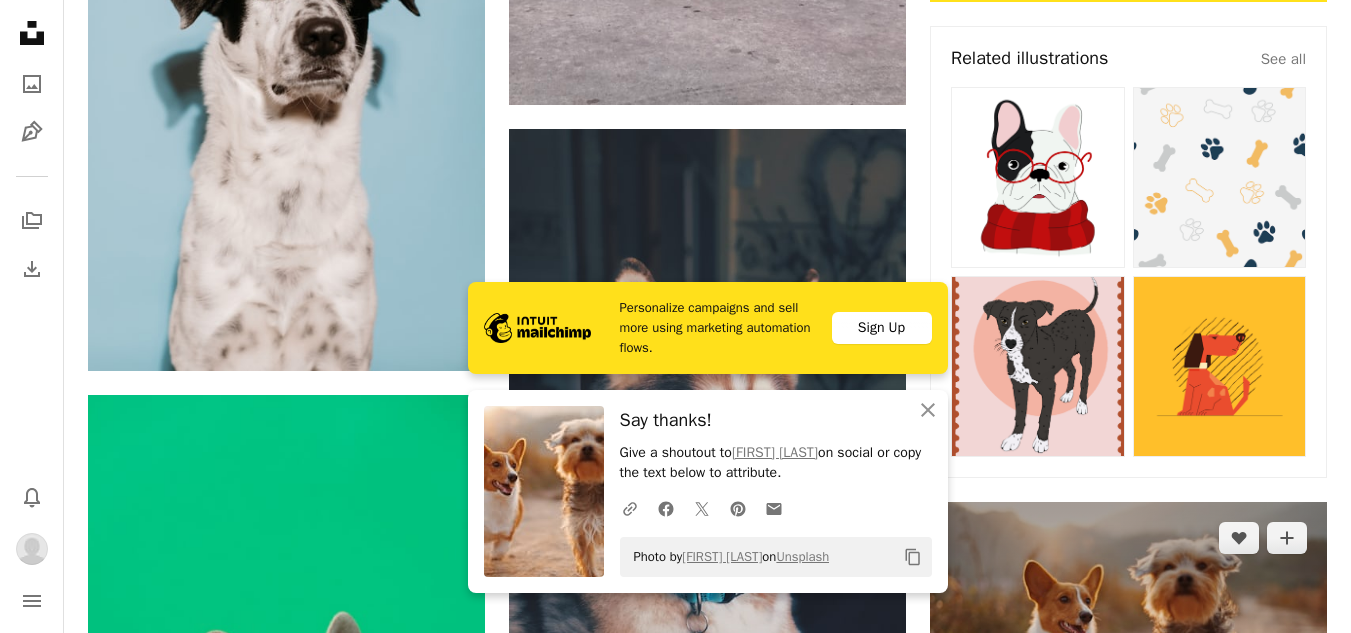scroll, scrollTop: 1300, scrollLeft: 0, axis: vertical 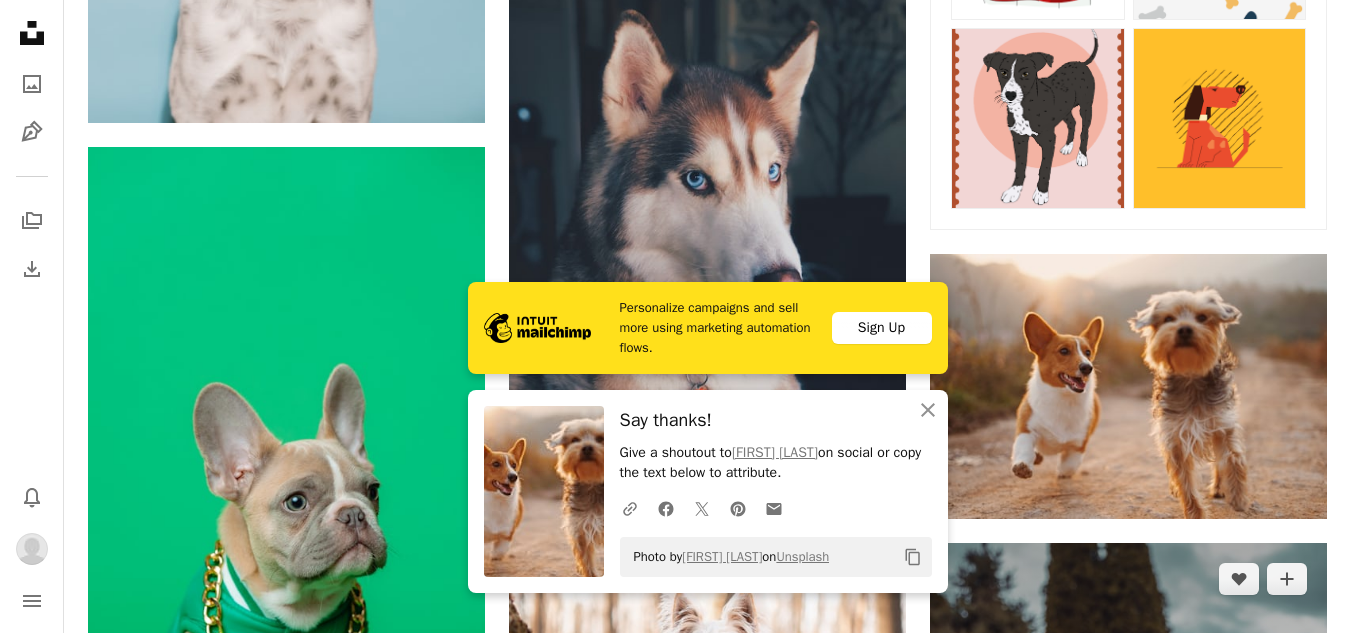 click 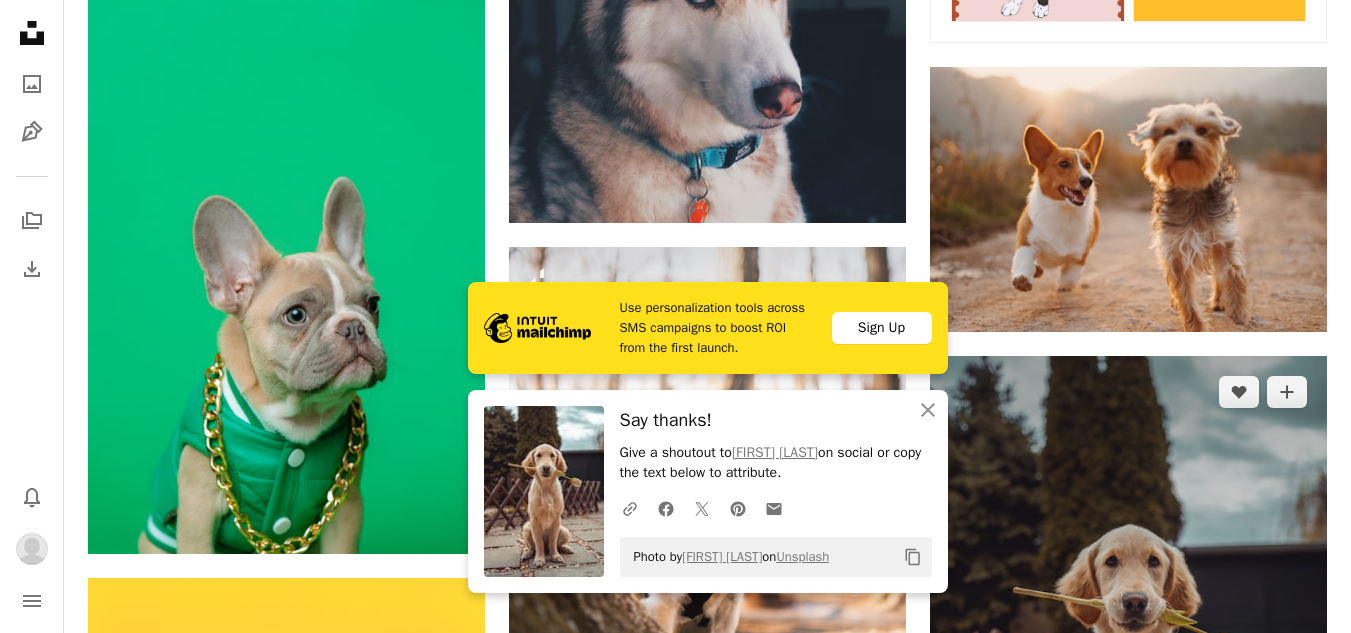 scroll, scrollTop: 1700, scrollLeft: 0, axis: vertical 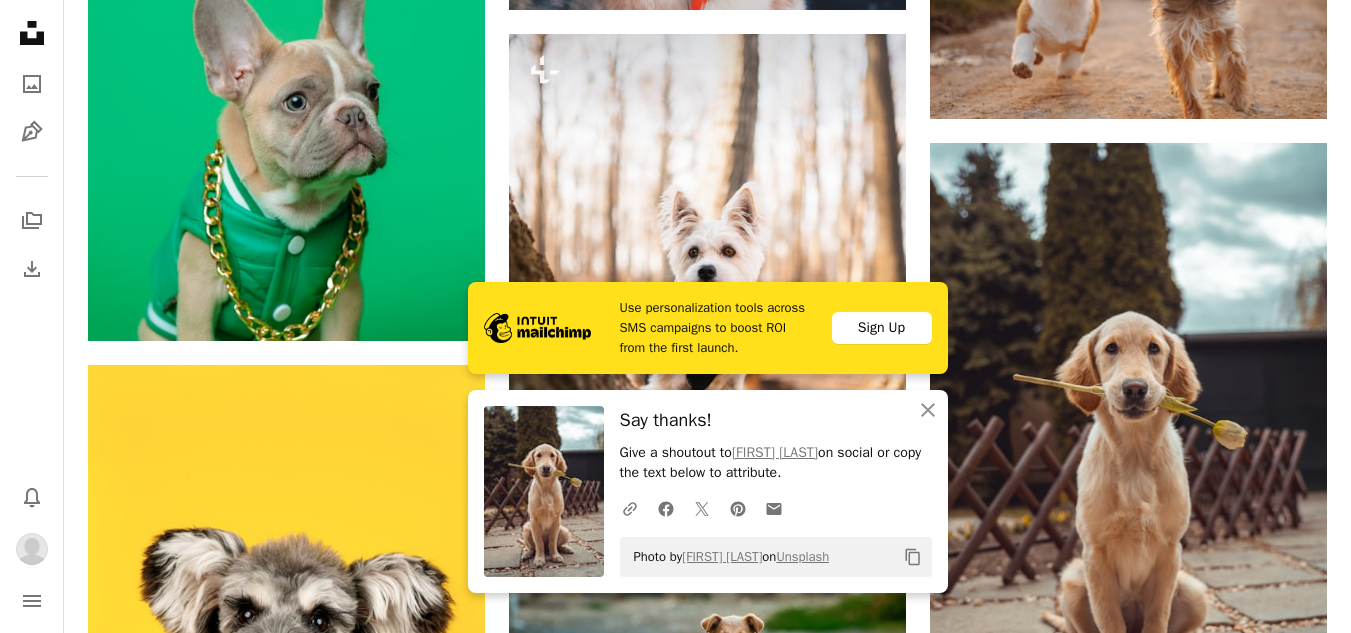 click on "Arrow pointing down" 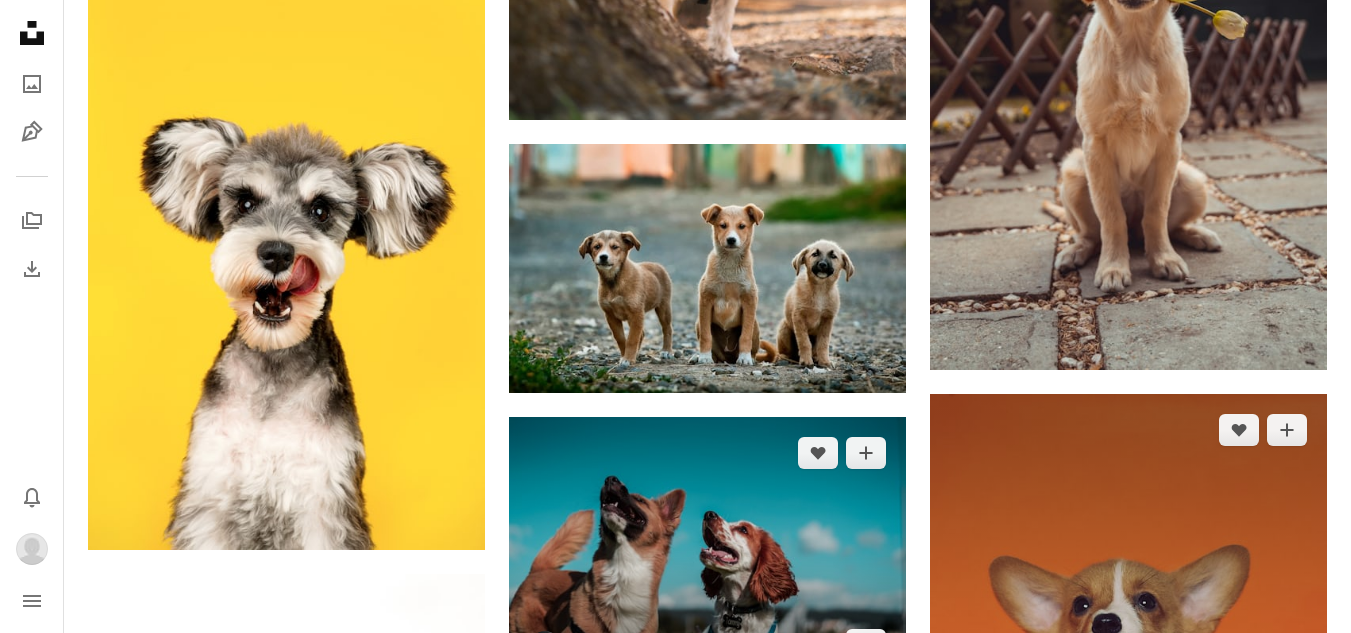 scroll, scrollTop: 2200, scrollLeft: 0, axis: vertical 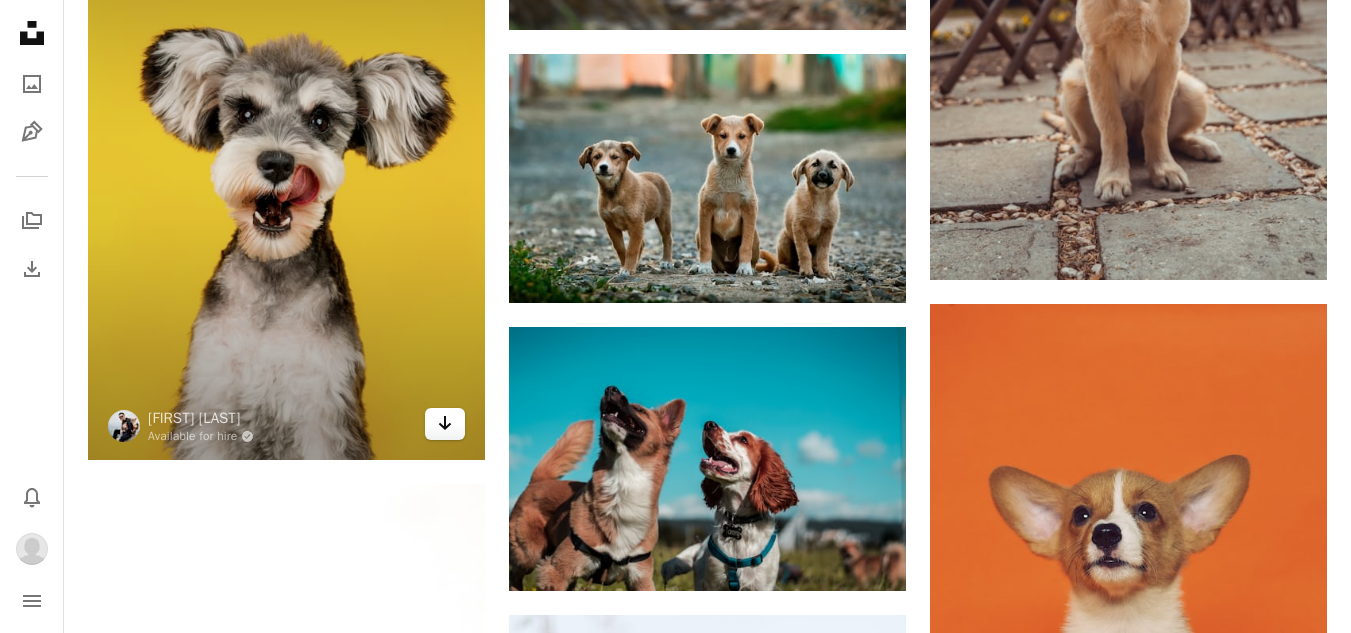 click on "Arrow pointing down" 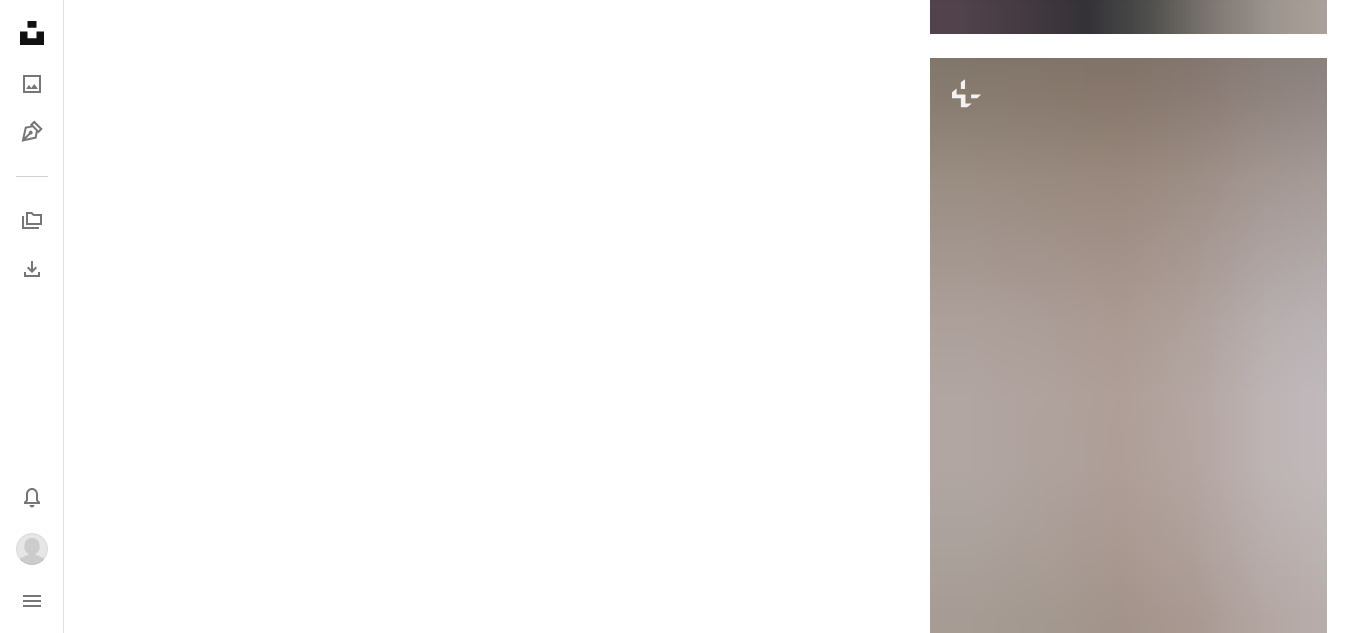 scroll, scrollTop: 3887, scrollLeft: 0, axis: vertical 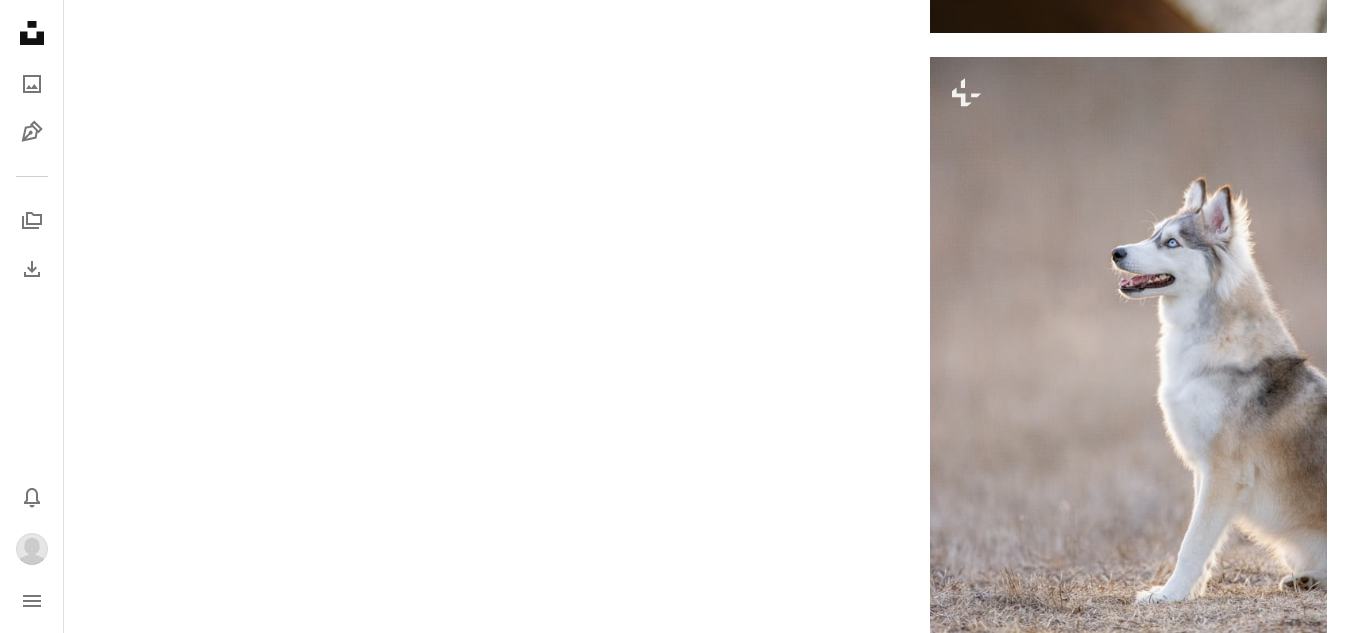 click on "Load more" at bounding box center [707, 1022] 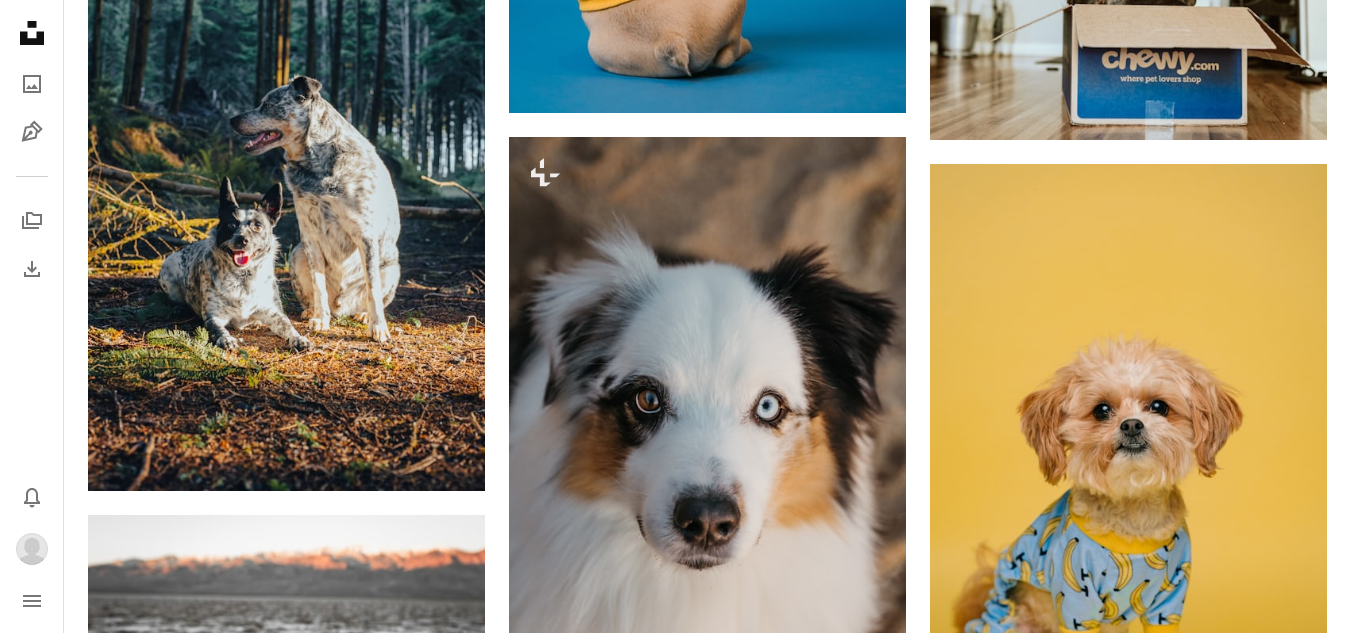 scroll, scrollTop: 8787, scrollLeft: 0, axis: vertical 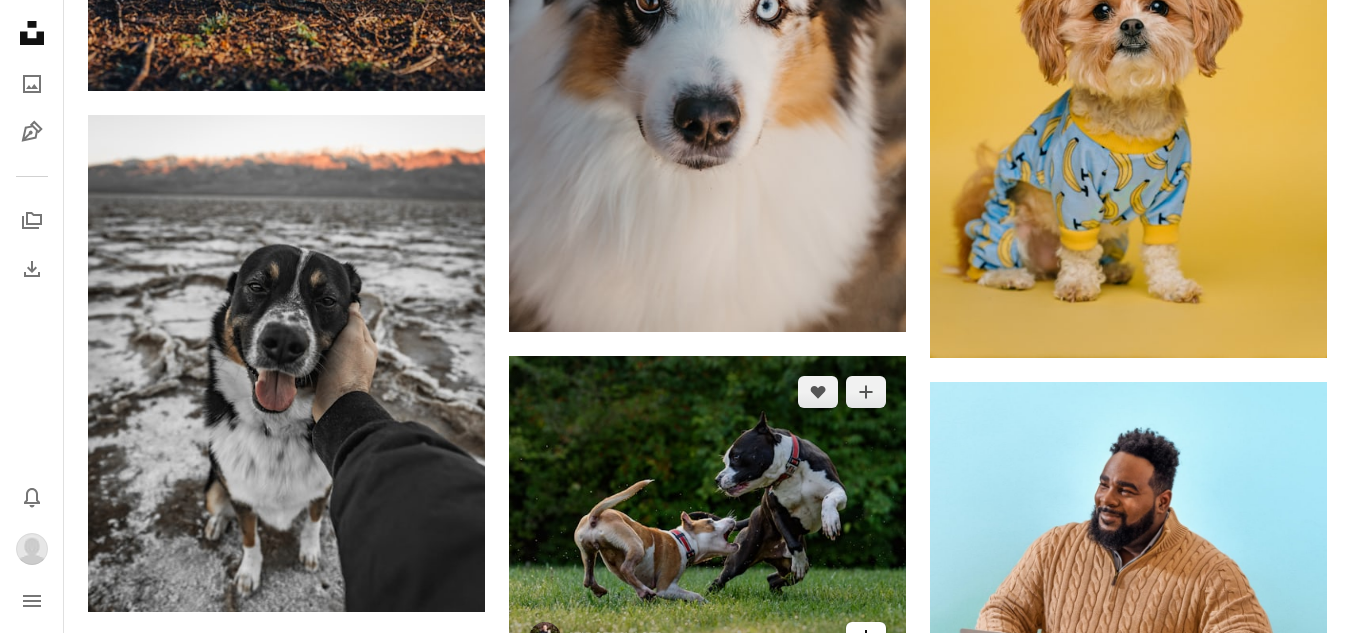 click on "Arrow pointing down" 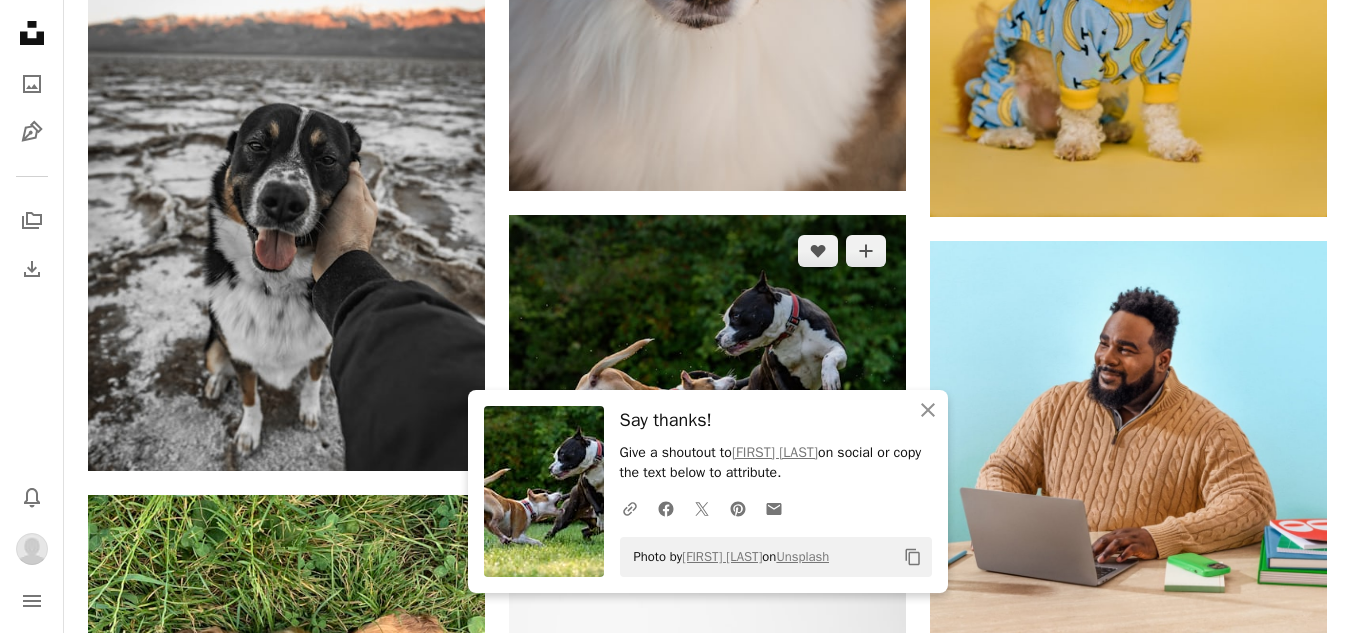 scroll, scrollTop: 8987, scrollLeft: 0, axis: vertical 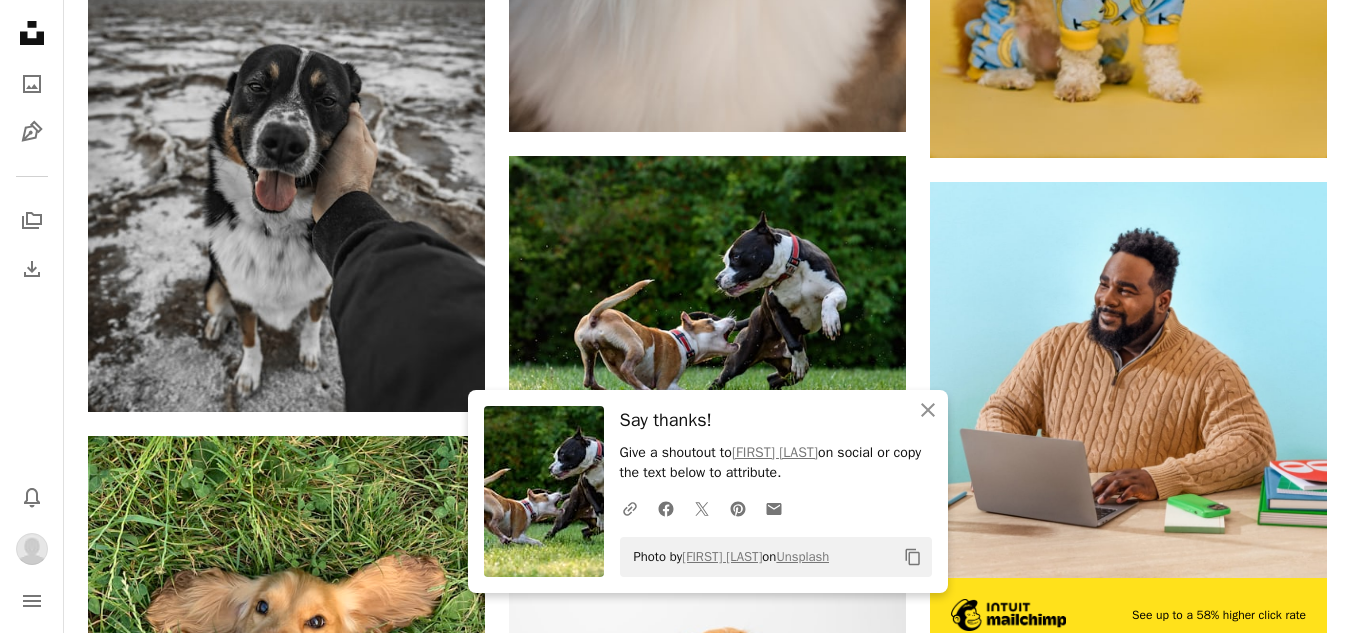 click on "Arrow pointing down" 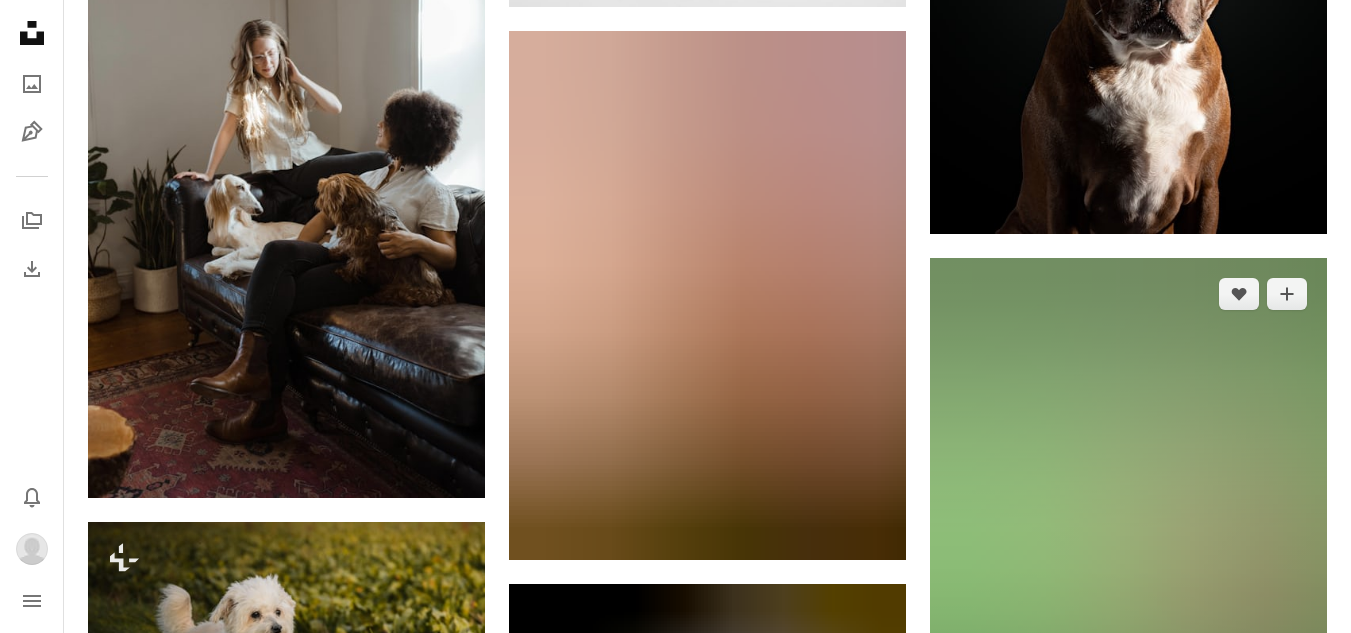 scroll, scrollTop: 10087, scrollLeft: 0, axis: vertical 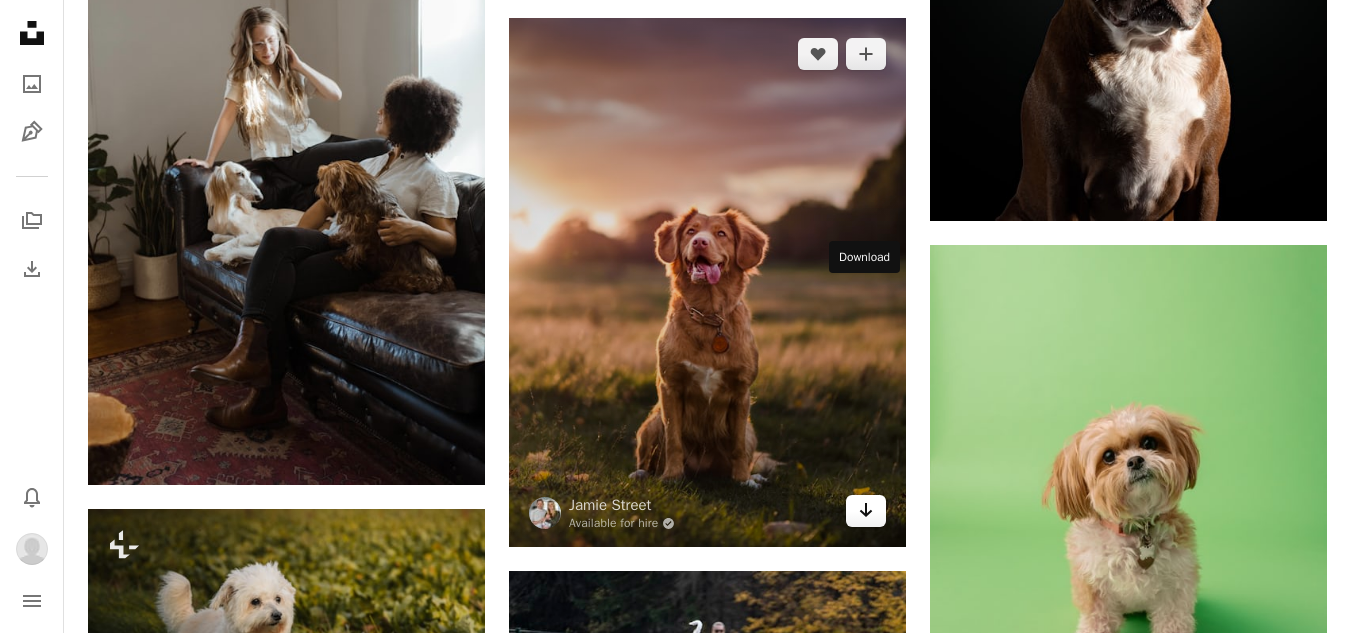 click on "Arrow pointing down" 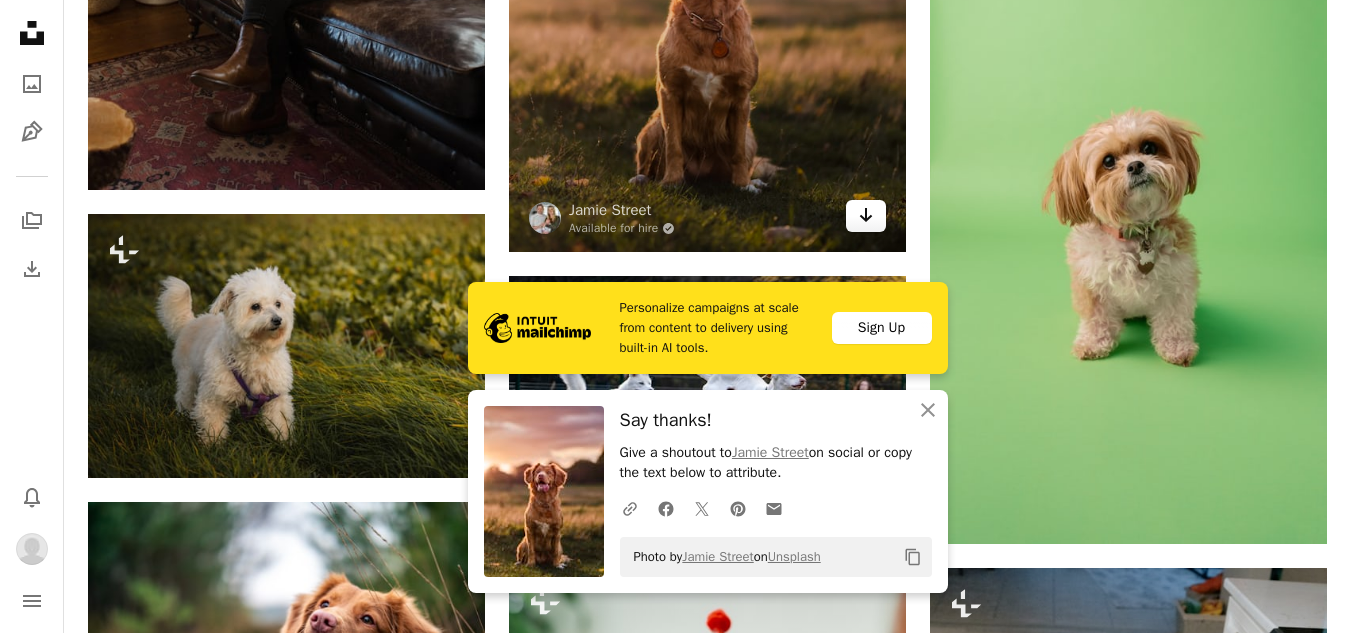 scroll, scrollTop: 10387, scrollLeft: 0, axis: vertical 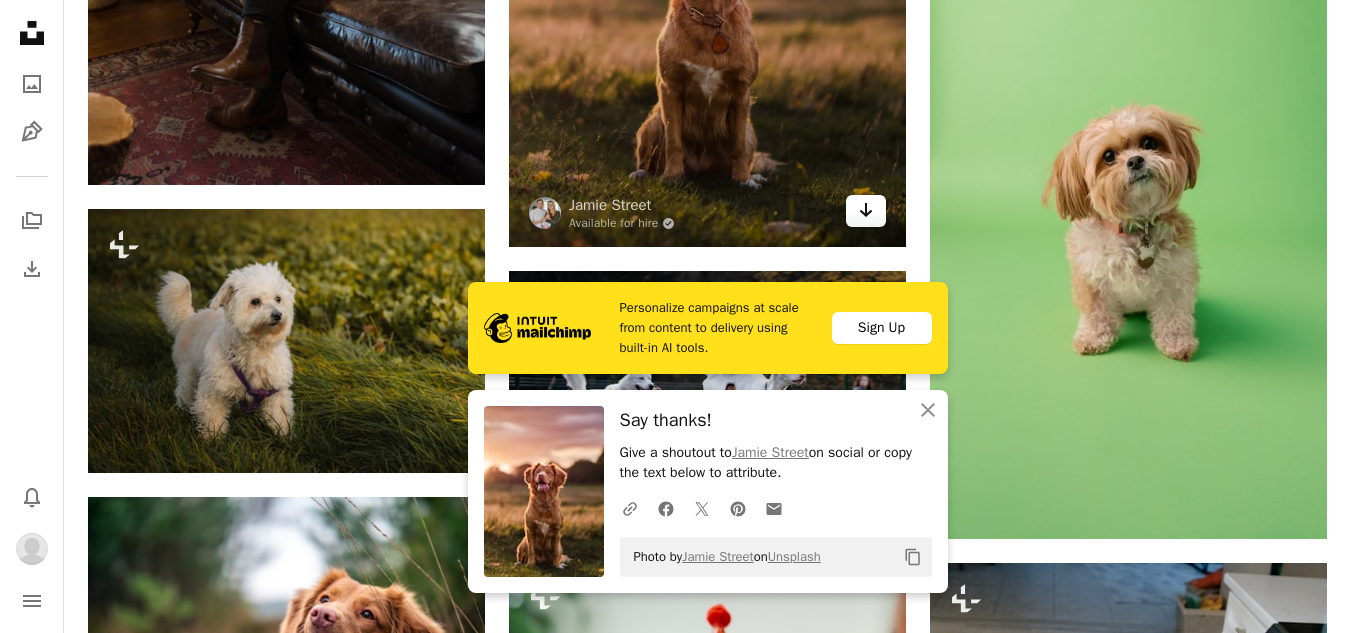 click on "Arrow pointing down" 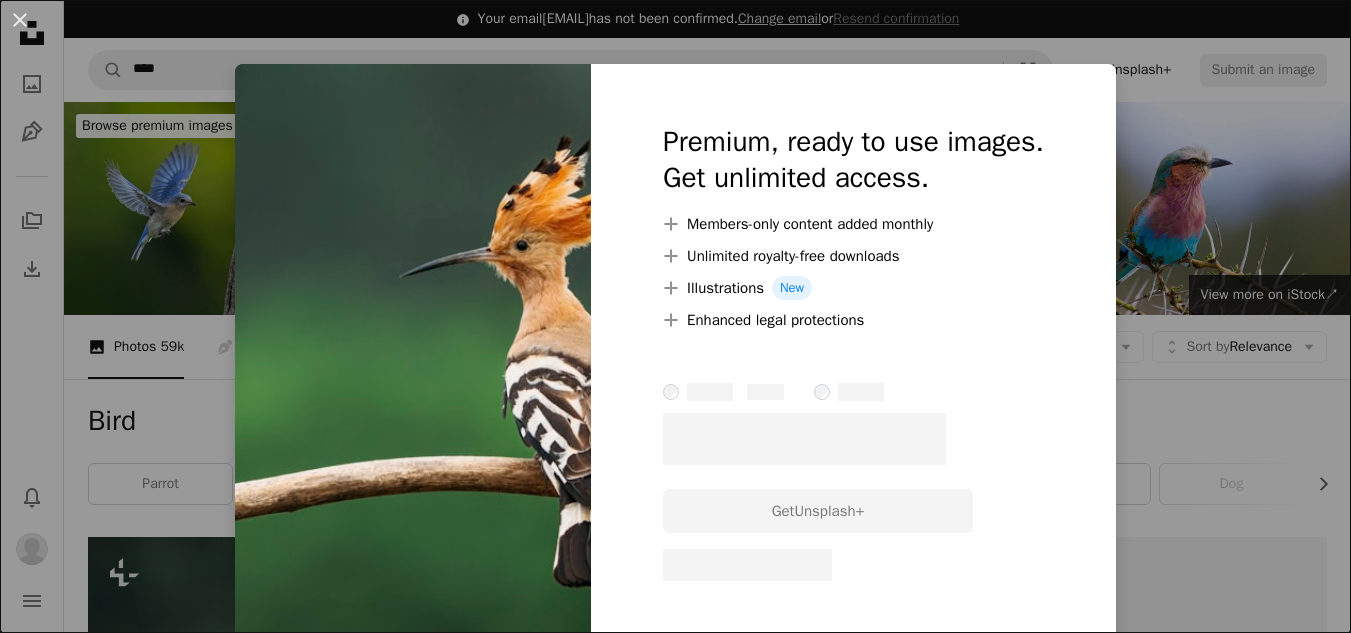 scroll, scrollTop: 200, scrollLeft: 0, axis: vertical 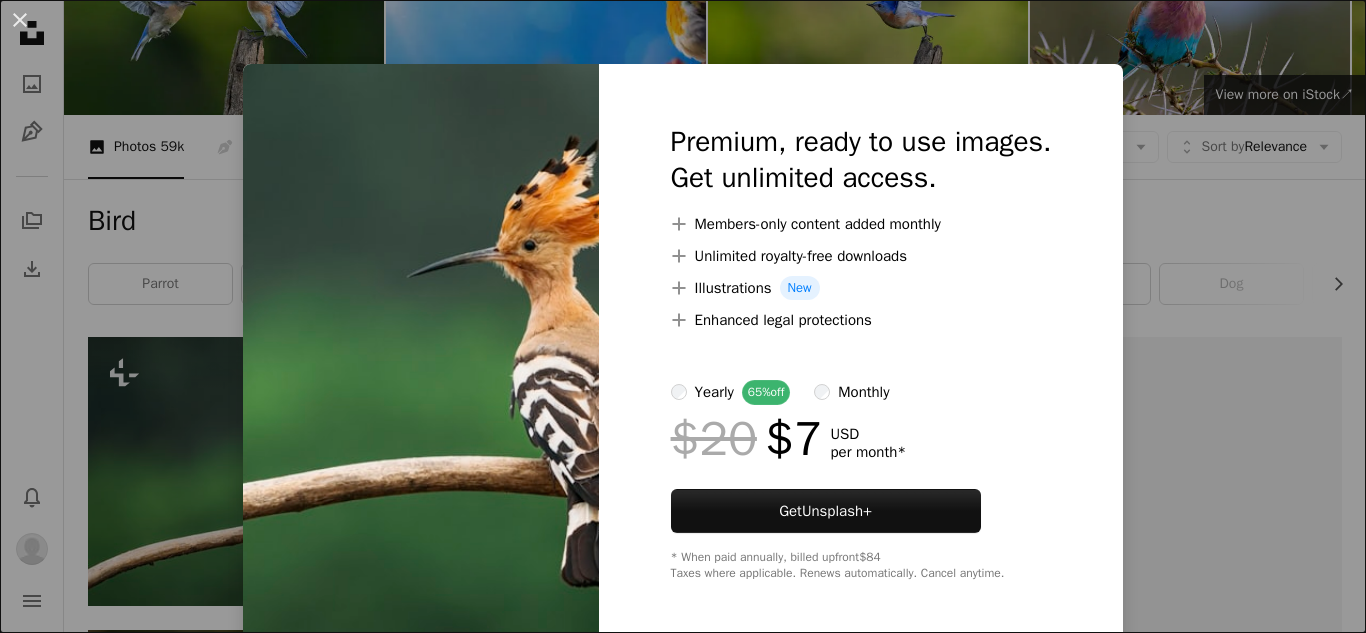 click on "An X shape Premium, ready to use images. Get unlimited access. A plus sign Members-only content added monthly A plus sign Unlimited royalty-free downloads A plus sign Illustrations  New A plus sign Enhanced legal protections yearly 65%  off monthly $20   $7 USD per month * Get  Unsplash+ * When paid annually, billed upfront  $84 Taxes where applicable. Renews automatically. Cancel anytime." at bounding box center [683, 316] 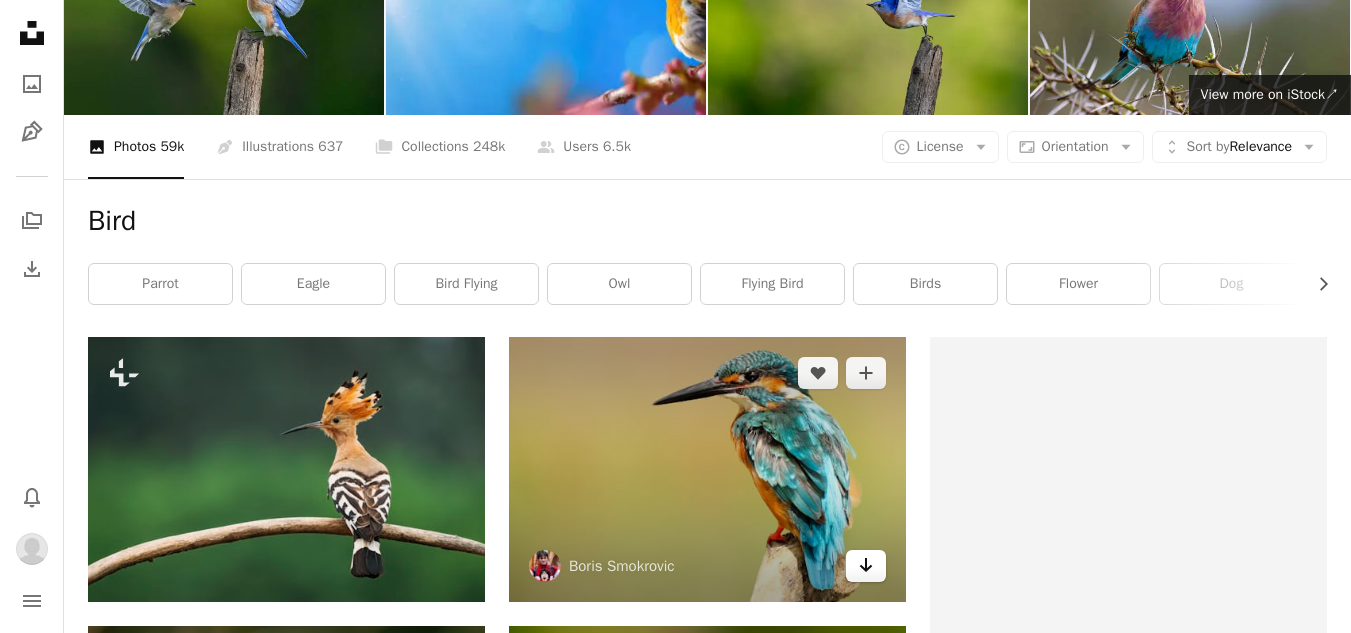 click 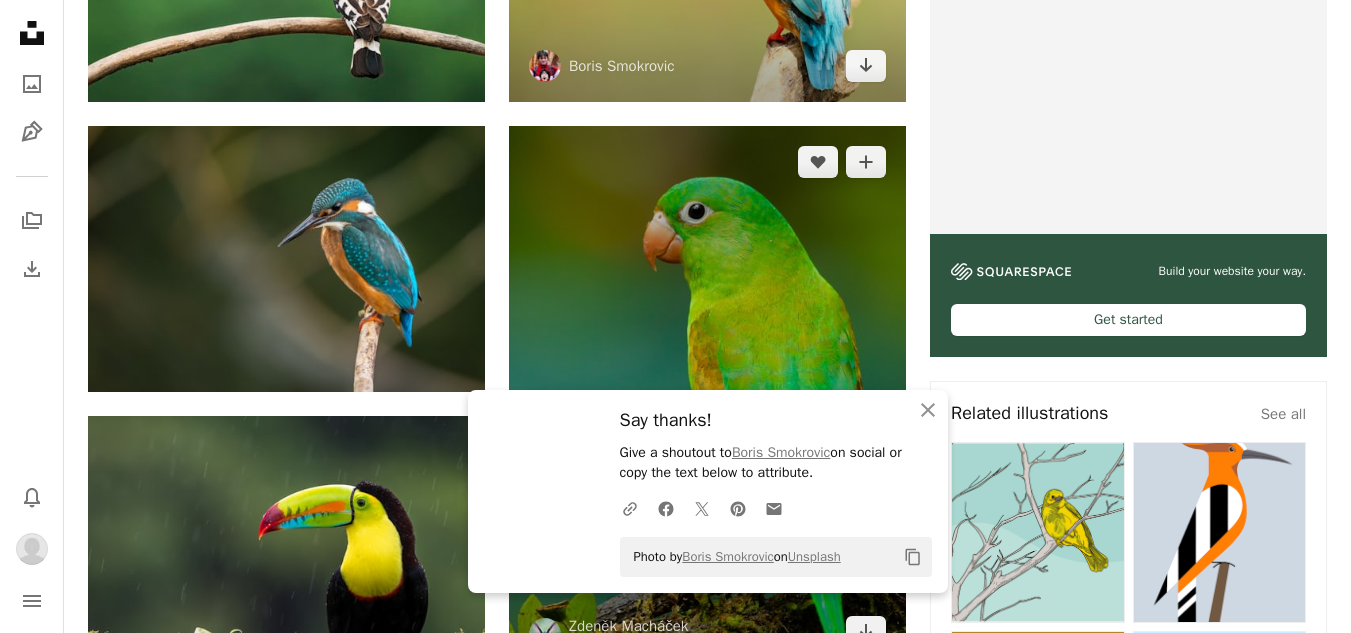 scroll, scrollTop: 800, scrollLeft: 0, axis: vertical 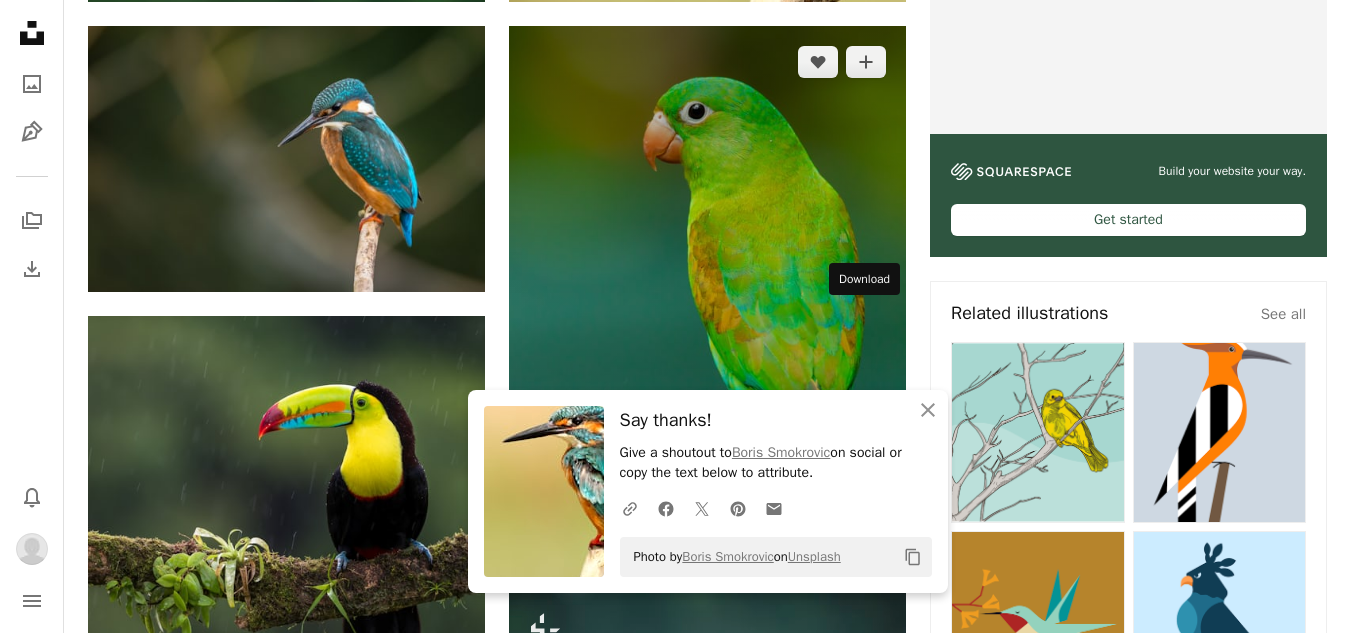click 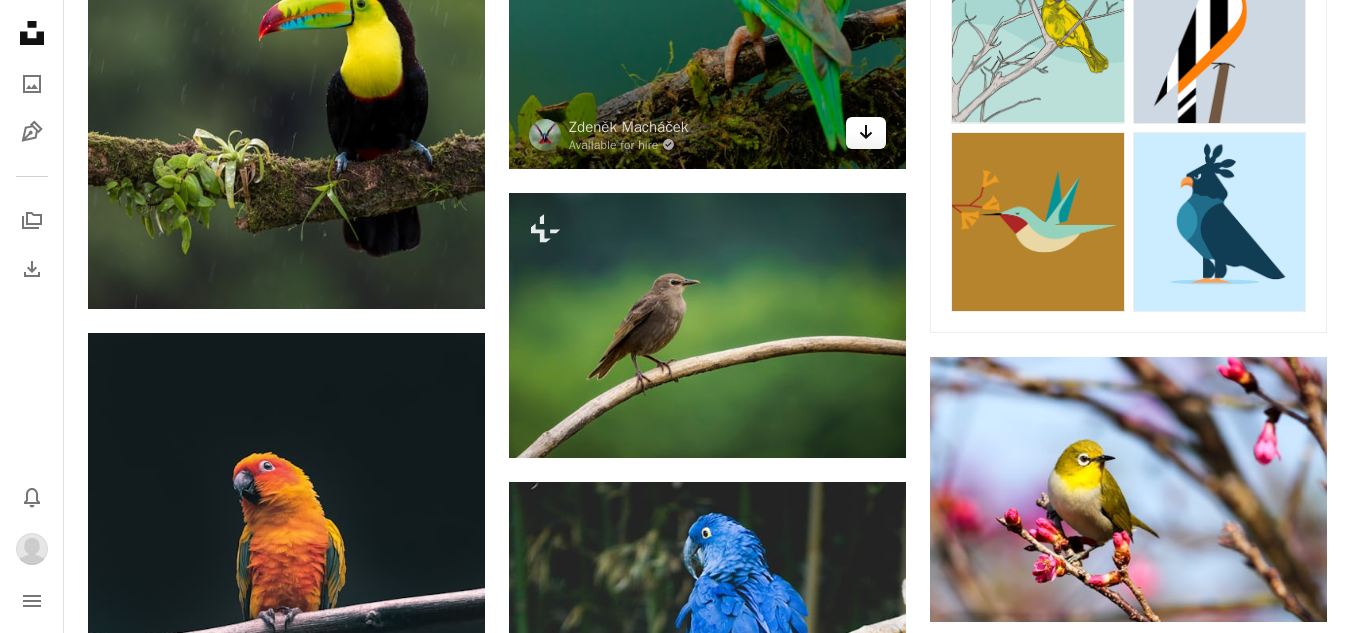 scroll, scrollTop: 1200, scrollLeft: 0, axis: vertical 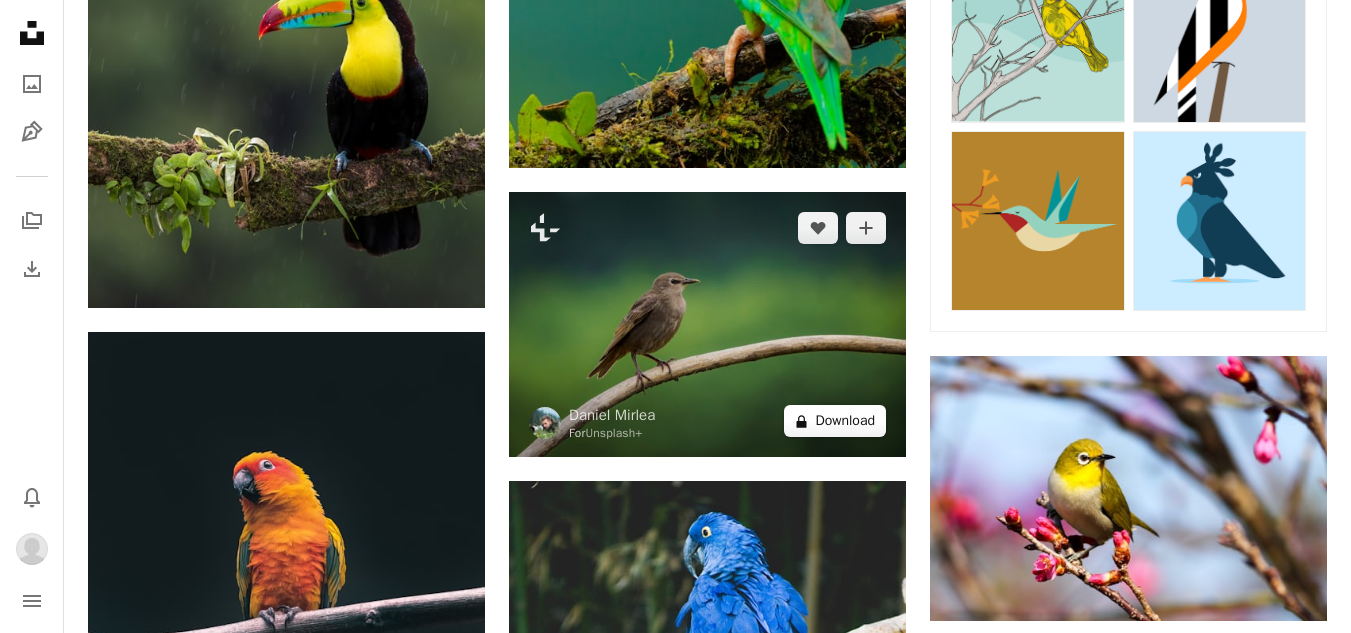 click on "A lock Download" at bounding box center (835, 421) 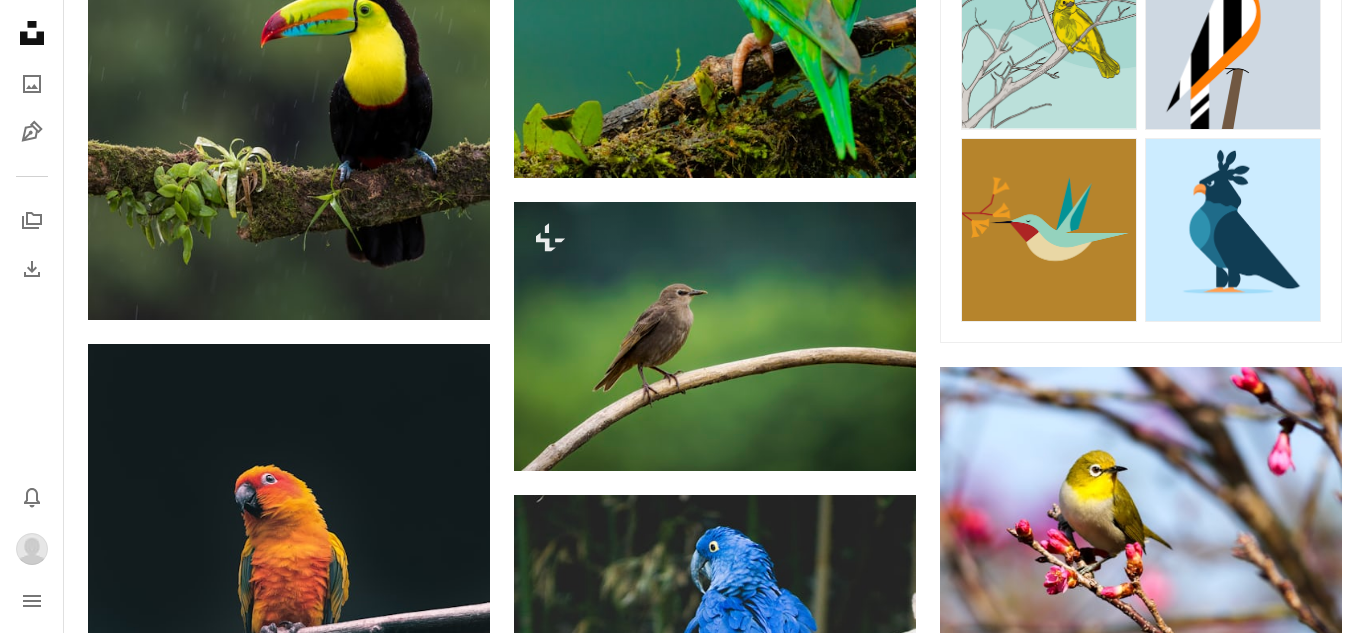 click on "An X shape Premium, ready to use images. Get unlimited access. A plus sign Members-only content added monthly A plus sign Unlimited royalty-free downloads A plus sign Illustrations  New A plus sign Enhanced legal protections yearly 65%  off monthly $20   $7 USD per month * Get  Unsplash+ * When paid annually, billed upfront  $84 Taxes where applicable. Renews automatically. Cancel anytime." at bounding box center (683, 4162) 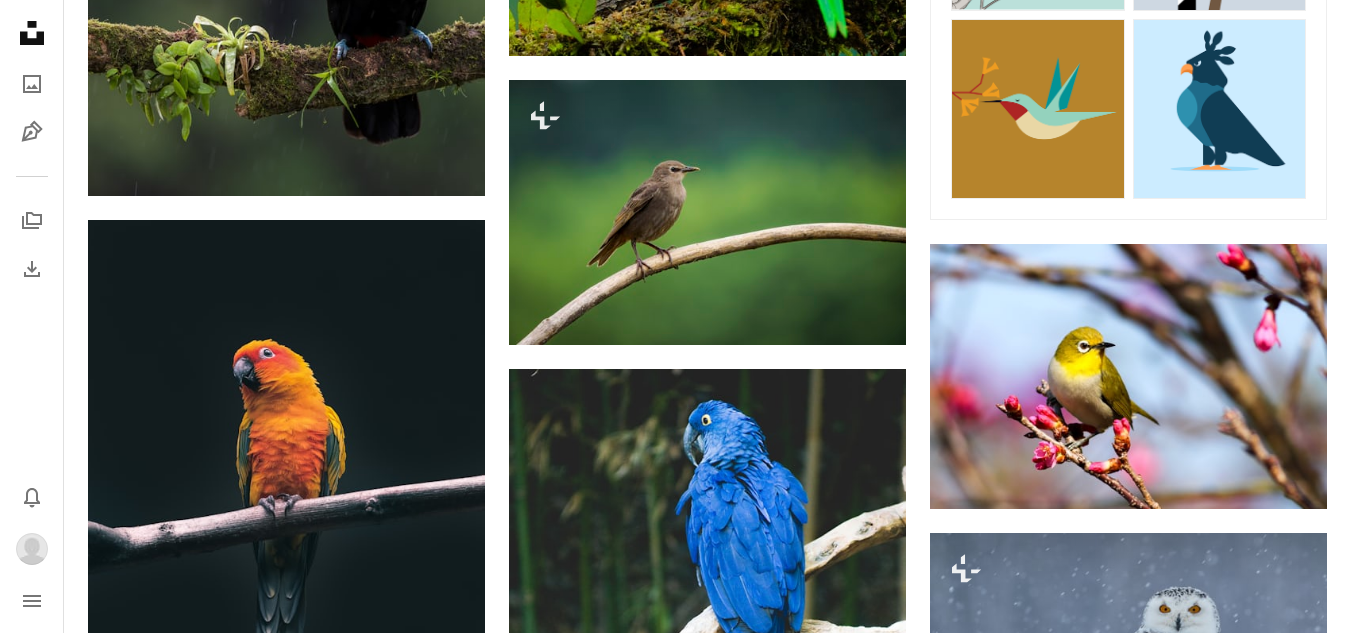 scroll, scrollTop: 1500, scrollLeft: 0, axis: vertical 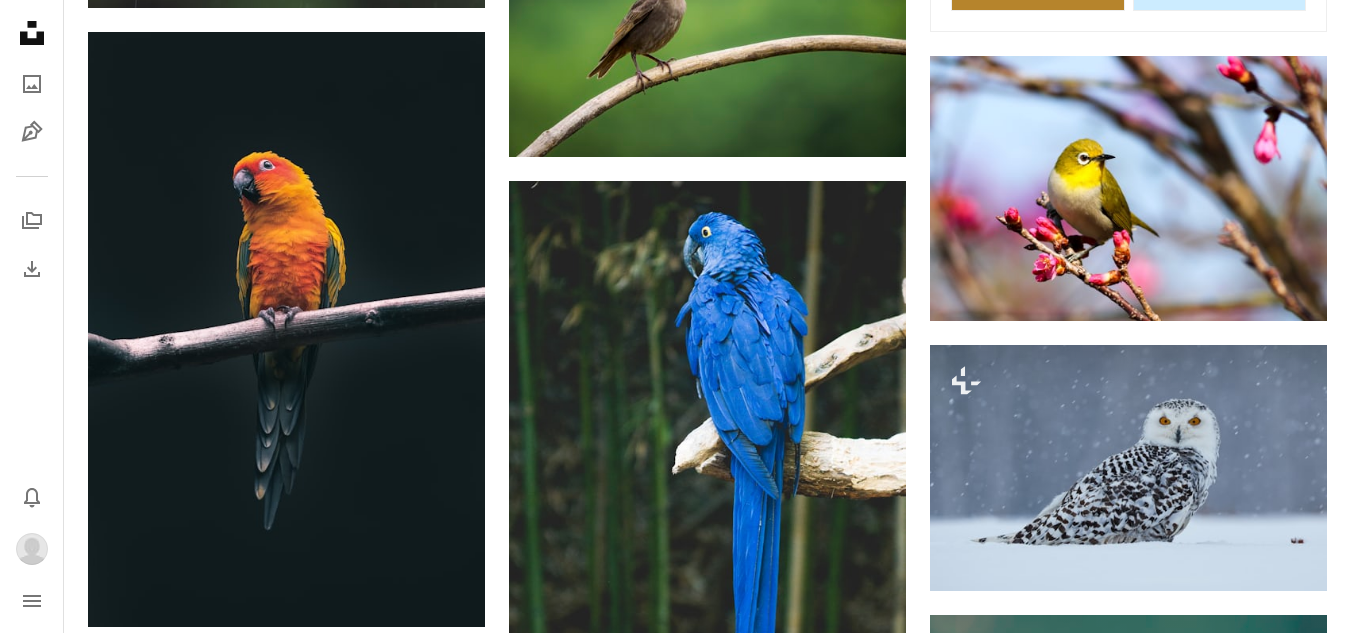 click 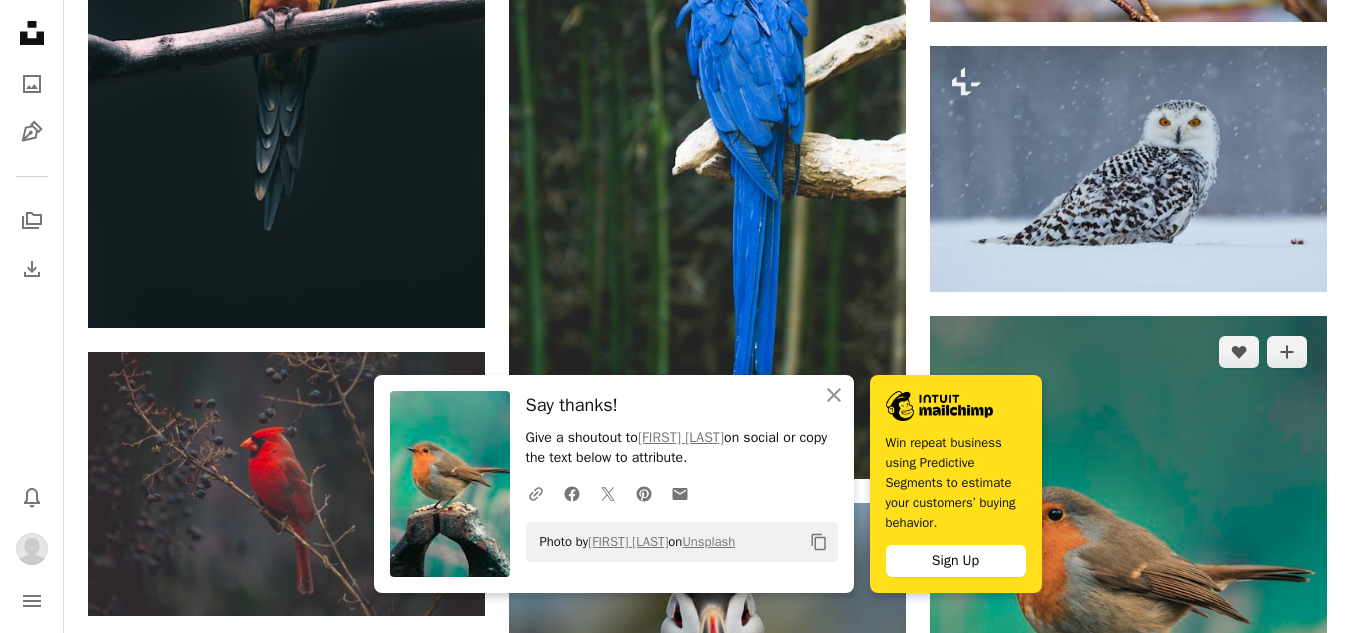 scroll, scrollTop: 1800, scrollLeft: 0, axis: vertical 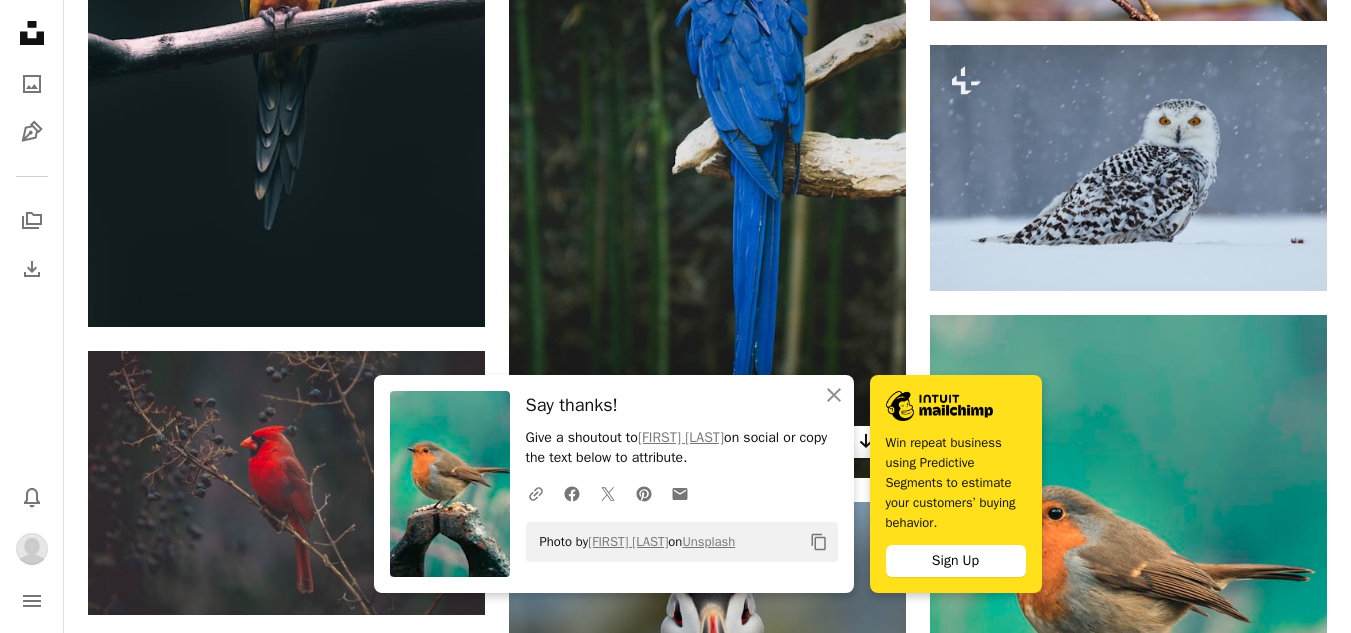 click 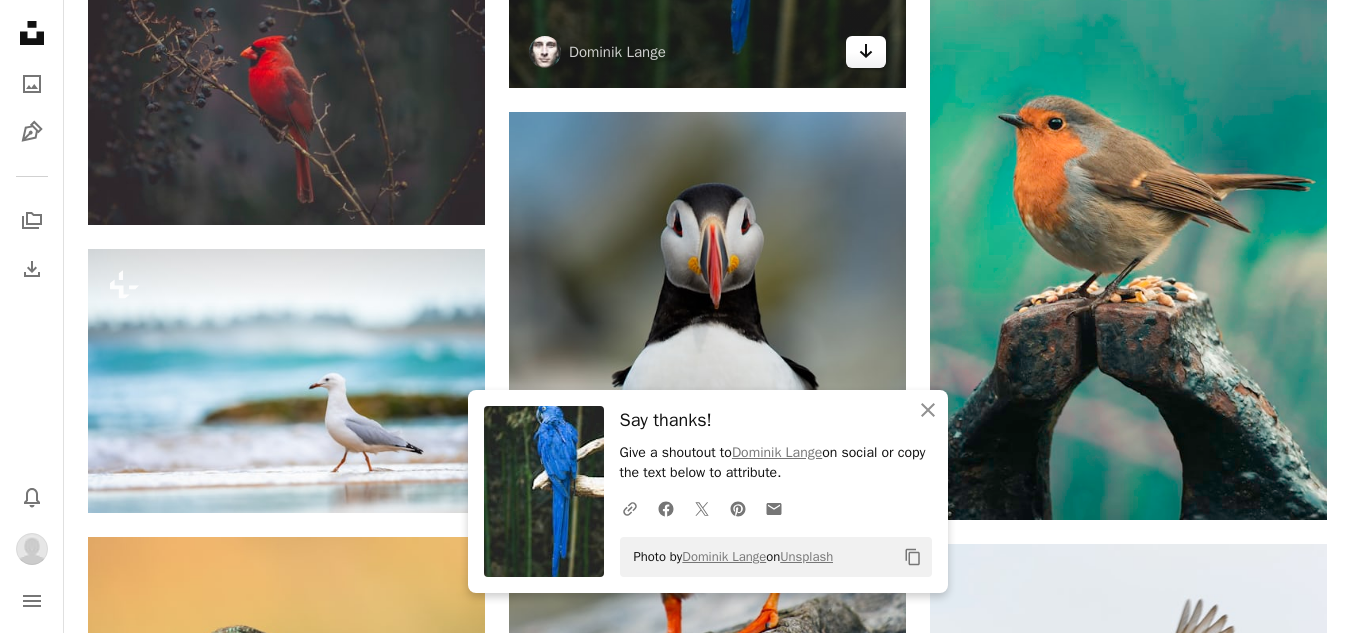 scroll, scrollTop: 2400, scrollLeft: 0, axis: vertical 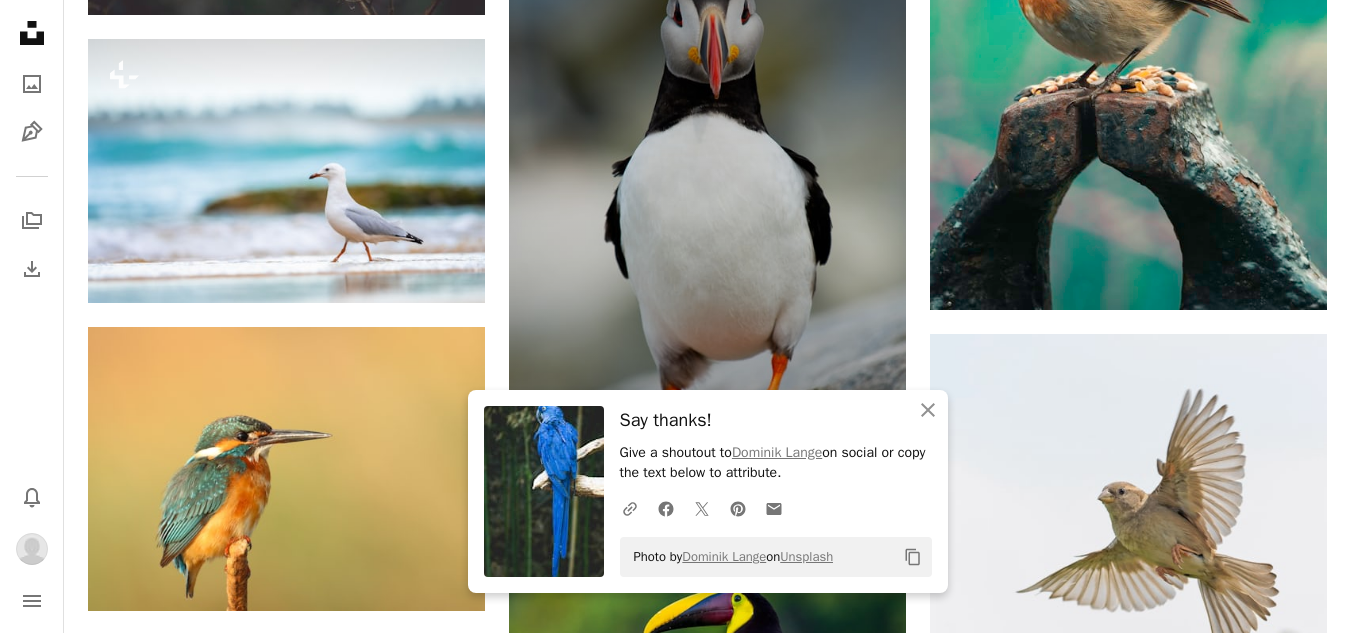 click on "Arrow pointing down" 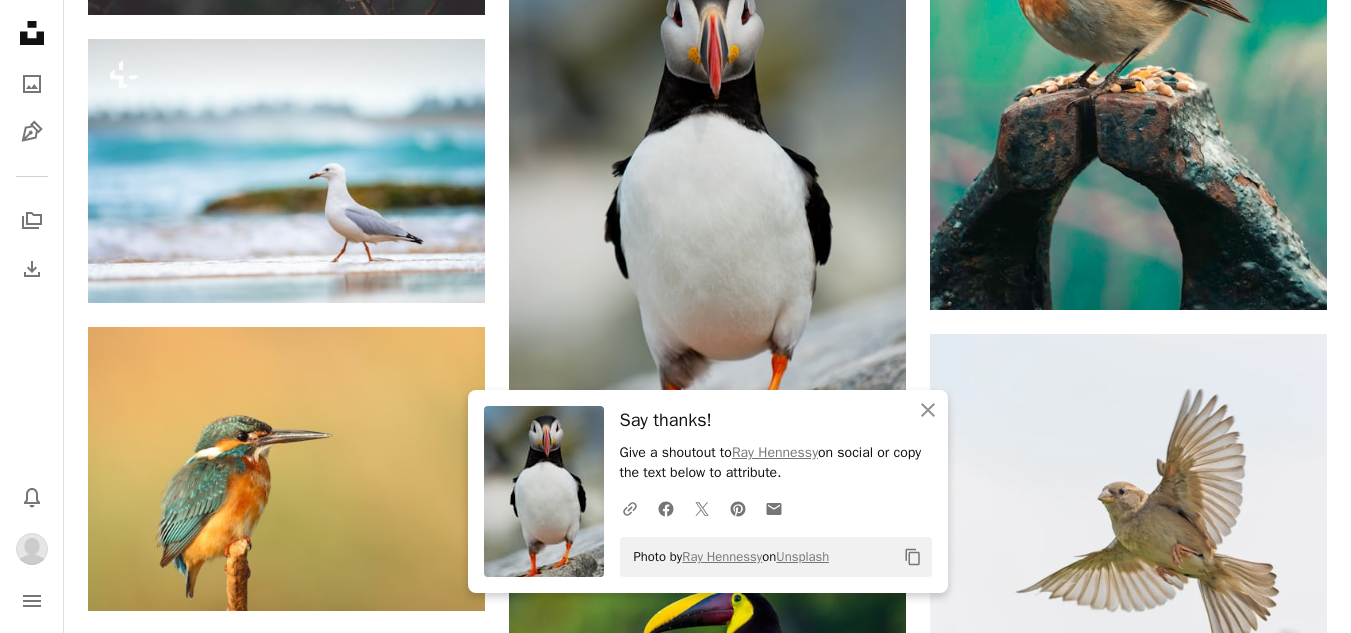 click on "A lock Download" at bounding box center (1256, 954) 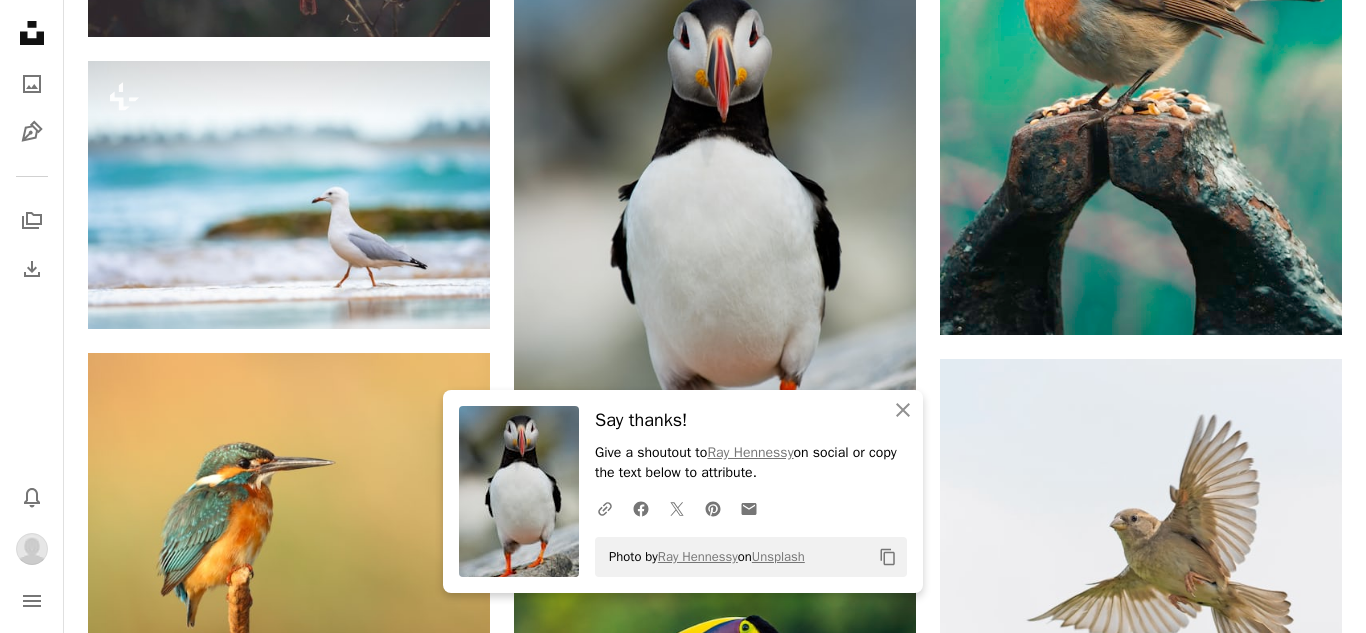 click on "An X shape An X shape Close Say thanks! Give a shoutout to  Ray Hennessy  on social or copy the text below to attribute. A URL sharing icon (chains) Facebook icon X (formerly Twitter) icon Pinterest icon An envelope Photo by  Ray Hennessy  on  Unsplash
Copy content Premium, ready to use images. Get unlimited access. A plus sign Members-only content added monthly A plus sign Unlimited royalty-free downloads A plus sign Illustrations  New A plus sign Enhanced legal protections yearly 65%  off monthly $20   $7 USD per month * Get  Unsplash+ * When paid annually, billed upfront  $84 Taxes where applicable. Renews automatically. Cancel anytime." at bounding box center (683, 2962) 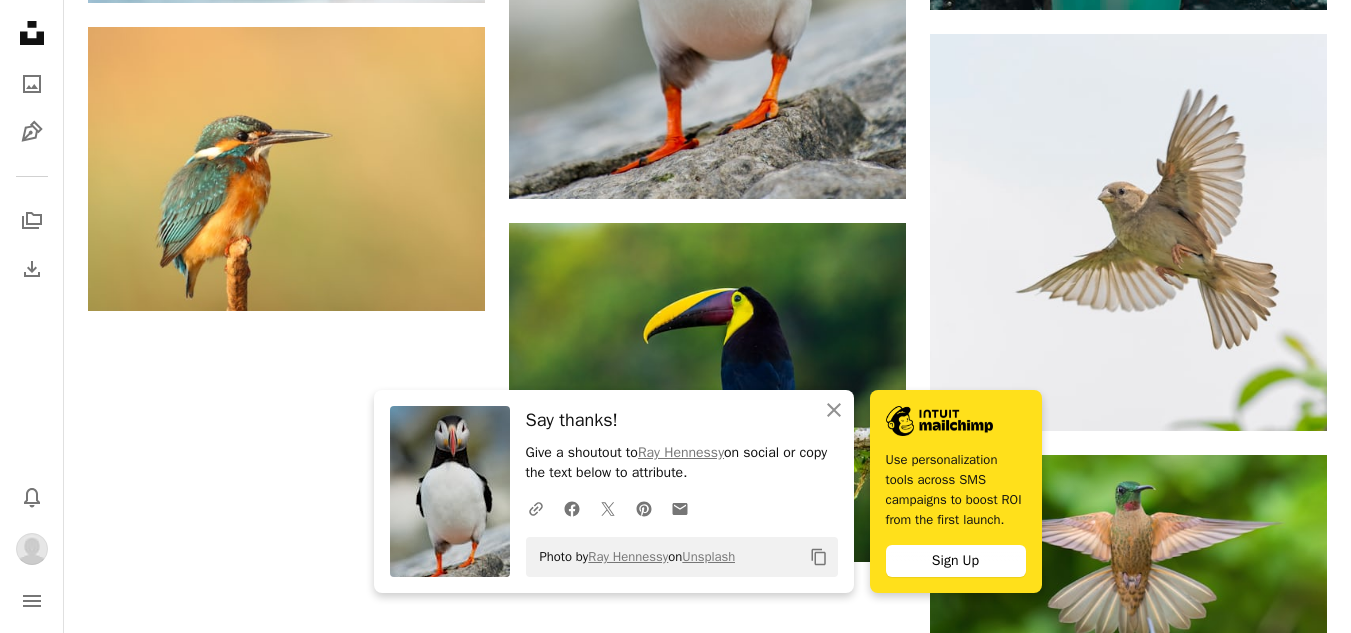 scroll, scrollTop: 2800, scrollLeft: 0, axis: vertical 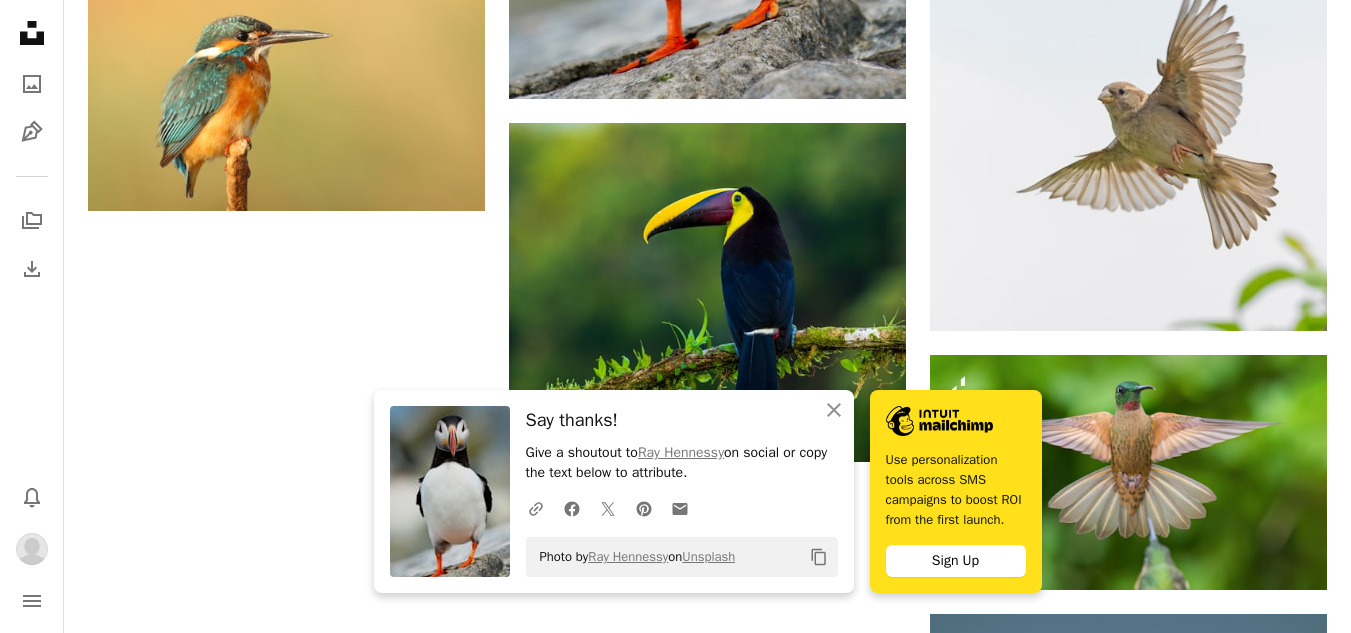click on "Arrow pointing down" 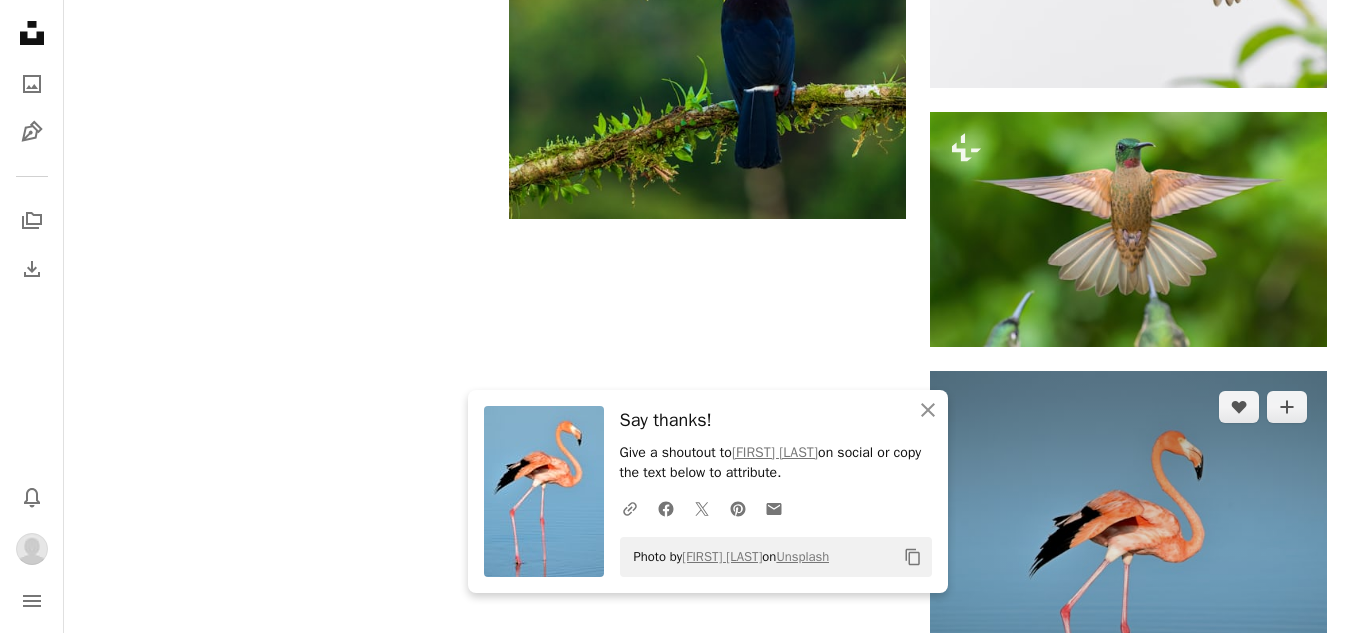 scroll, scrollTop: 3100, scrollLeft: 0, axis: vertical 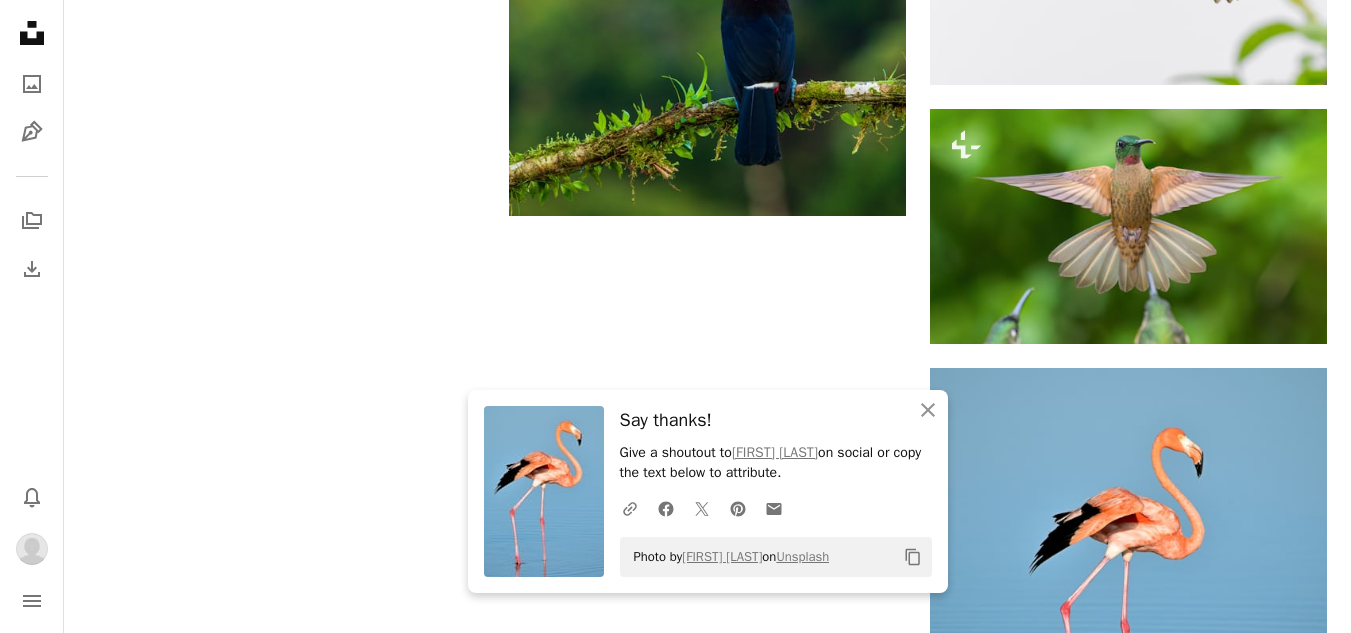 click on "Arrow pointing down" 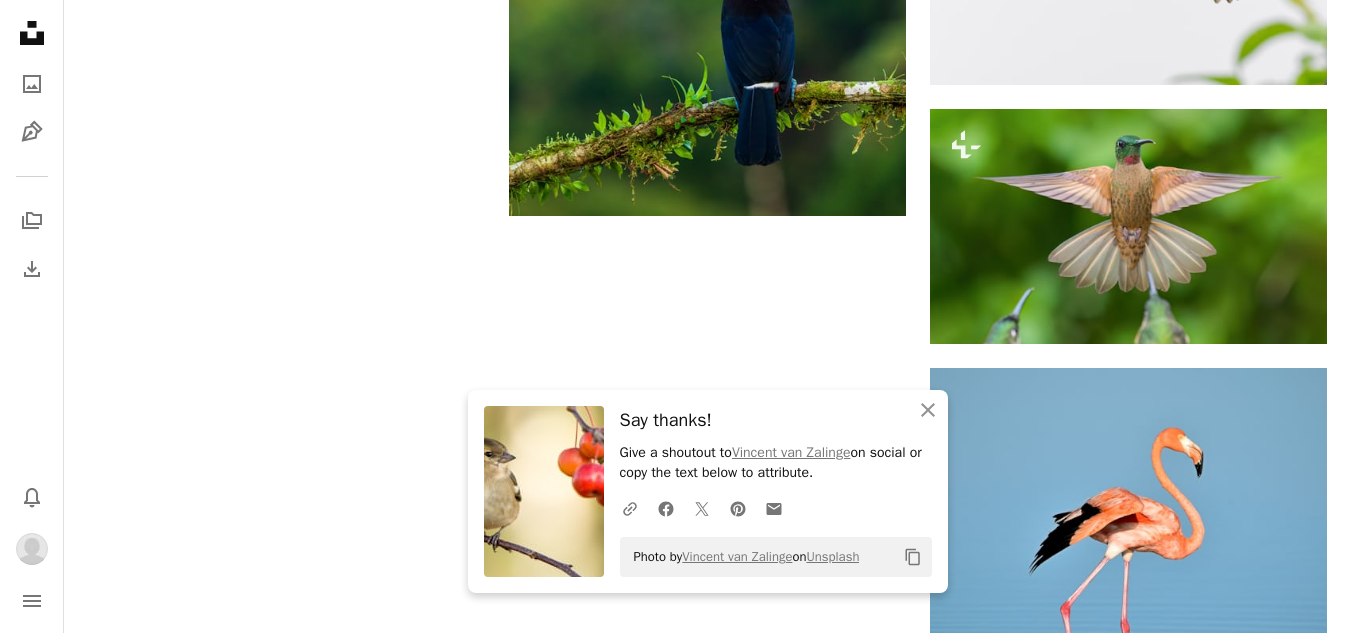 click on "Load more" at bounding box center (707, 1133) 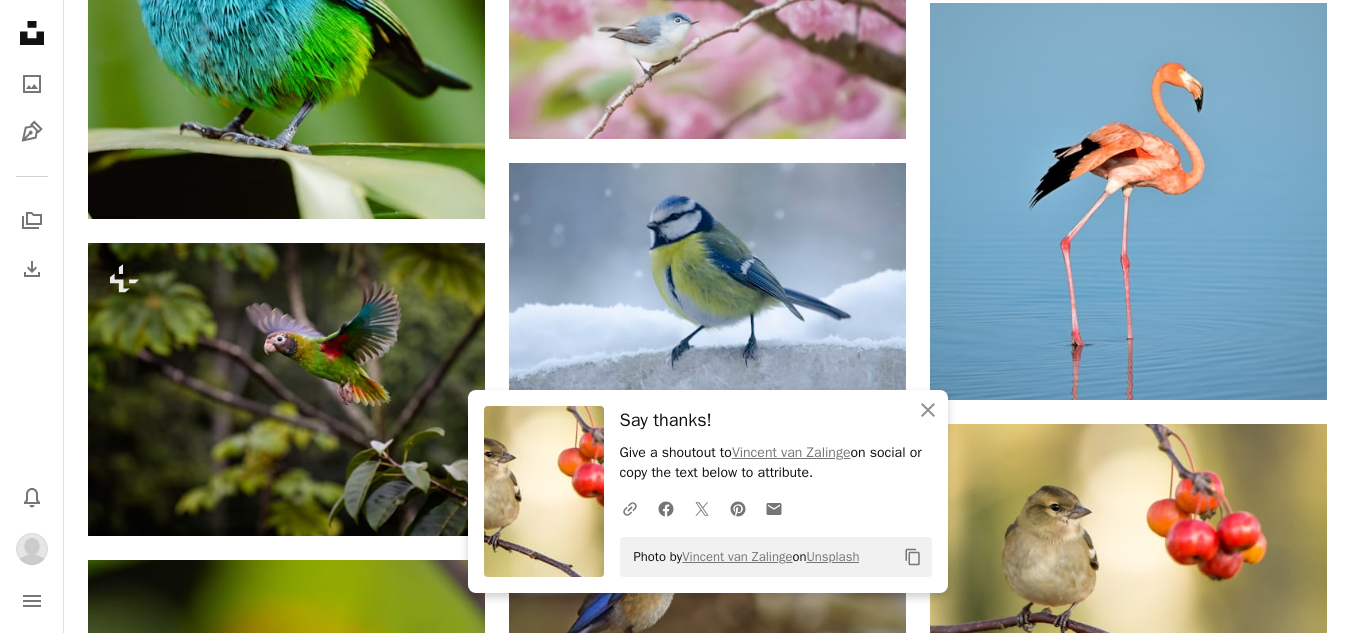 scroll, scrollTop: 3446, scrollLeft: 0, axis: vertical 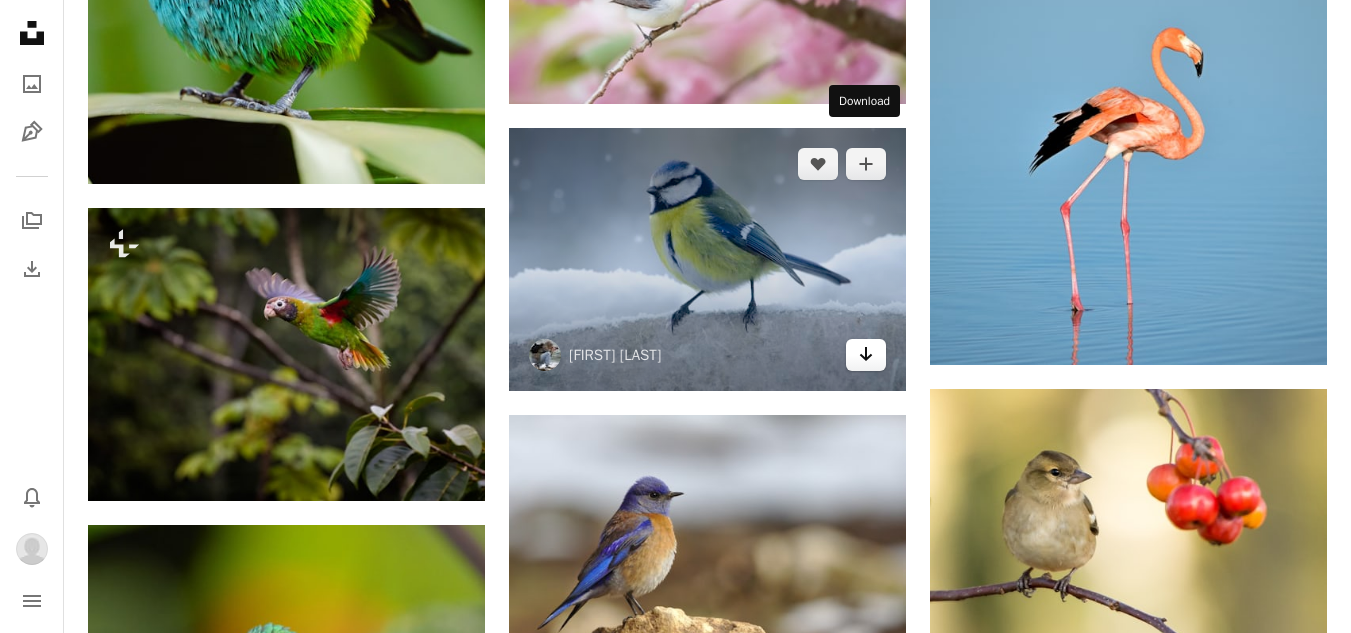 click on "Arrow pointing down" 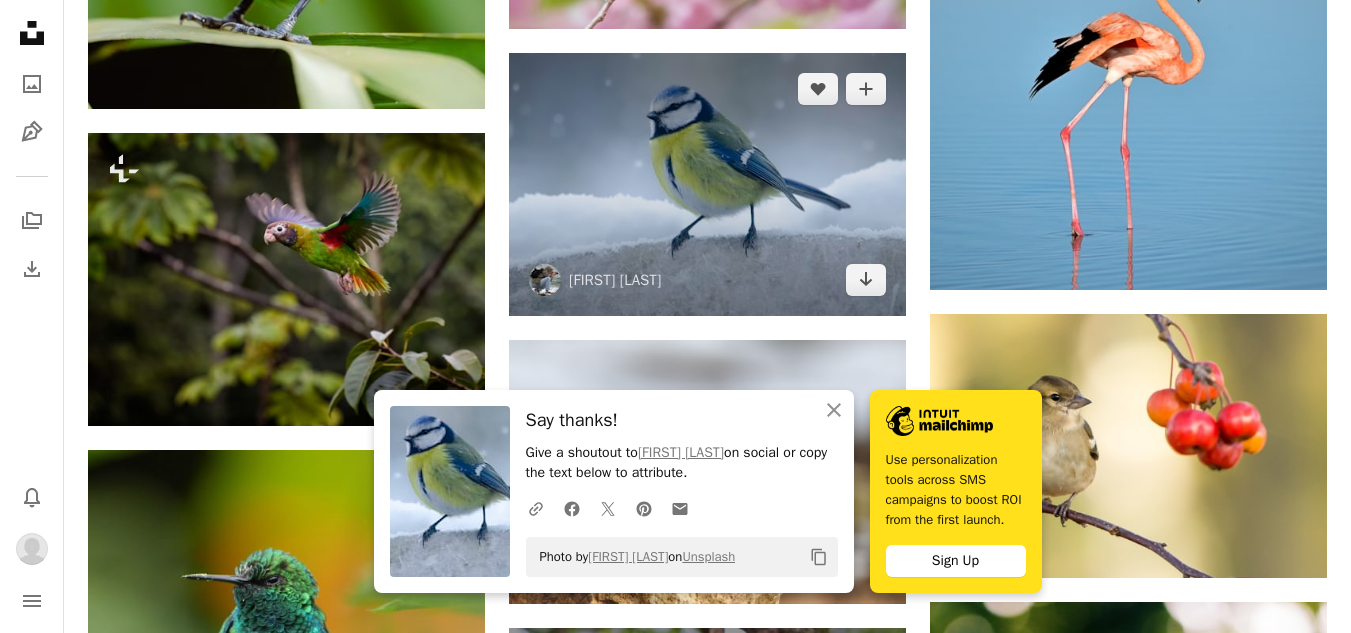 scroll, scrollTop: 3746, scrollLeft: 0, axis: vertical 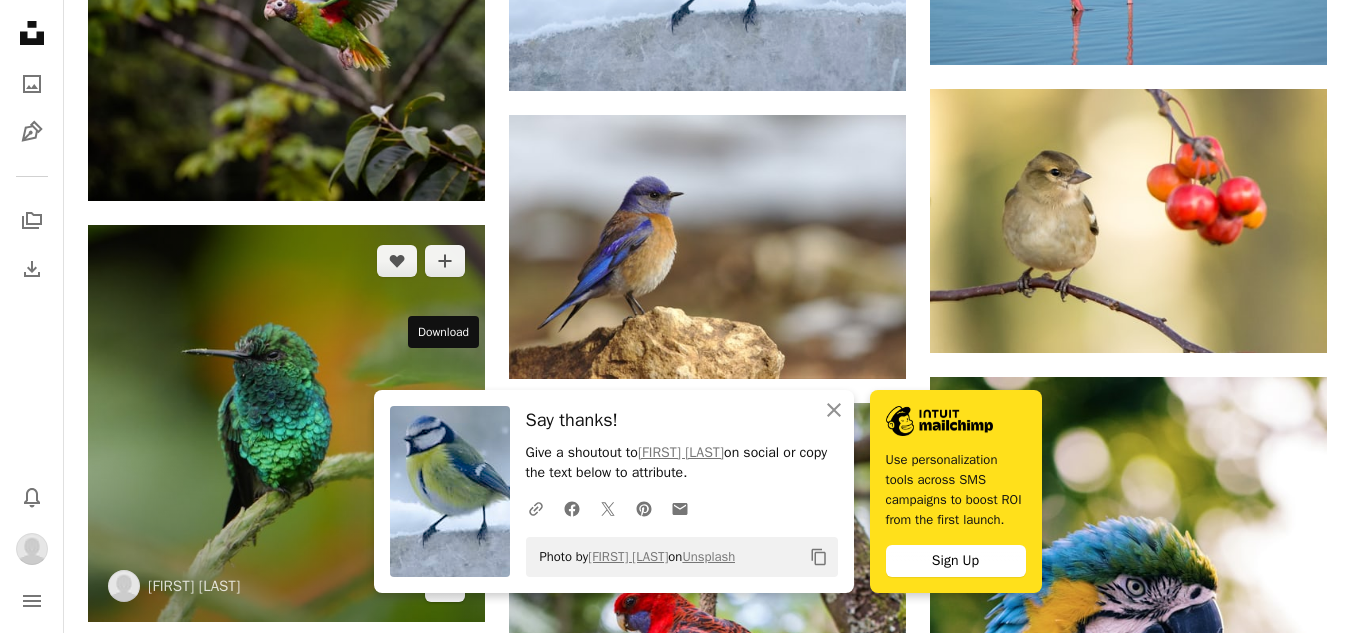 click on "Arrow pointing down" 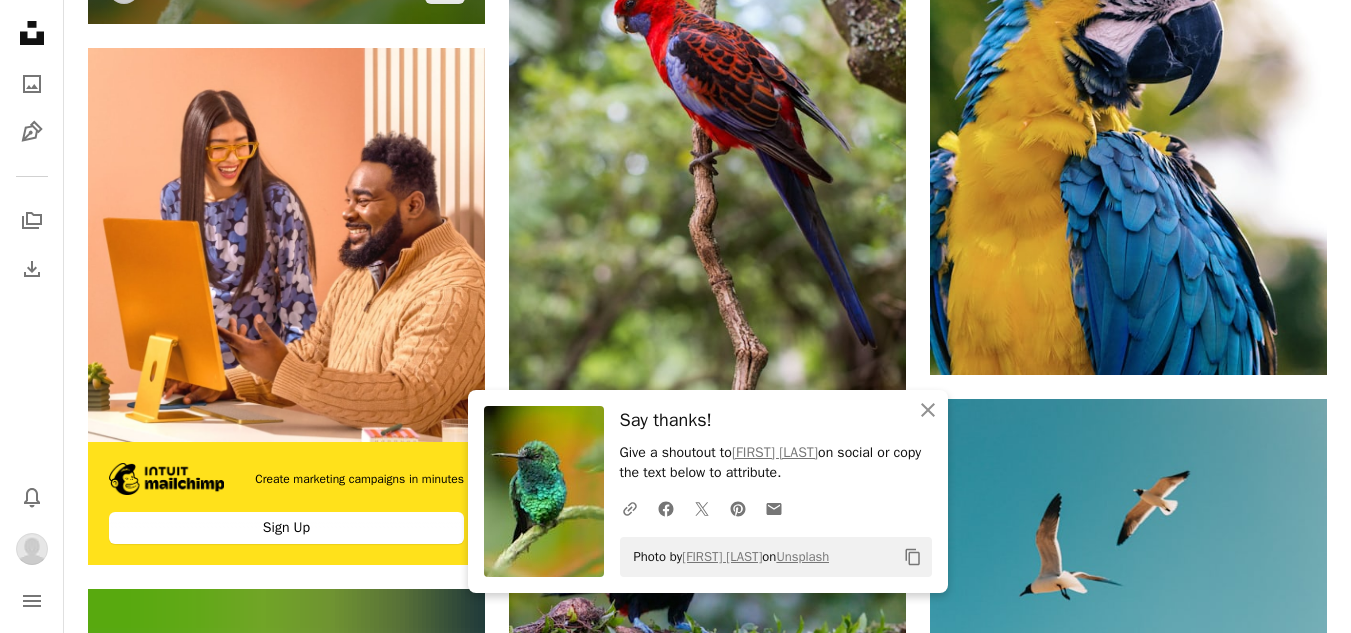 scroll, scrollTop: 4346, scrollLeft: 0, axis: vertical 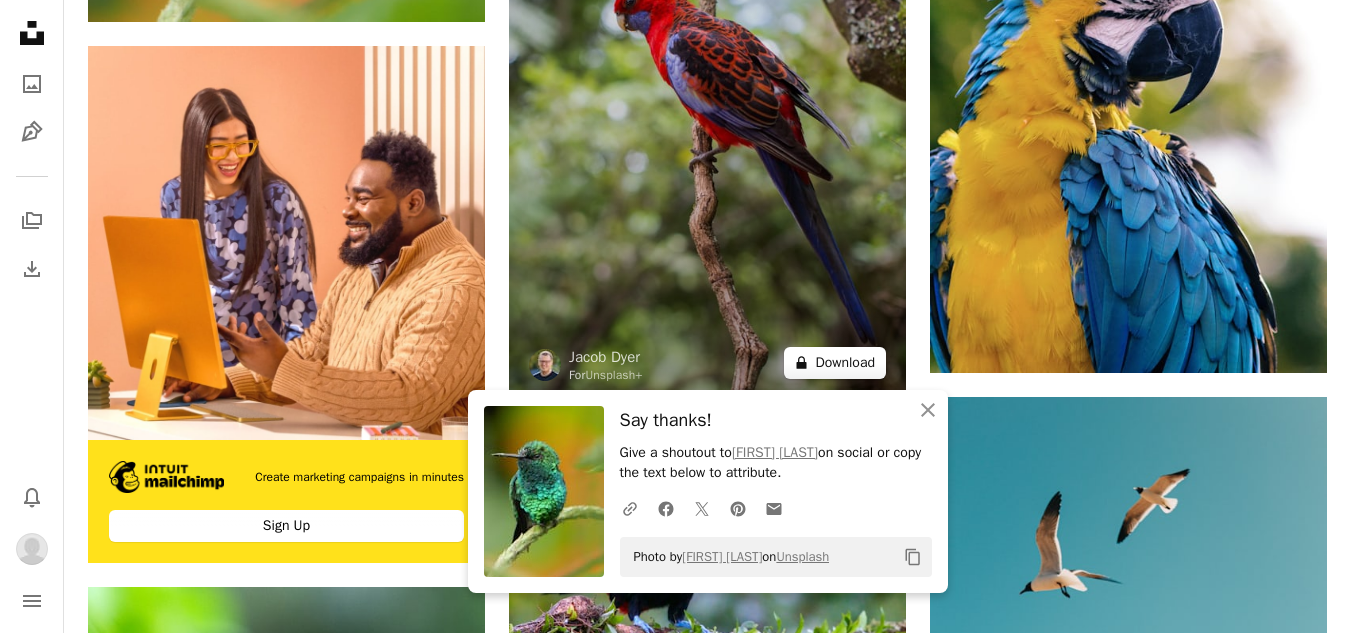 click on "A lock Download" at bounding box center (835, 363) 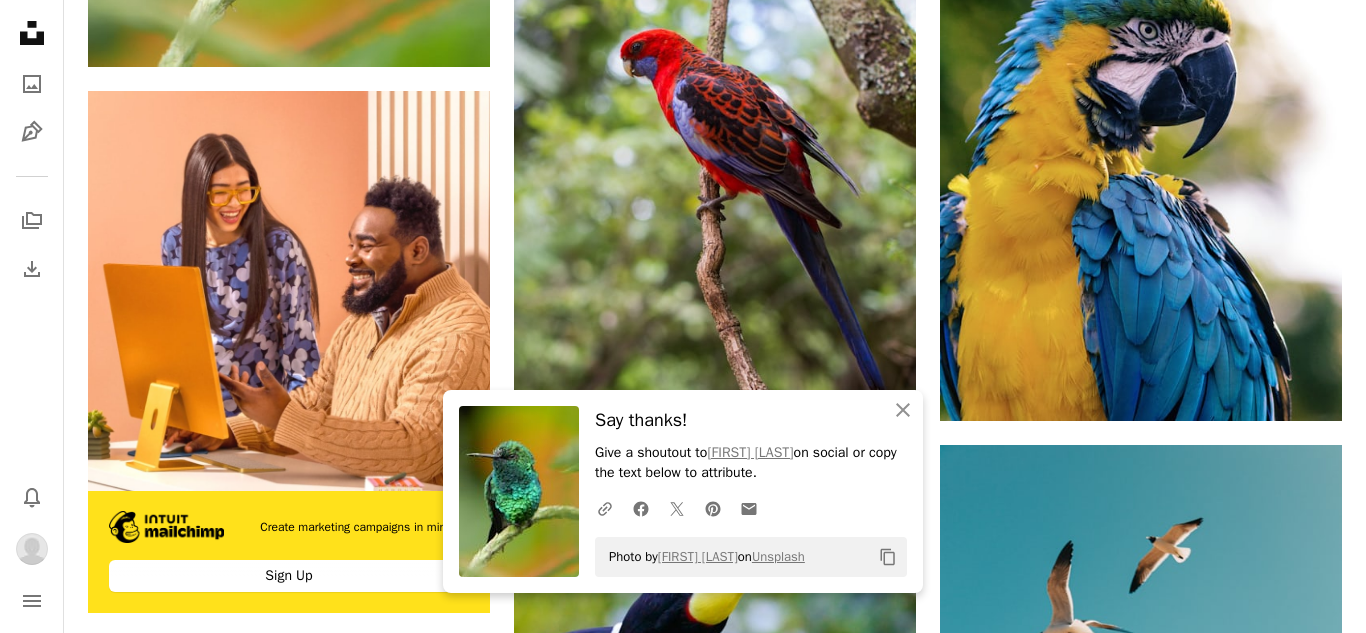 click on "An X shape An X shape Close Say thanks! Give a shoutout to  Caterina sanders  on social or copy the text below to attribute. A URL sharing icon (chains) Facebook icon X (formerly Twitter) icon Pinterest icon An envelope Photo by  Caterina sanders  on  Unsplash
Copy content Premium, ready to use images. Get unlimited access. A plus sign Members-only content added monthly A plus sign Unlimited royalty-free downloads A plus sign Illustrations  New A plus sign Enhanced legal protections yearly 65%  off monthly $20   $7 USD per month * Get  Unsplash+ * When paid annually, billed upfront  $84 Taxes where applicable. Renews automatically. Cancel anytime." at bounding box center (683, 6502) 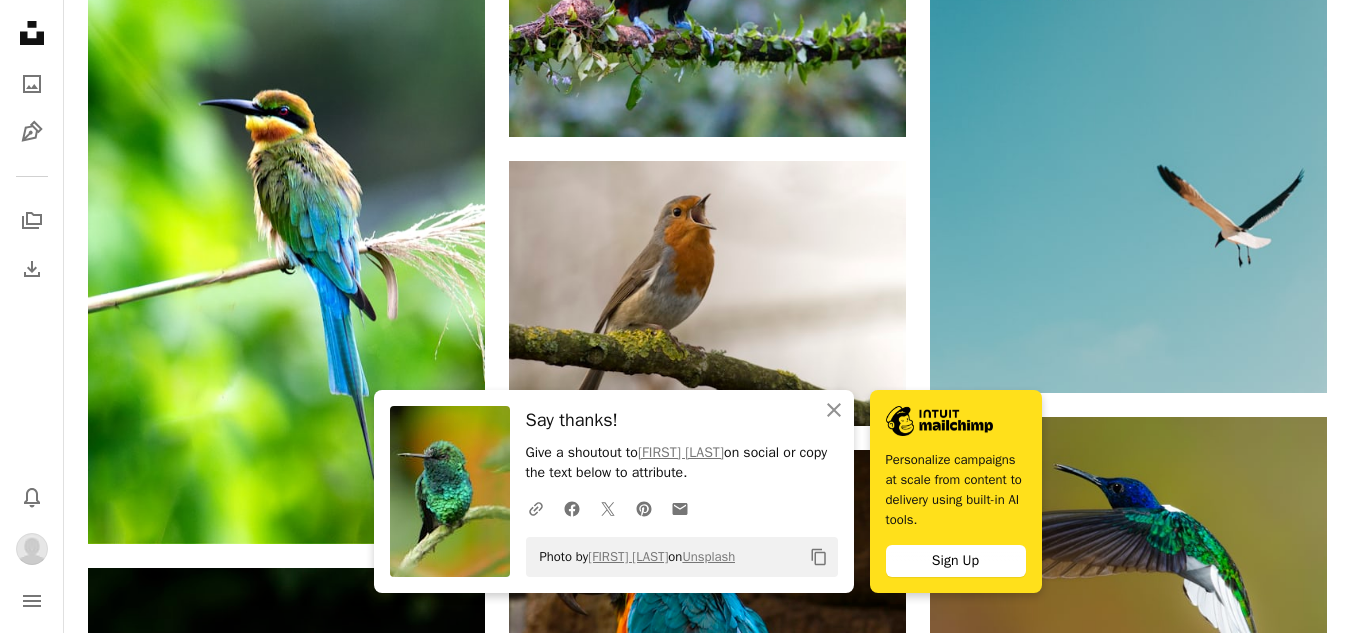 scroll, scrollTop: 4946, scrollLeft: 0, axis: vertical 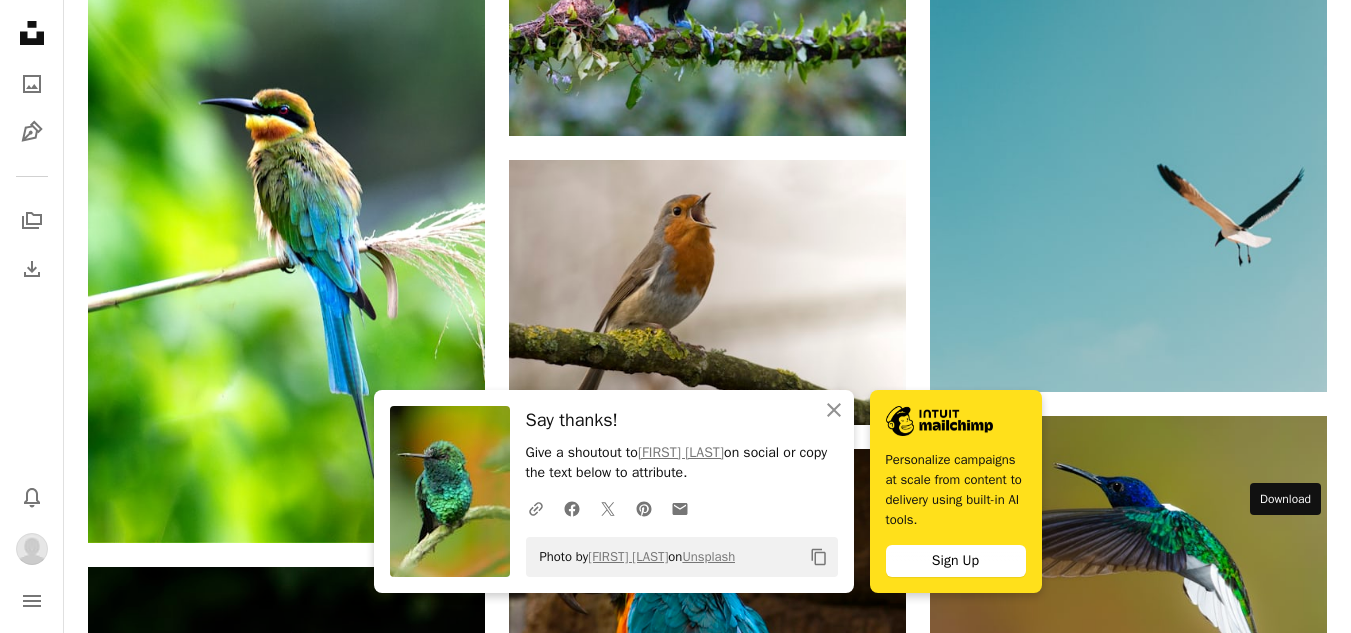 click on "Arrow pointing down" at bounding box center (1287, 1296) 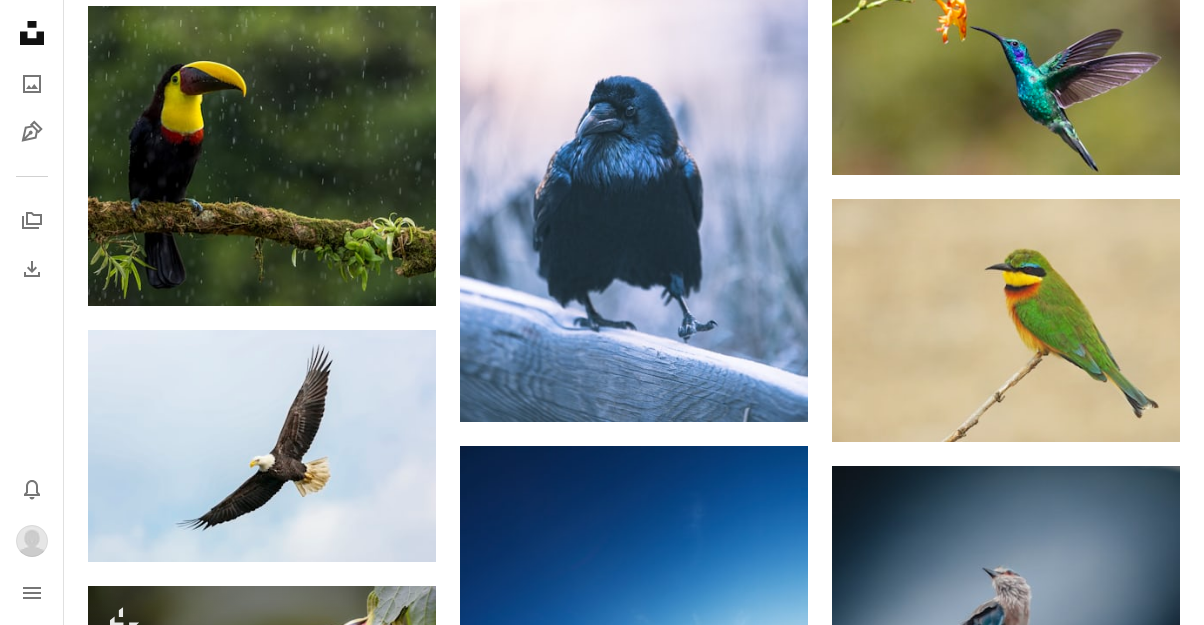 scroll, scrollTop: 28016, scrollLeft: 0, axis: vertical 